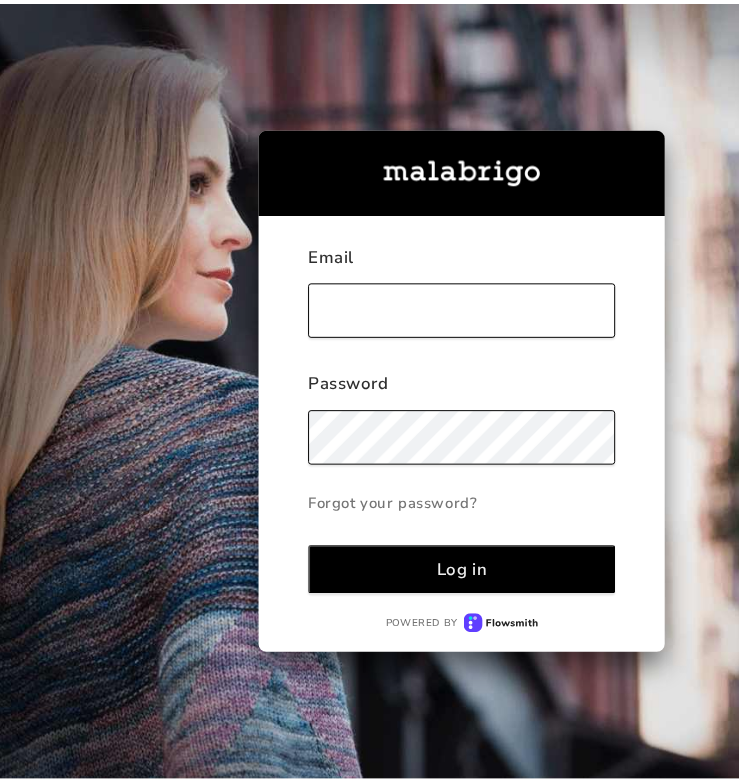 scroll, scrollTop: 0, scrollLeft: 0, axis: both 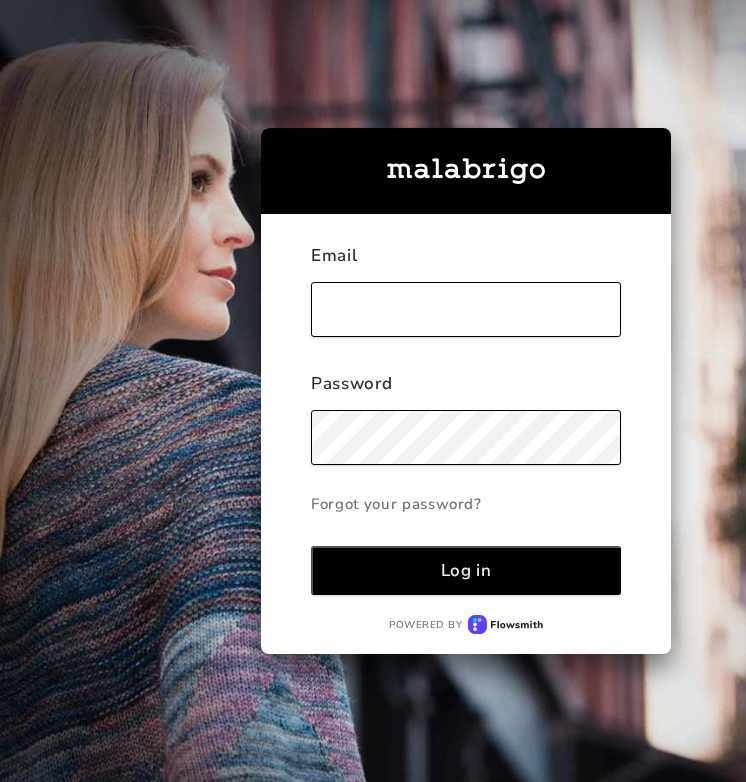 type on "[EMAIL_ADDRESS][DOMAIN_NAME]" 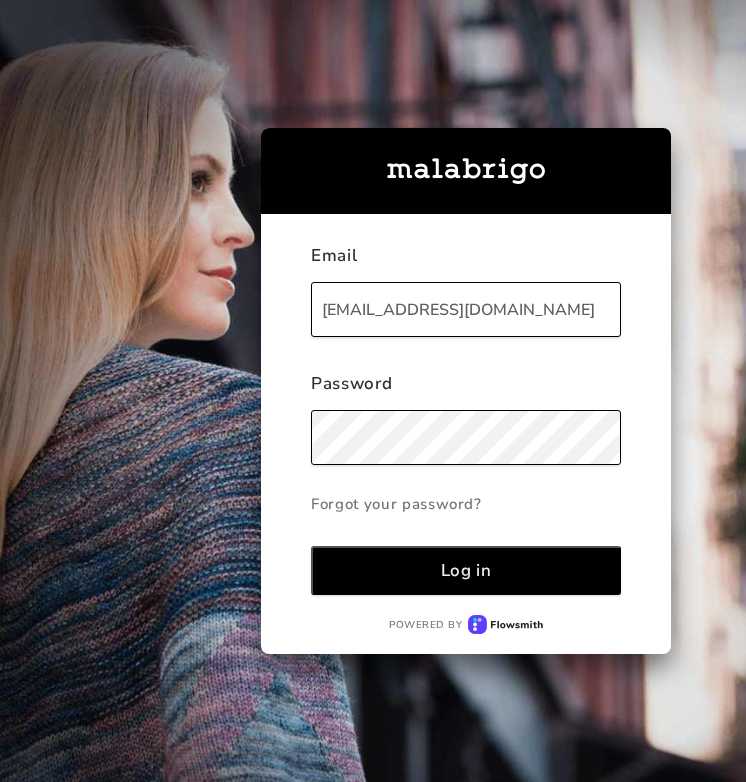 click on "Log in" at bounding box center [466, 570] 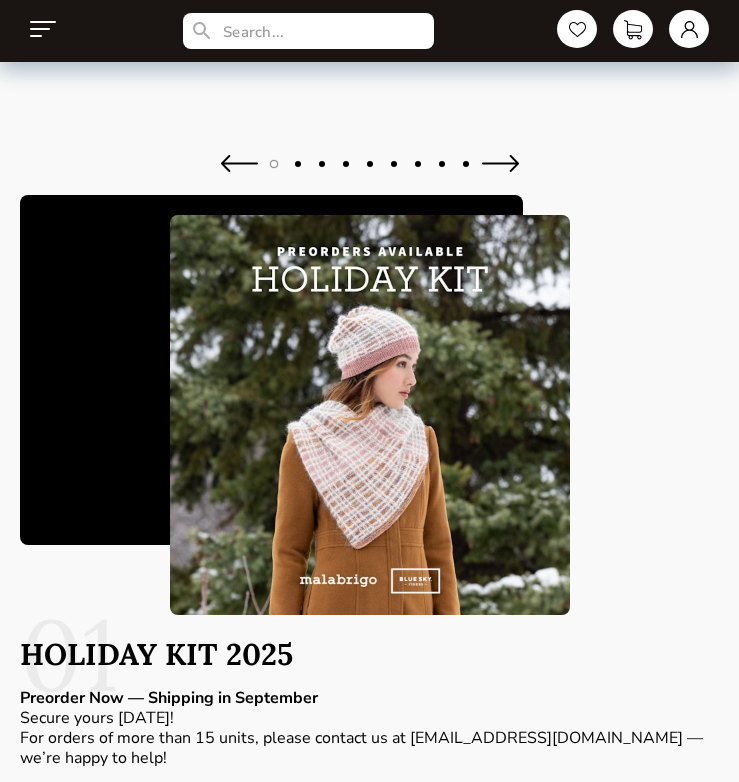 click at bounding box center [43, 29] 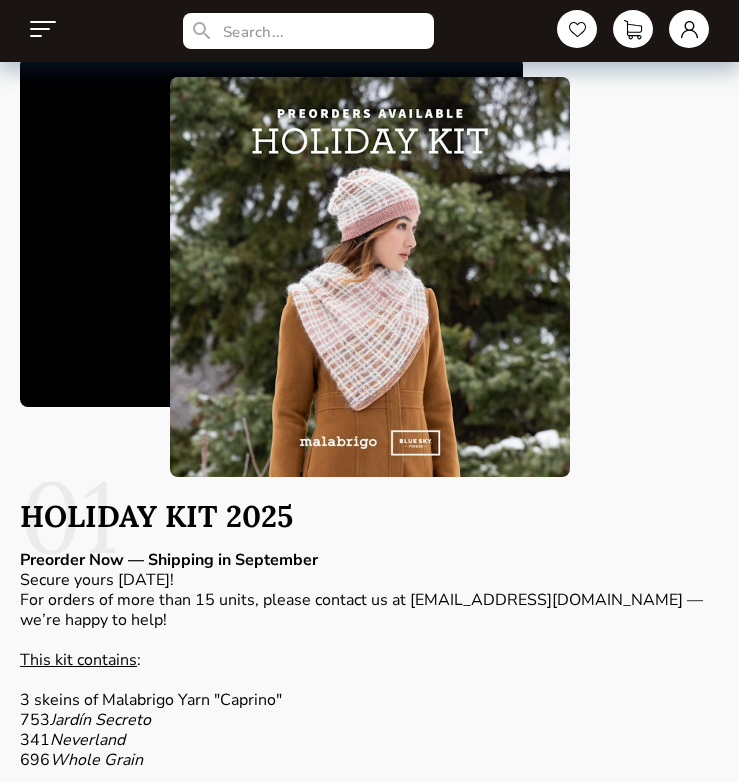 scroll, scrollTop: 0, scrollLeft: 0, axis: both 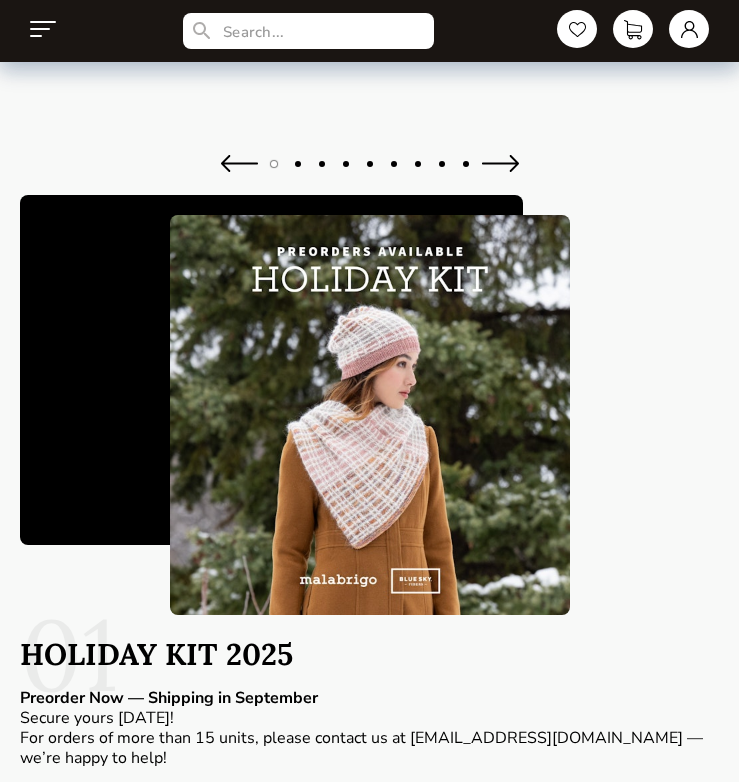 click at bounding box center (43, 29) 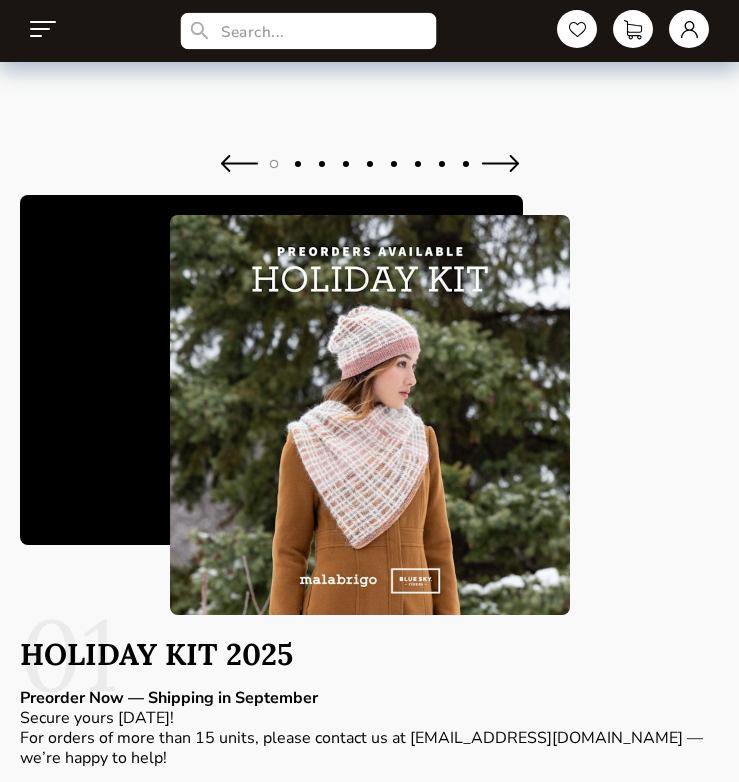 click at bounding box center [308, 31] 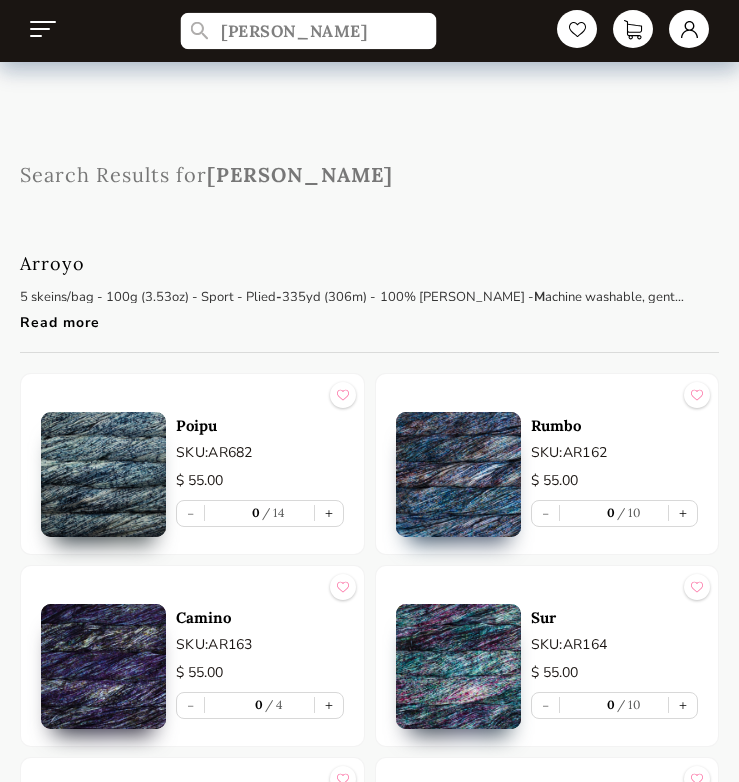 type on "arroyo" 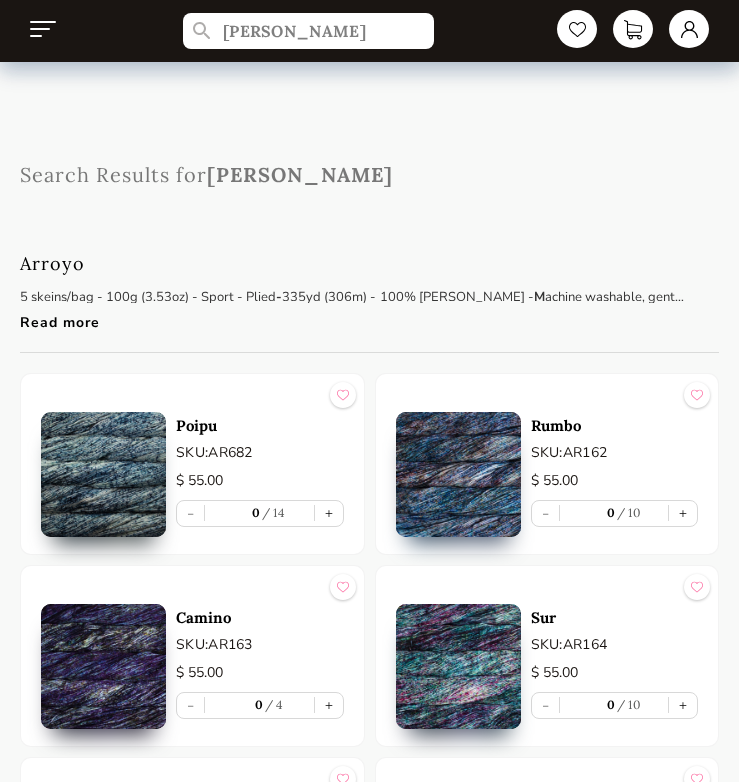 click on "Search Results for  arroyo Arroyo 5 skeins/bag - 100g (3.53oz) - Sport - Plied  -  335yd (306m) -   100% SW Merino -  M achine washable, gente cycle, cold water, do not tumble. Read more Poipu SKU:  AR682 $   55.00 - 0 14 + Rumbo SKU:  AR162 $   55.00 - 0 10 + Camino SKU:  AR163 $   55.00 - 0 4 + Sur SKU:  AR164 $   55.00 - 0 10 + Norte SKU:  AR165 $   55.00 - 0 9 + OUT OF STOCK Brujula SKU:  AR166 $   55.00 Moon Trio Full SKU:  AR697 $   55.00 - 0 3 + Carnival SKU:  AR669 $   55.00 - 0 15 + Galaxy SKU:  AR717 $   55.00 - 0 10 + Aniversario SKU:  AR005 $   55.00 - 0 15 + Cereza SKU:  AR033 $   55.00 - 0 15 + Frank Ochre SKU:  AR035 $   55.00 - 0 15 + Pearl SKU:  AR036 $   55.00 - 0 15 + Plomo SKU:  AR043 $   55.00 - 0 13 + Chircas SKU:  AR045 $   55.00 - 0 4 + Prussia Blue SKU:  AR046 $   55.00 - 0 15 + Coffee Toffee SKU:  AR047 $   55.00 - 0 13 + Glitter SKU:  AR048 $   55.00 - 0 13 + Jupiter SKU:  AR049 $   55.00 - 0 15 + Vaa SKU:  AR051 $   55.00 - 0 15 + Escorias SKU:  AR054 $   55.00 - 0 2 + SKU:  $" at bounding box center [369, 2661] 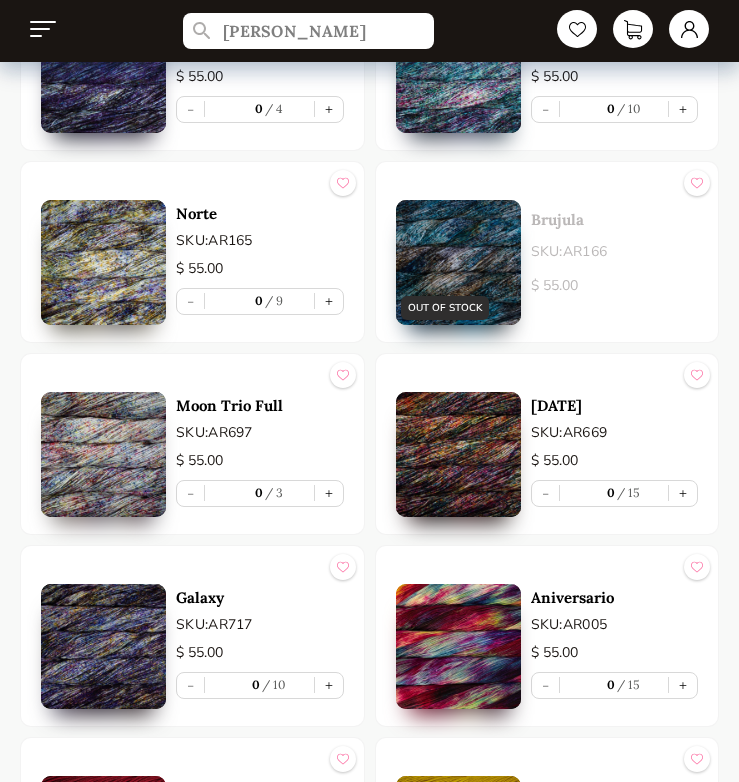 scroll, scrollTop: 600, scrollLeft: 0, axis: vertical 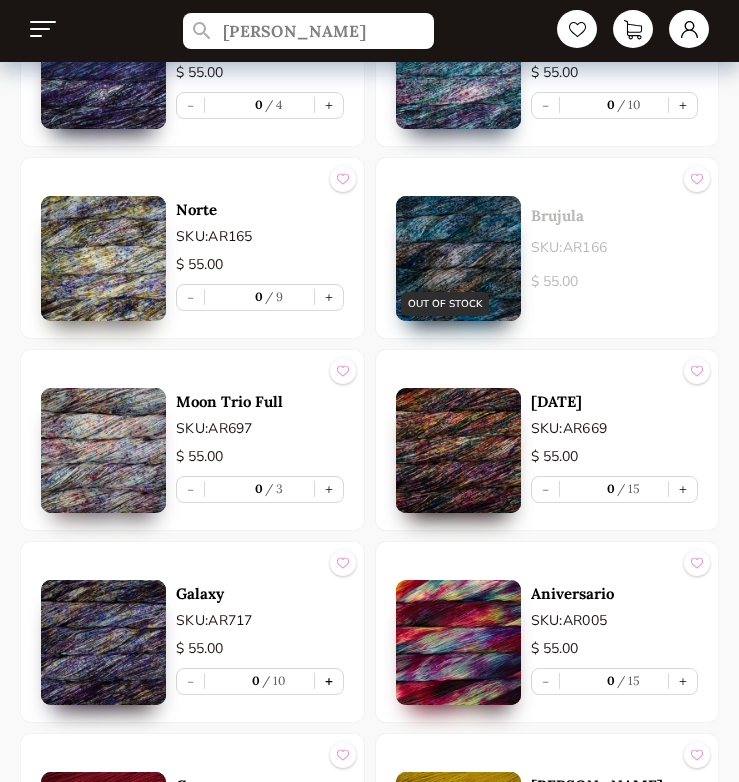 click on "+" at bounding box center [329, 681] 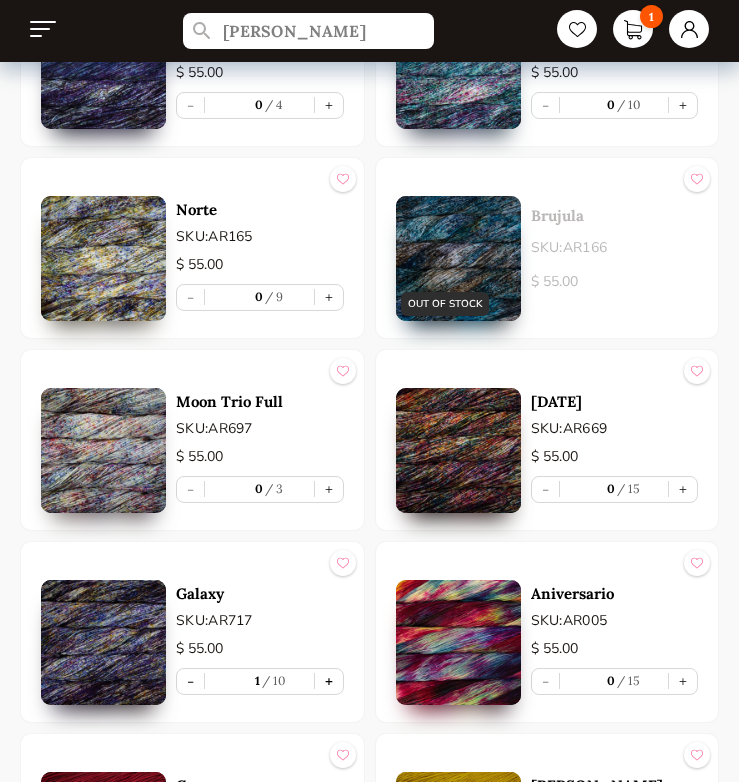 type on "1" 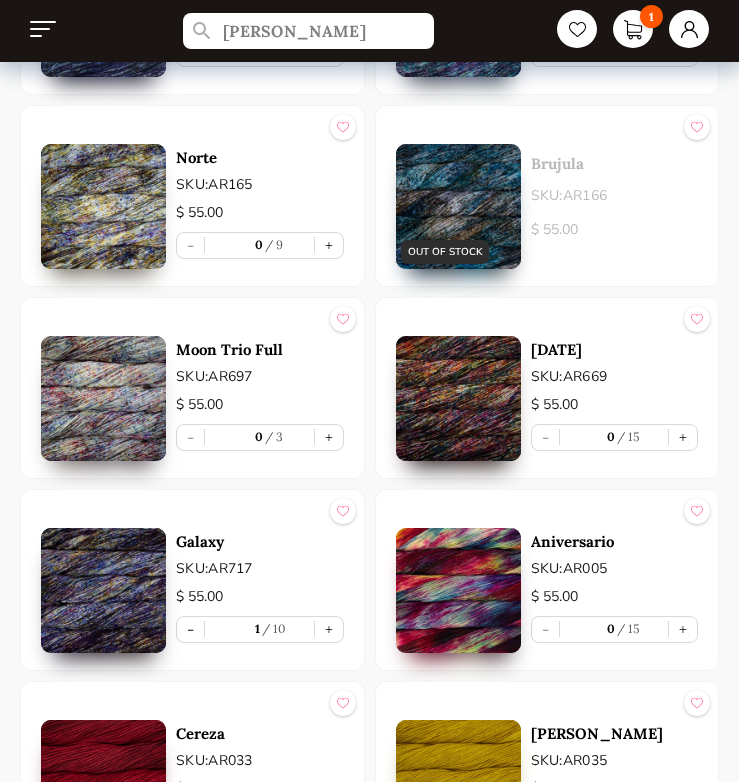 scroll, scrollTop: 656, scrollLeft: 0, axis: vertical 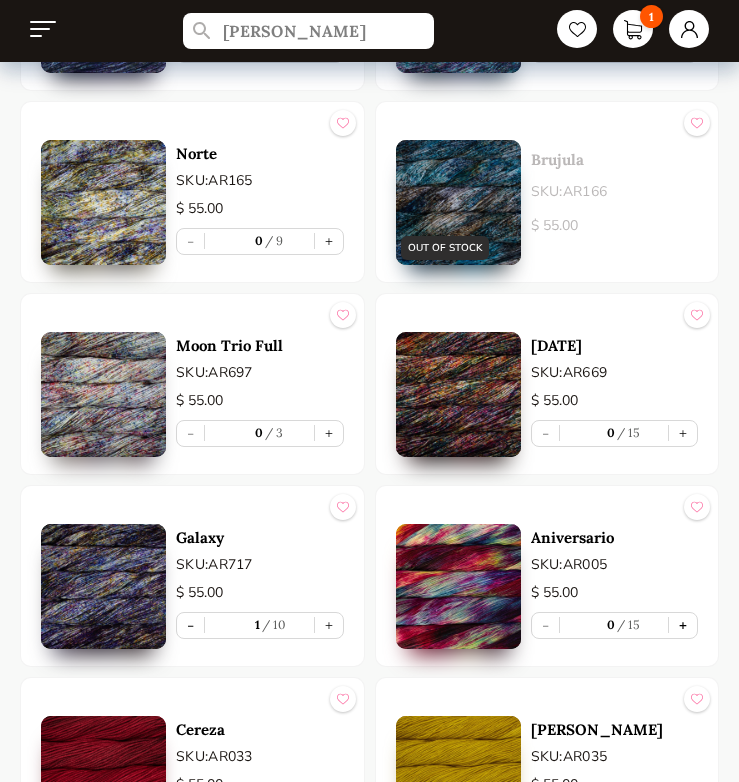 click on "+" at bounding box center [683, 625] 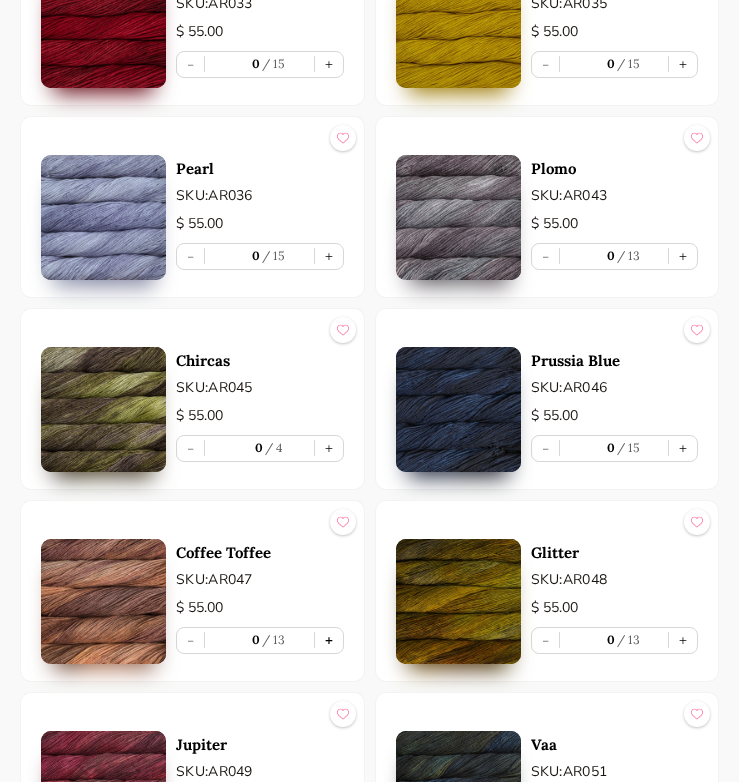 scroll, scrollTop: 1660, scrollLeft: 0, axis: vertical 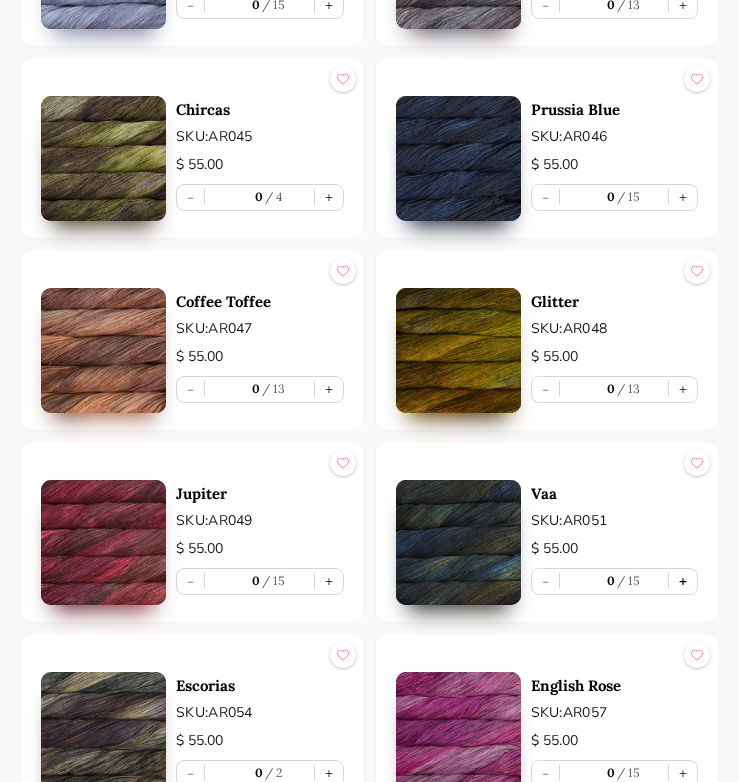 click on "+" at bounding box center [683, 581] 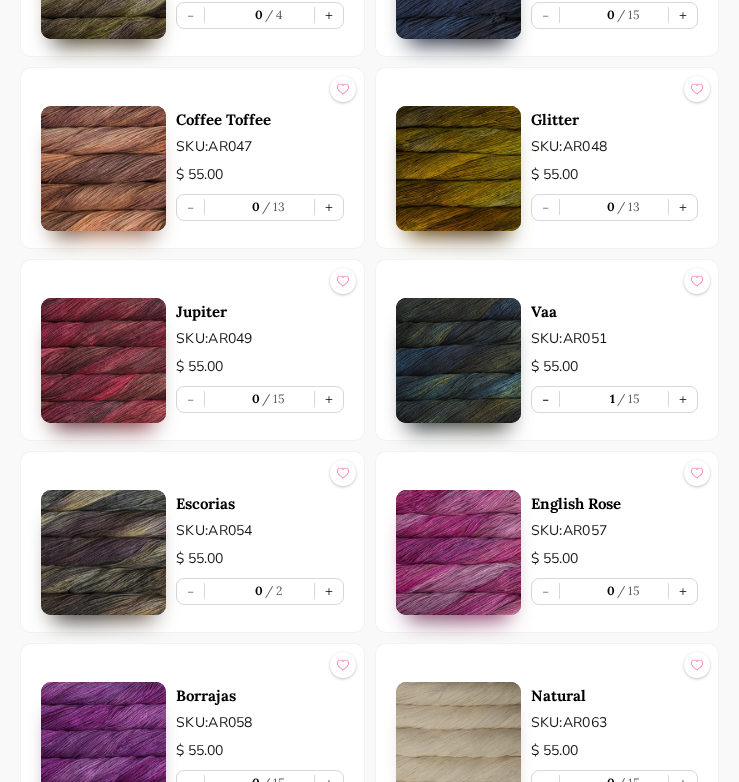 scroll, scrollTop: 1961, scrollLeft: 0, axis: vertical 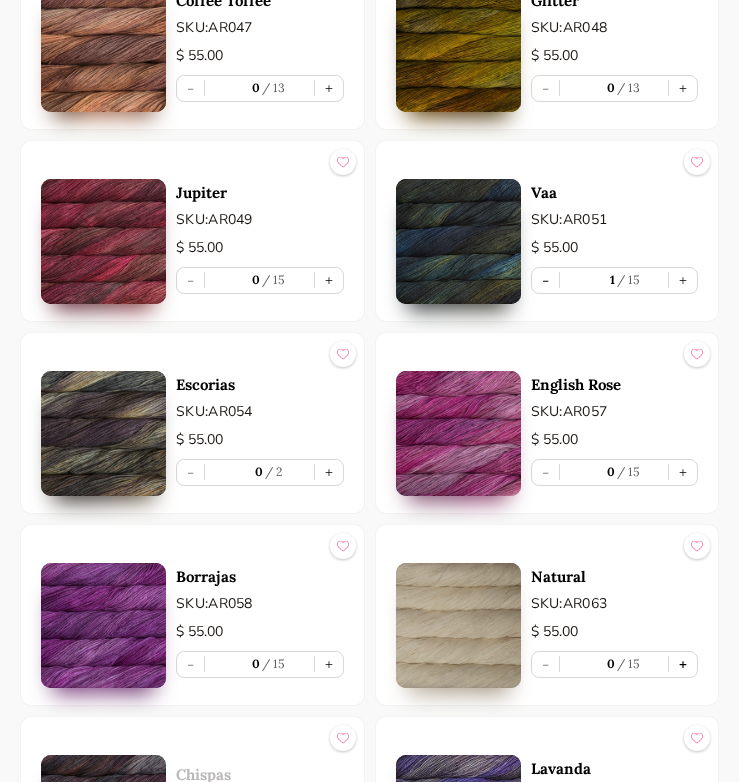 click on "+" at bounding box center [683, 664] 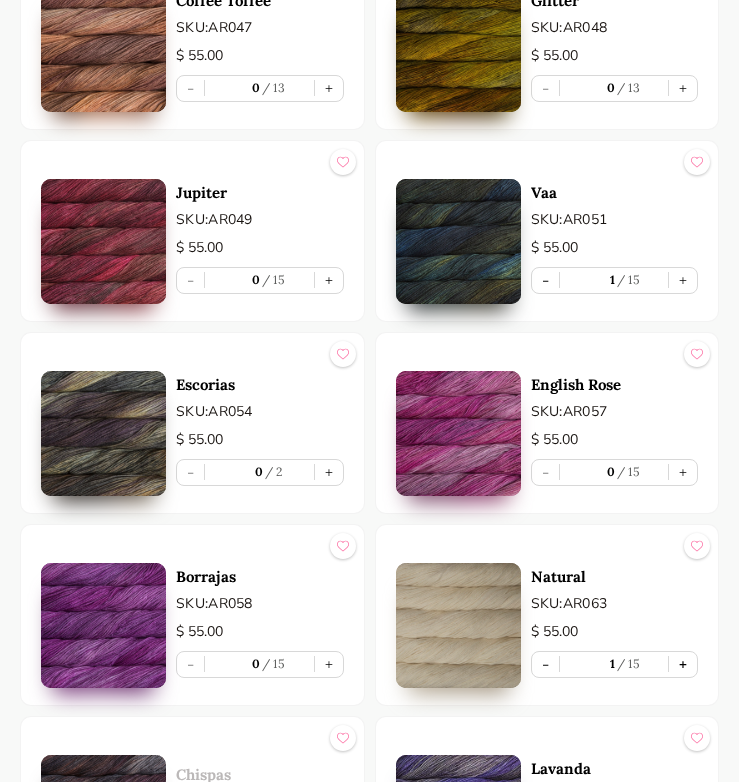type on "1" 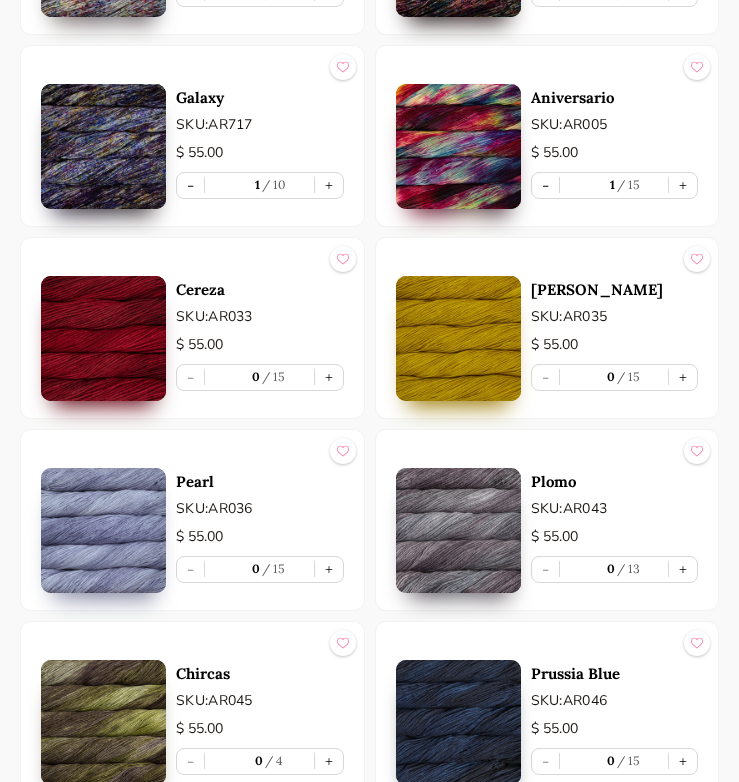 scroll, scrollTop: 0, scrollLeft: 0, axis: both 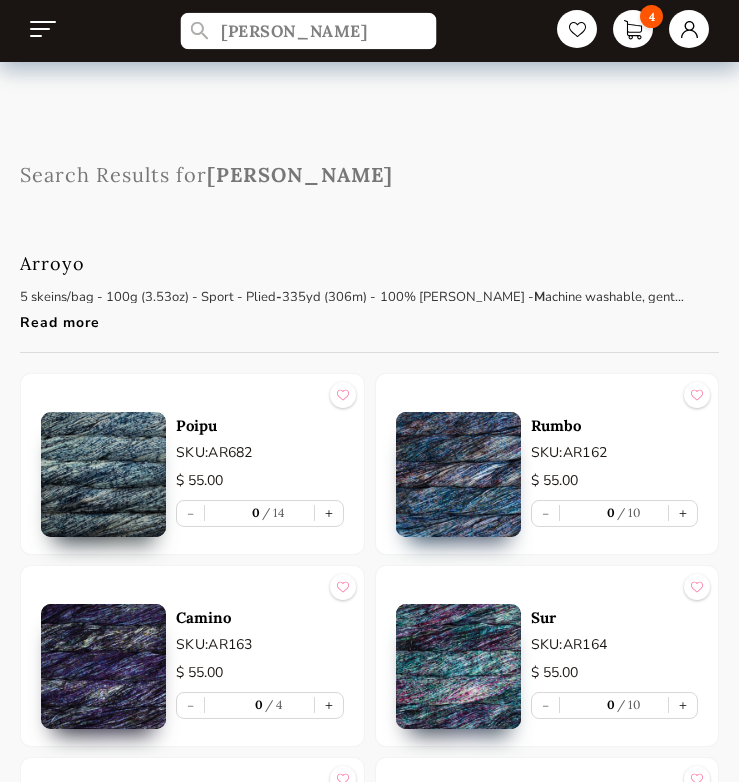 click on "arroyo" at bounding box center [308, 31] 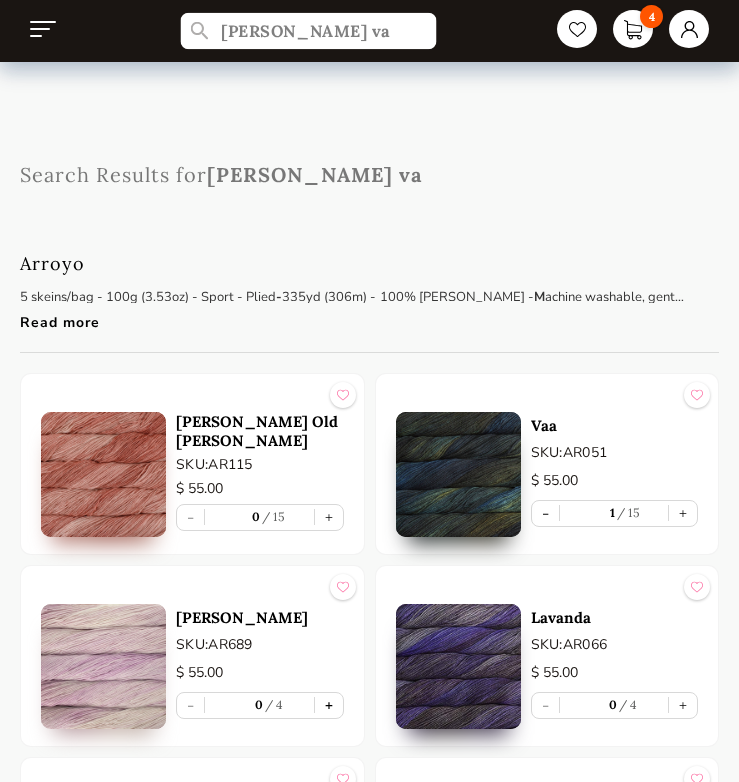 type on "arroyo va" 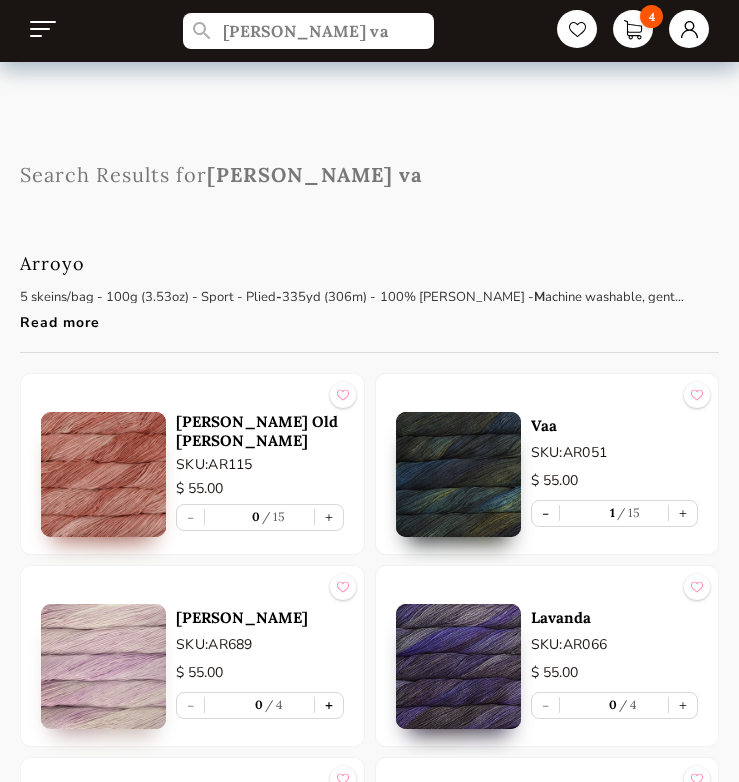 click on "+" at bounding box center (329, 705) 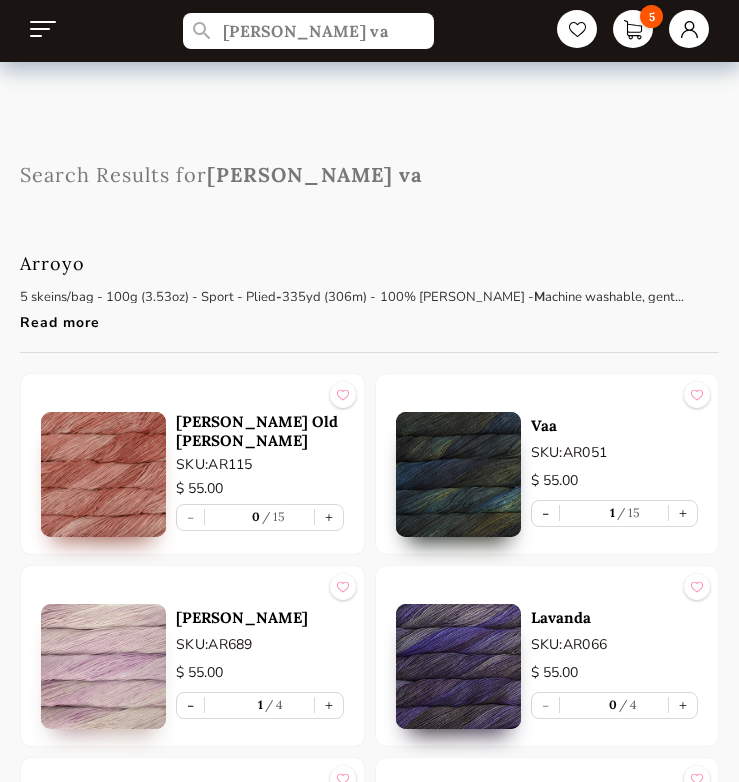 click on "Read more" at bounding box center (354, 317) 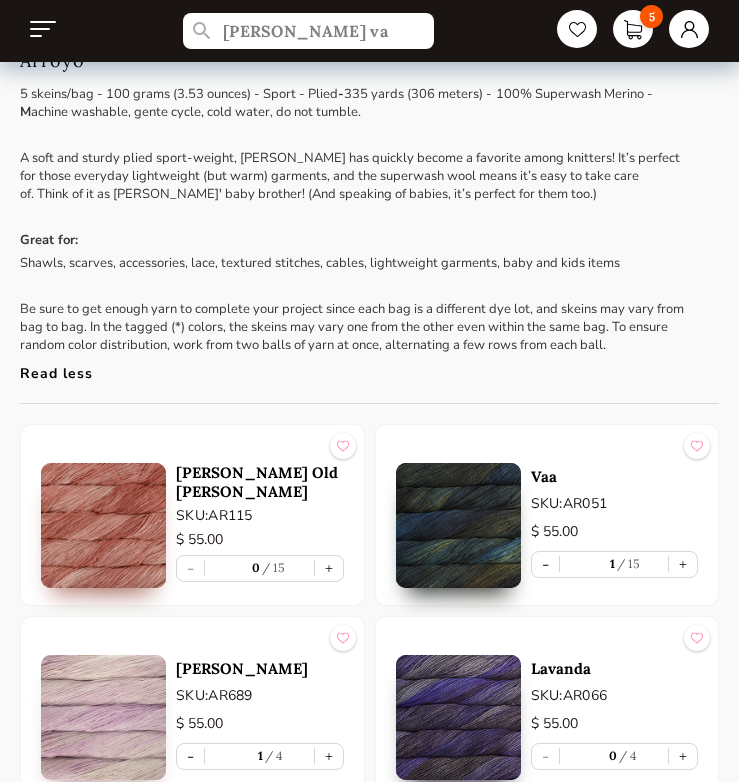 scroll, scrollTop: 54, scrollLeft: 0, axis: vertical 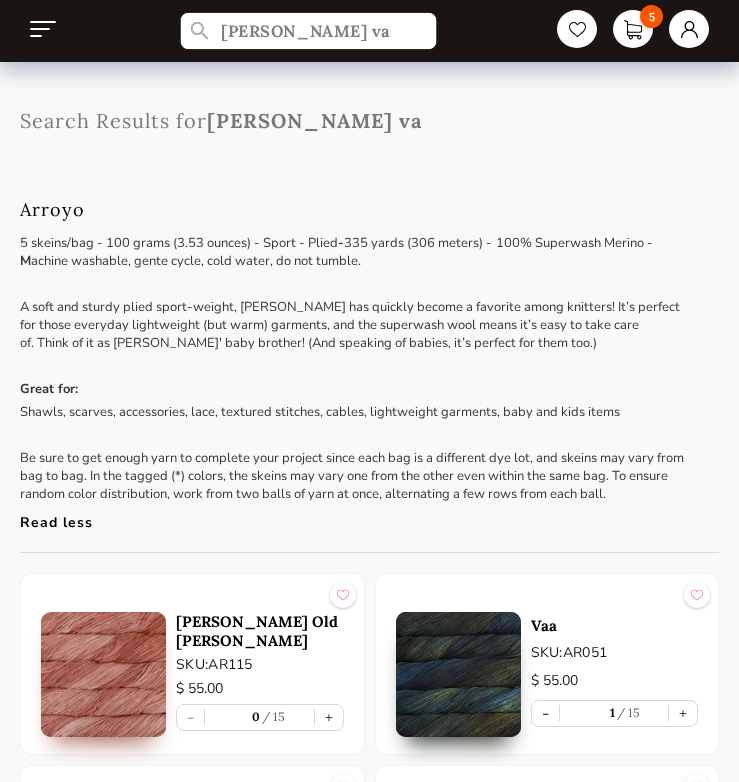 click on "arroyo va" at bounding box center [308, 31] 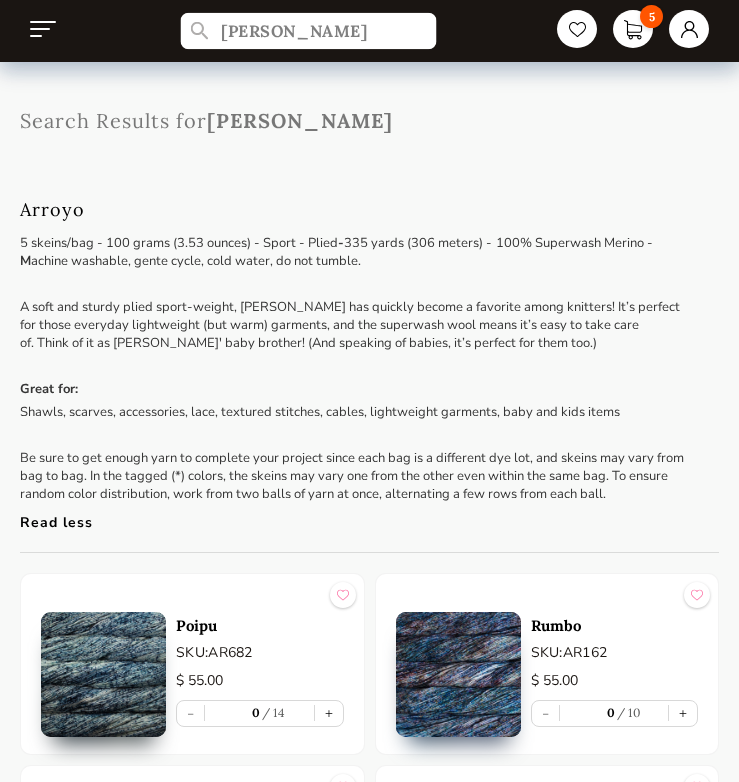 type on "arroyo" 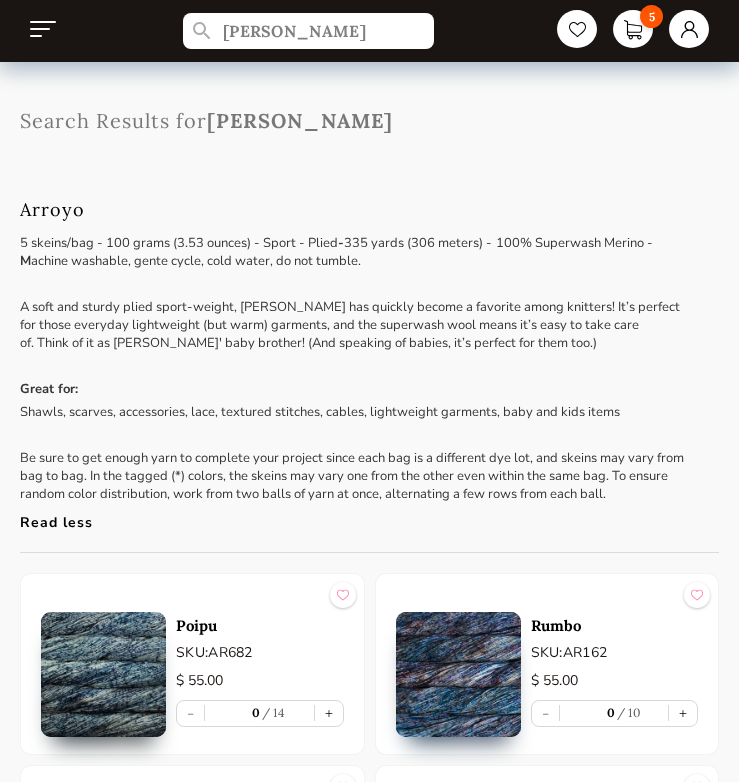 click on "arroyo 5" at bounding box center (369, 31) 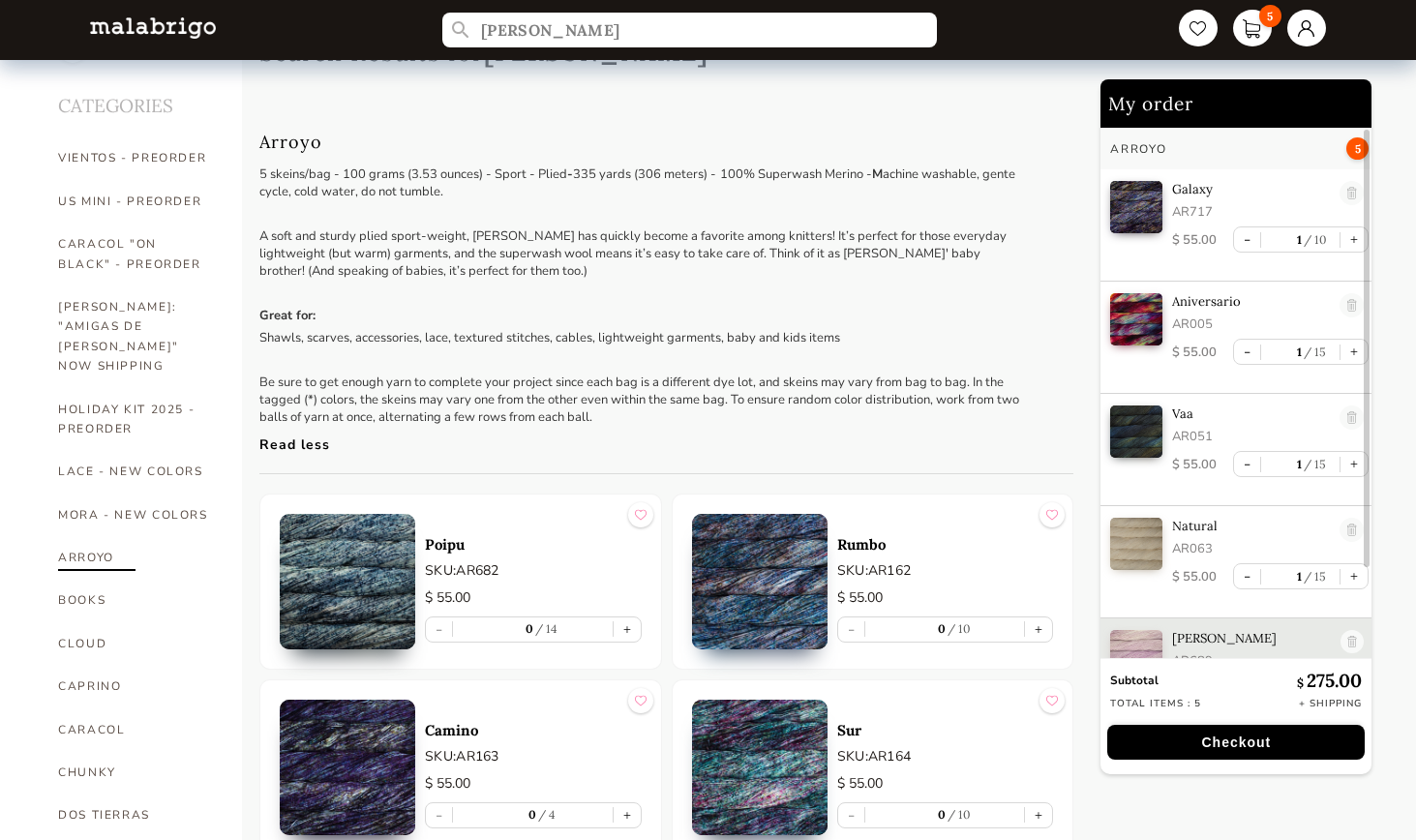 click on "ARROYO" at bounding box center [136, 557] 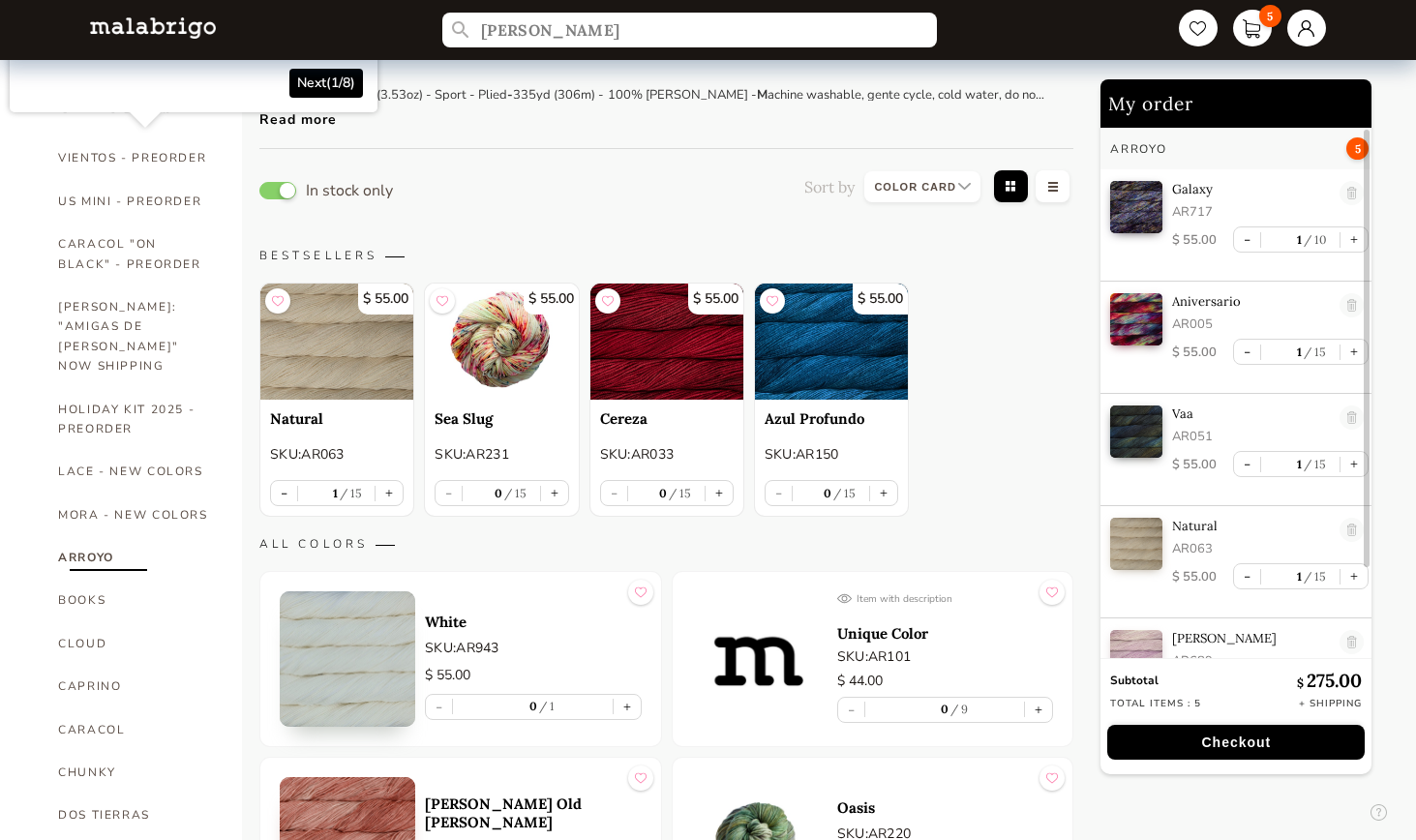 select on "INDEX" 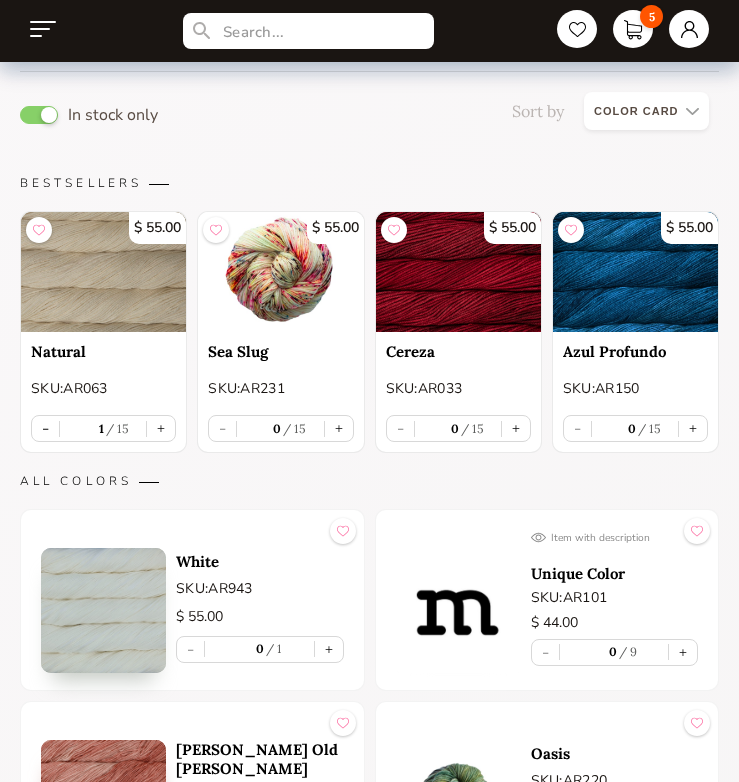 scroll, scrollTop: 215, scrollLeft: 0, axis: vertical 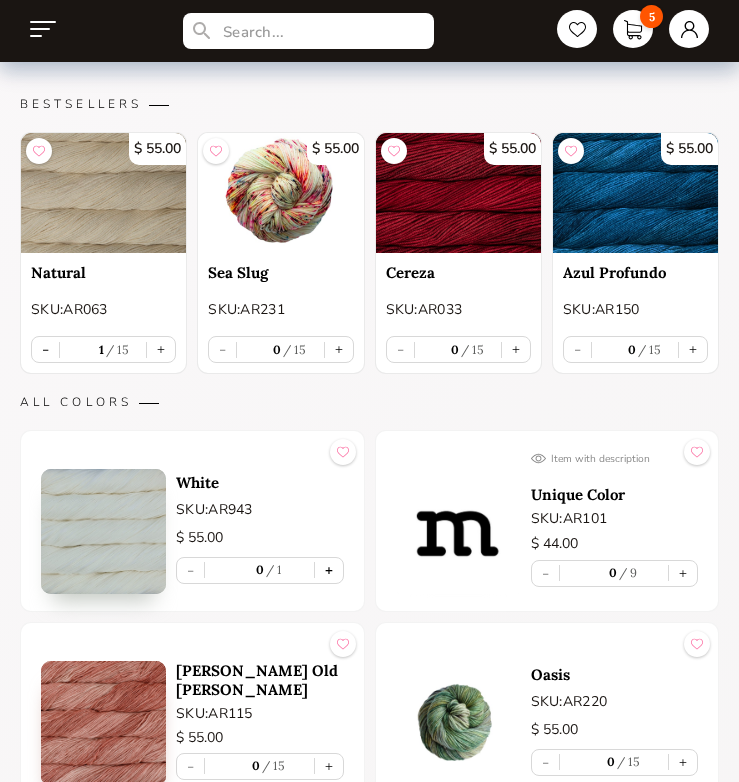 click on "+" at bounding box center [329, 570] 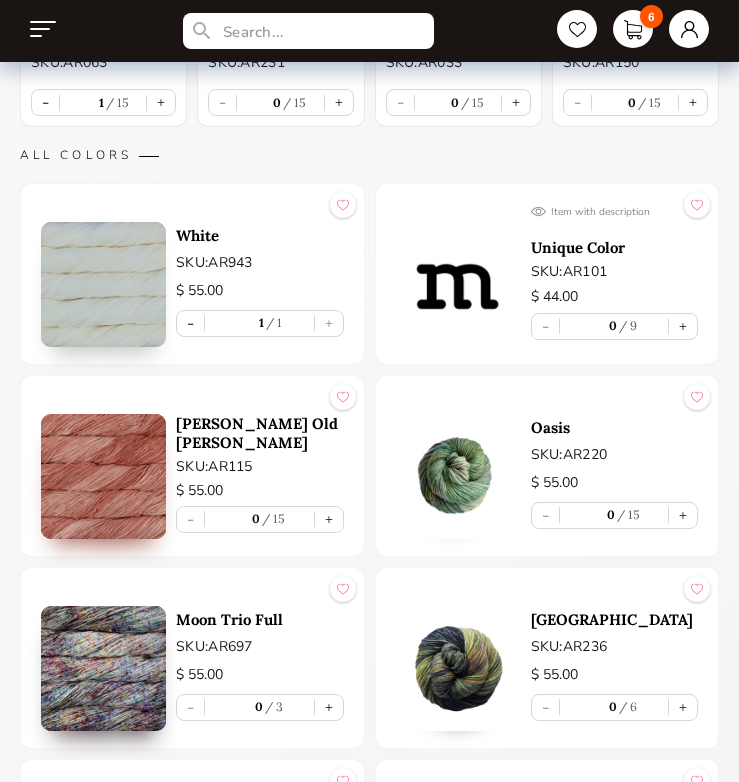scroll, scrollTop: 535, scrollLeft: 0, axis: vertical 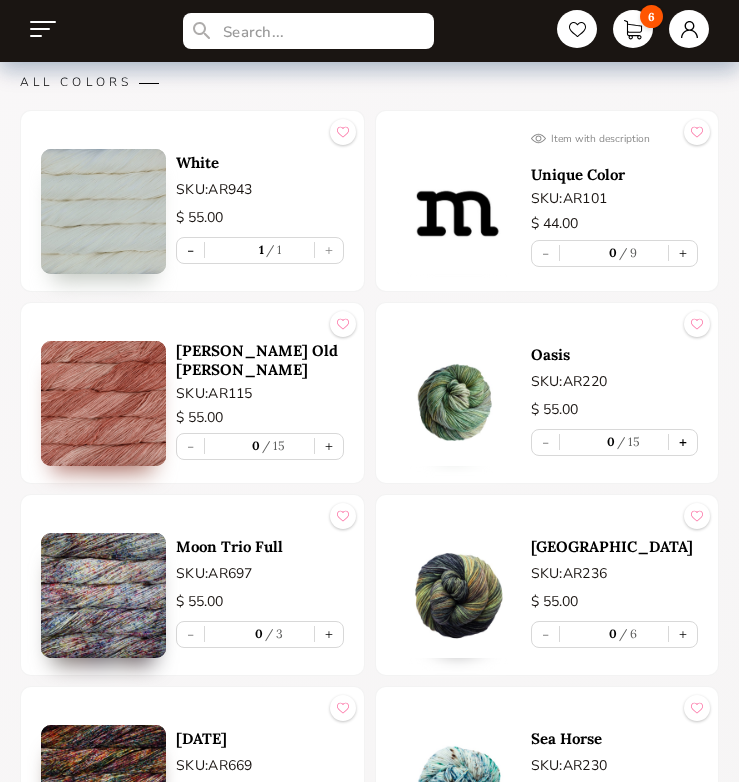 click on "+" at bounding box center (683, 442) 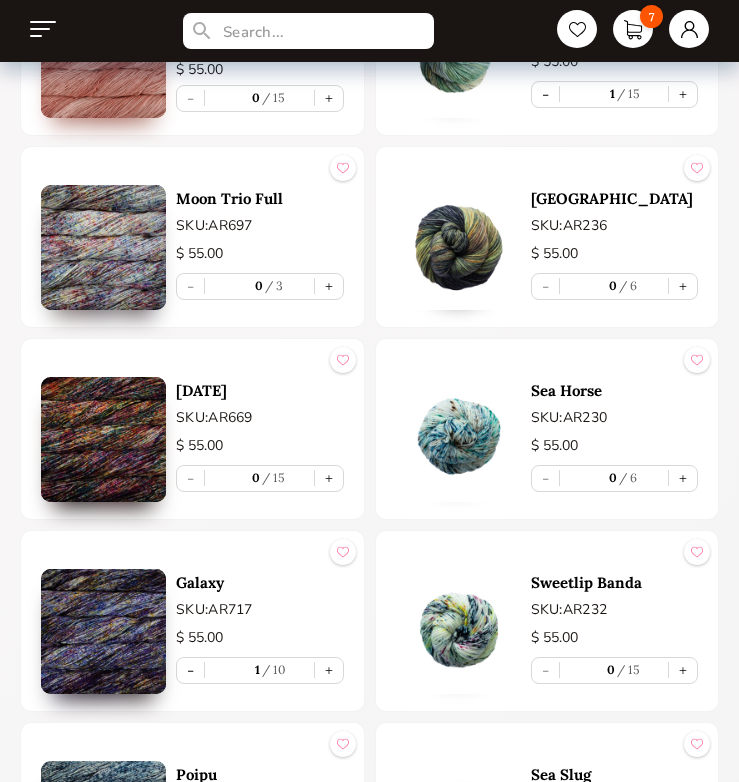 scroll, scrollTop: 930, scrollLeft: 0, axis: vertical 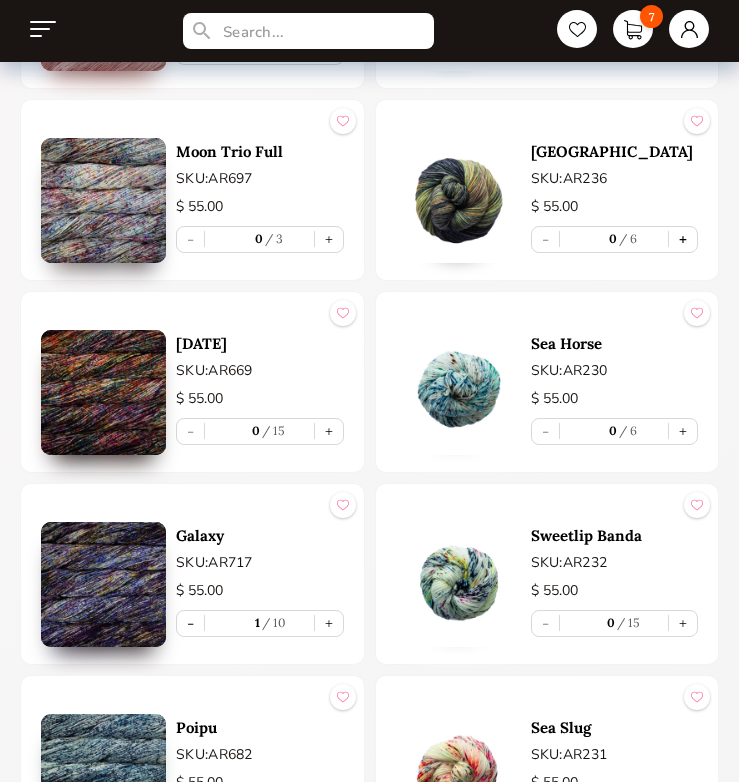 click on "+" at bounding box center (683, 239) 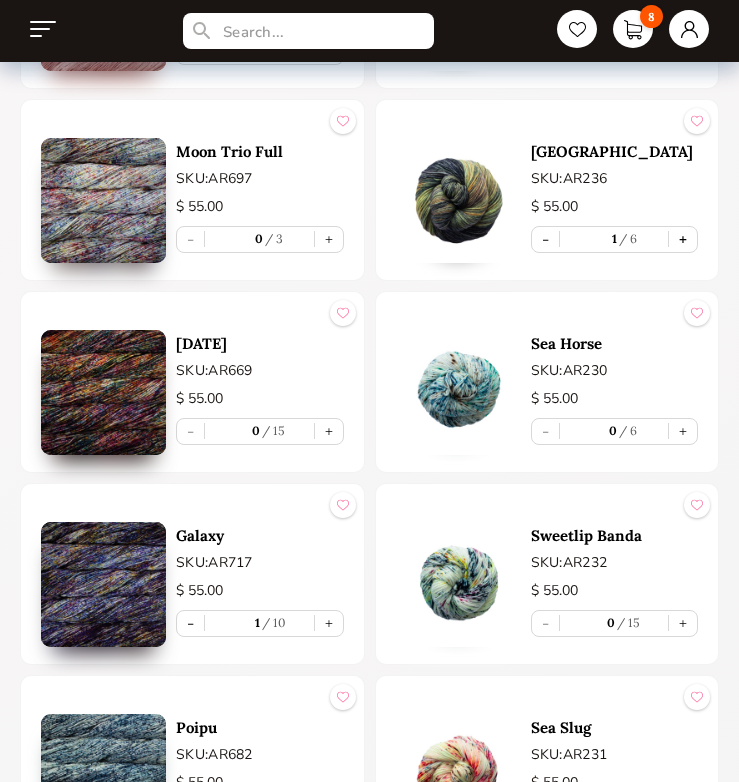 type on "1" 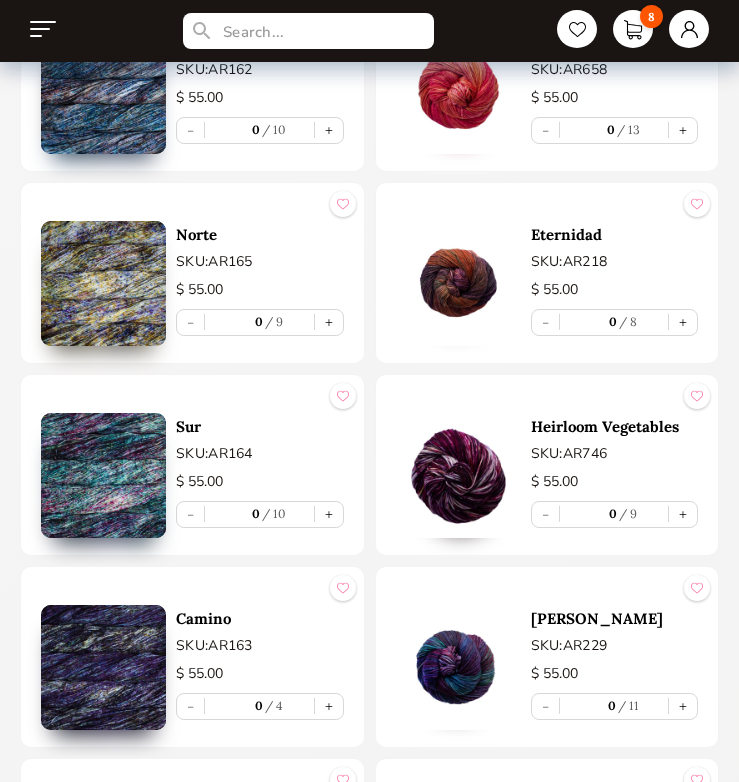 scroll, scrollTop: 1866, scrollLeft: 0, axis: vertical 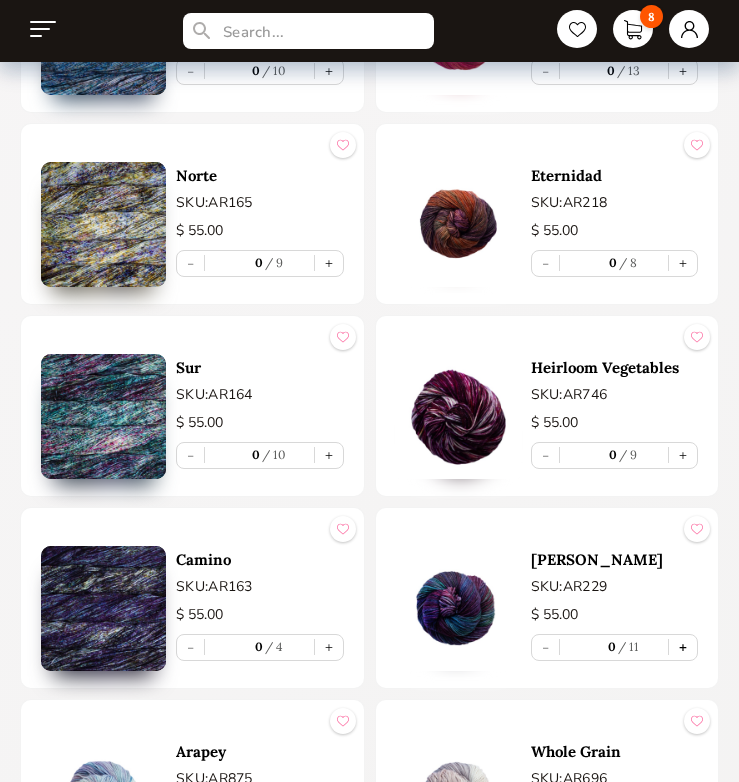 click on "+" at bounding box center (683, 647) 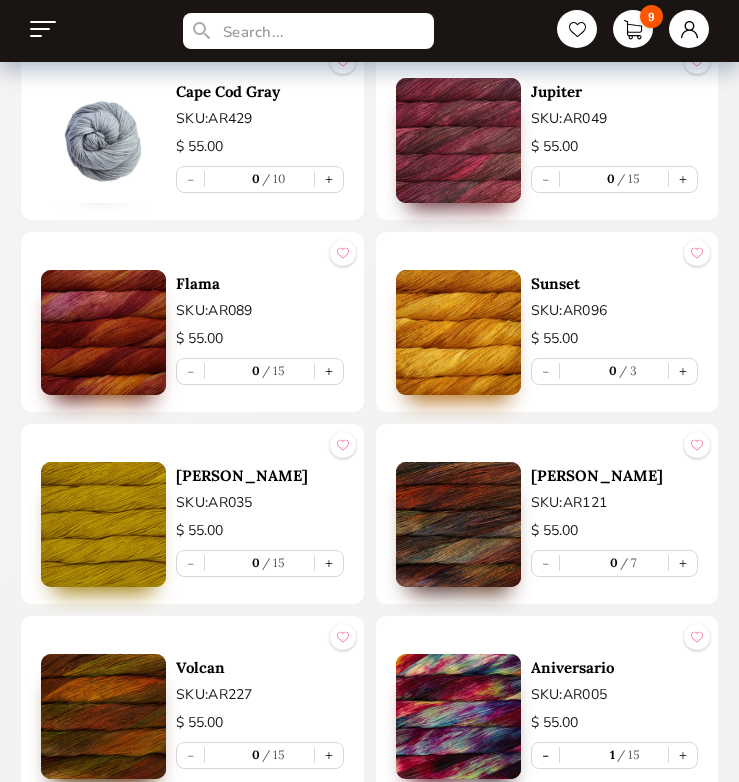 scroll, scrollTop: 2936, scrollLeft: 0, axis: vertical 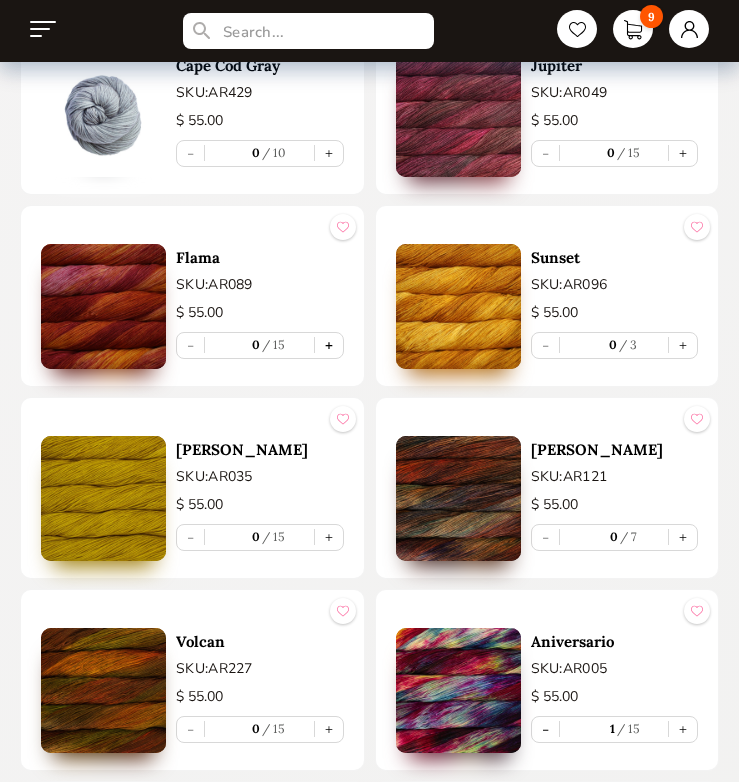 click on "+" at bounding box center [329, 345] 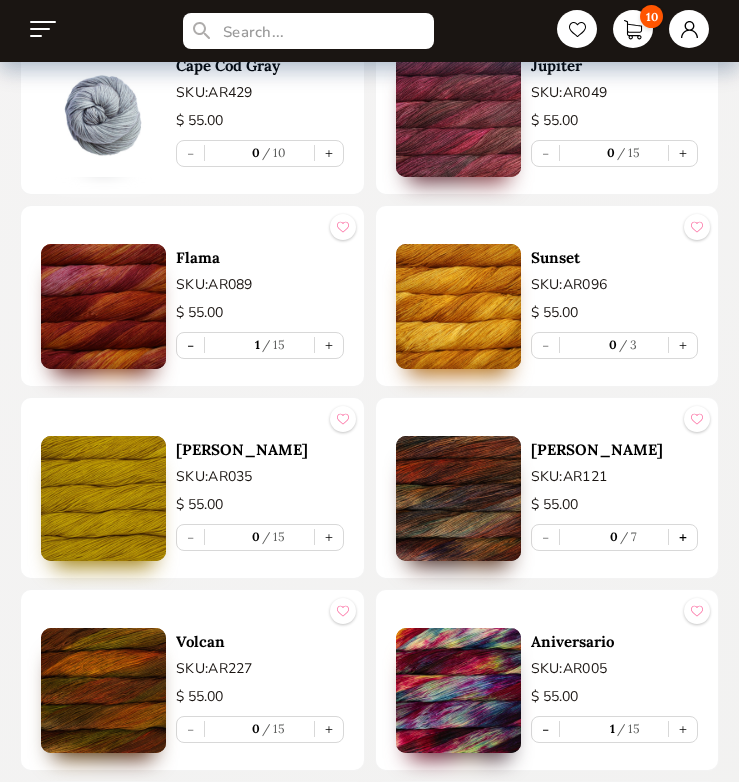 click on "+" at bounding box center (683, 537) 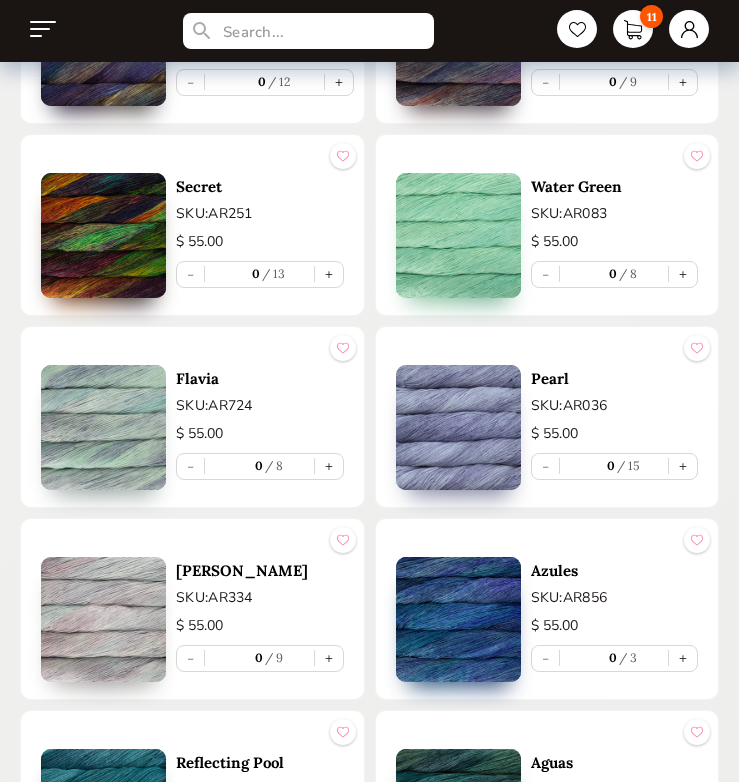 scroll, scrollTop: 5150, scrollLeft: 0, axis: vertical 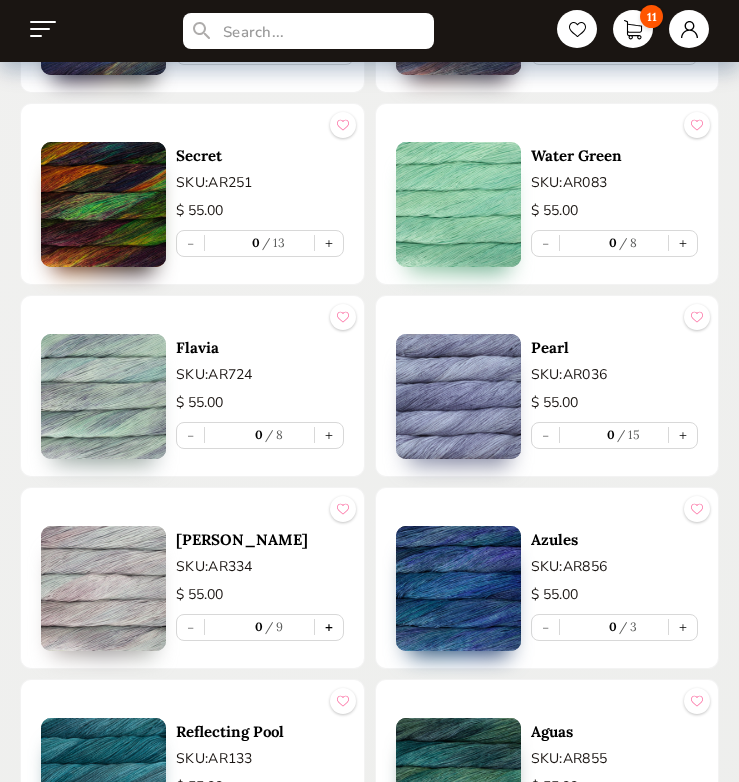 click on "+" at bounding box center [329, 627] 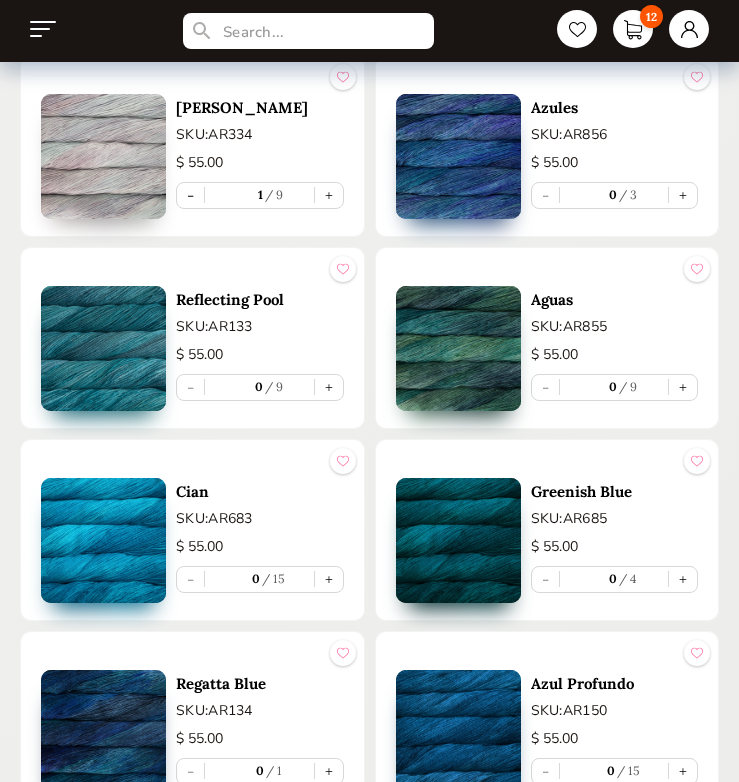 scroll, scrollTop: 5550, scrollLeft: 0, axis: vertical 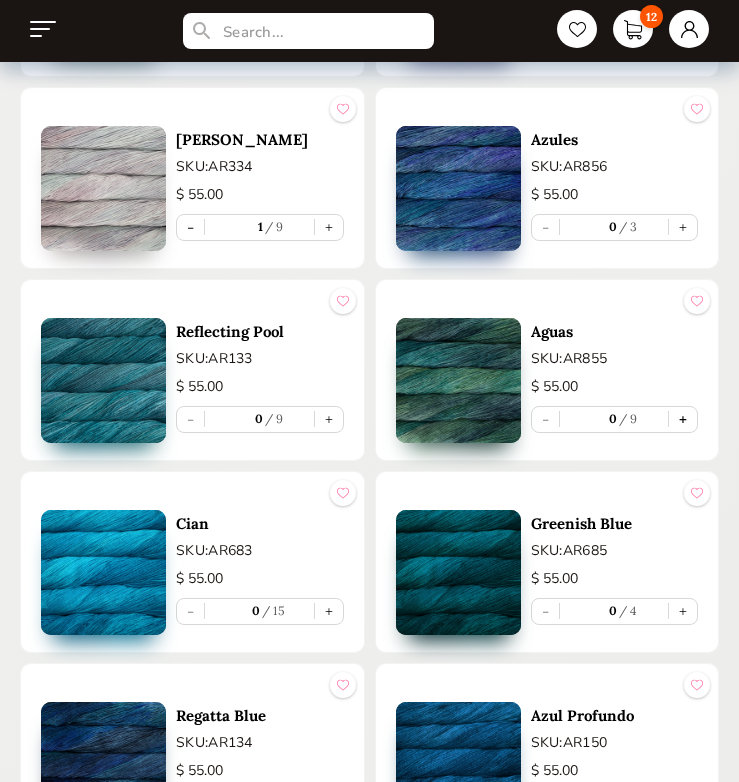 click on "+" at bounding box center (683, 419) 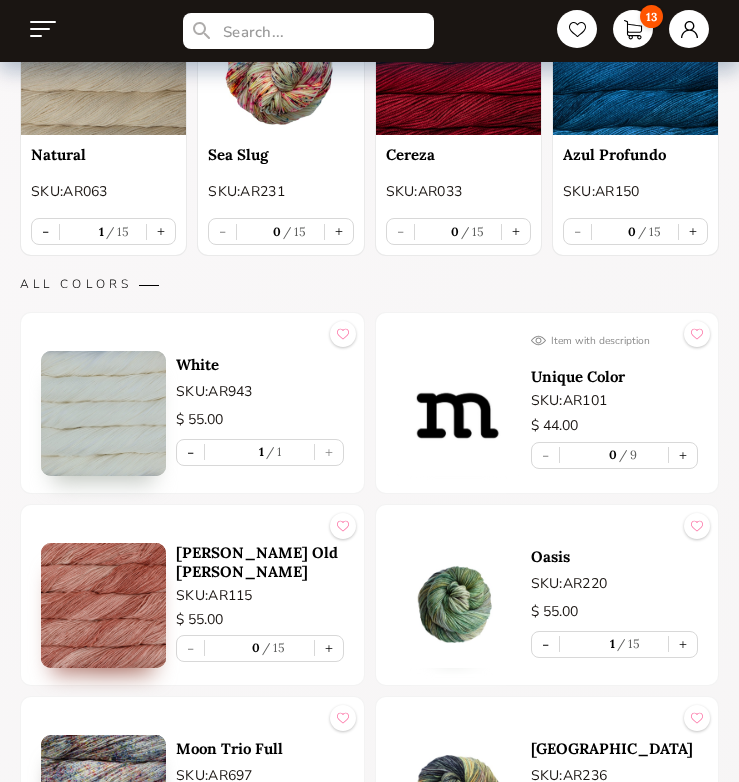 scroll, scrollTop: 0, scrollLeft: 0, axis: both 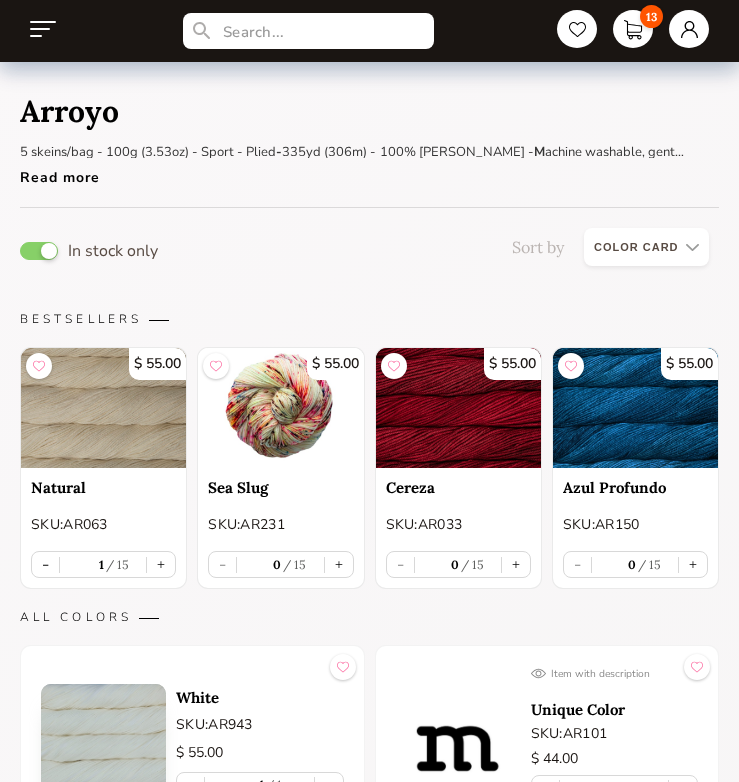 select on "NAME" 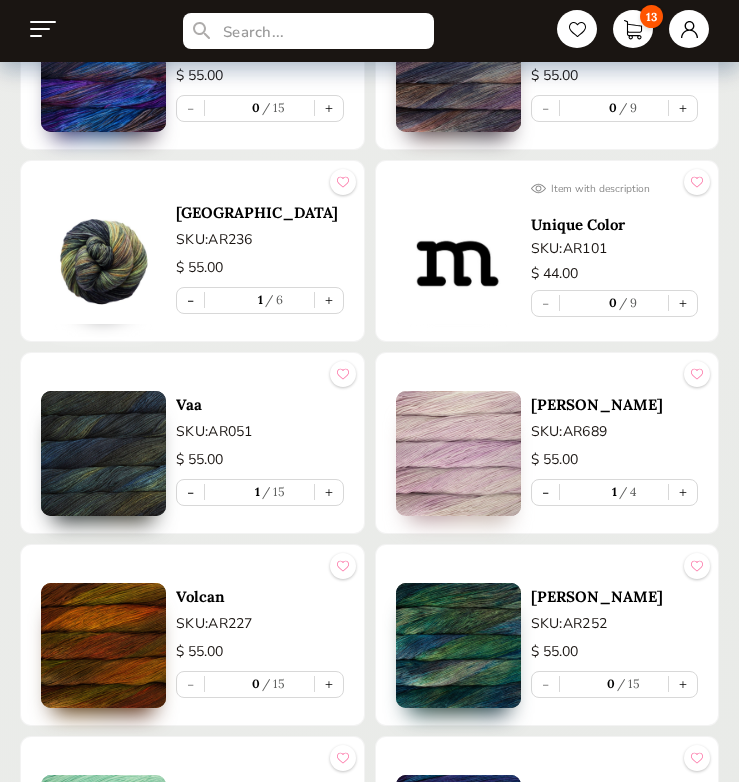 scroll, scrollTop: 7922, scrollLeft: 0, axis: vertical 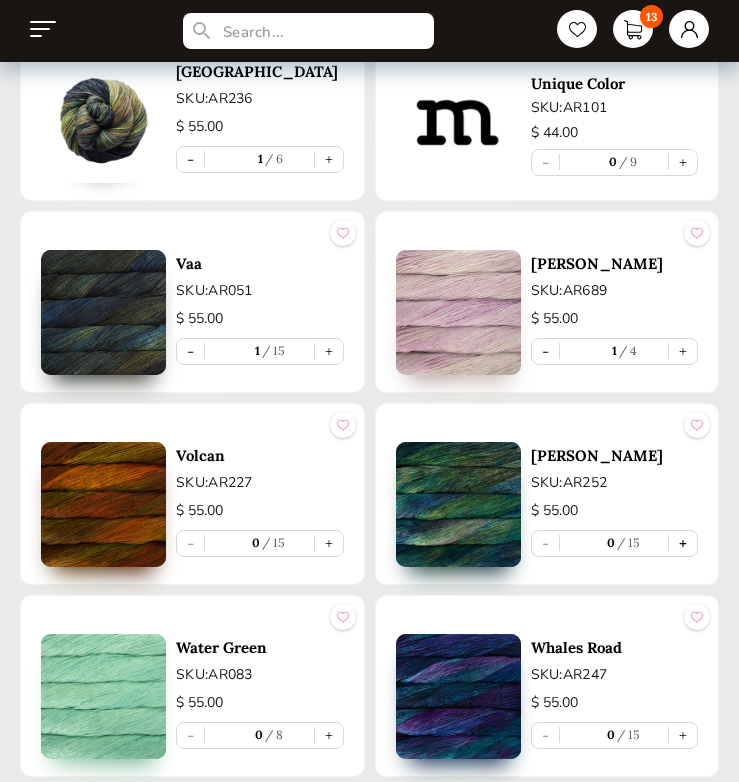 click on "+" at bounding box center [683, 543] 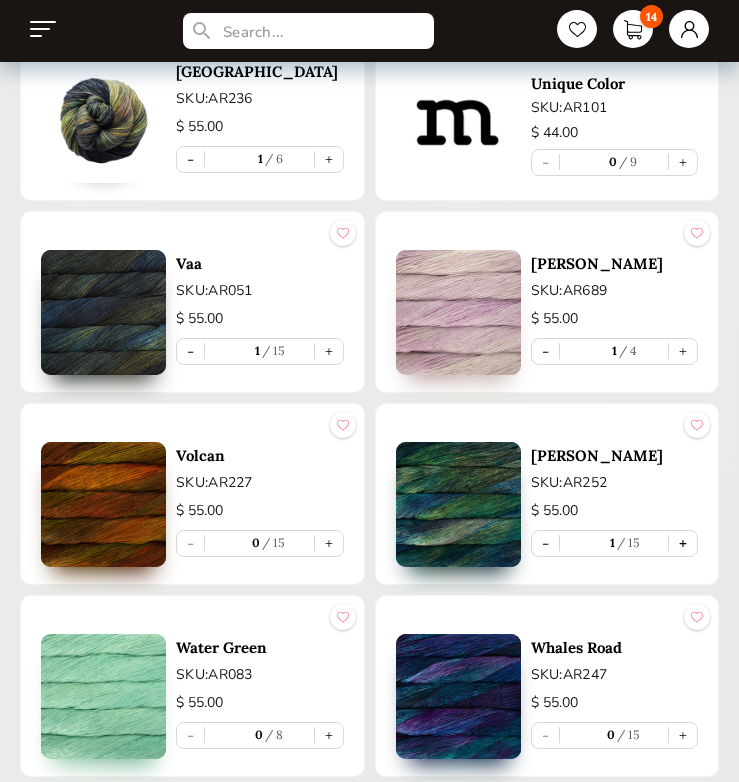 type on "1" 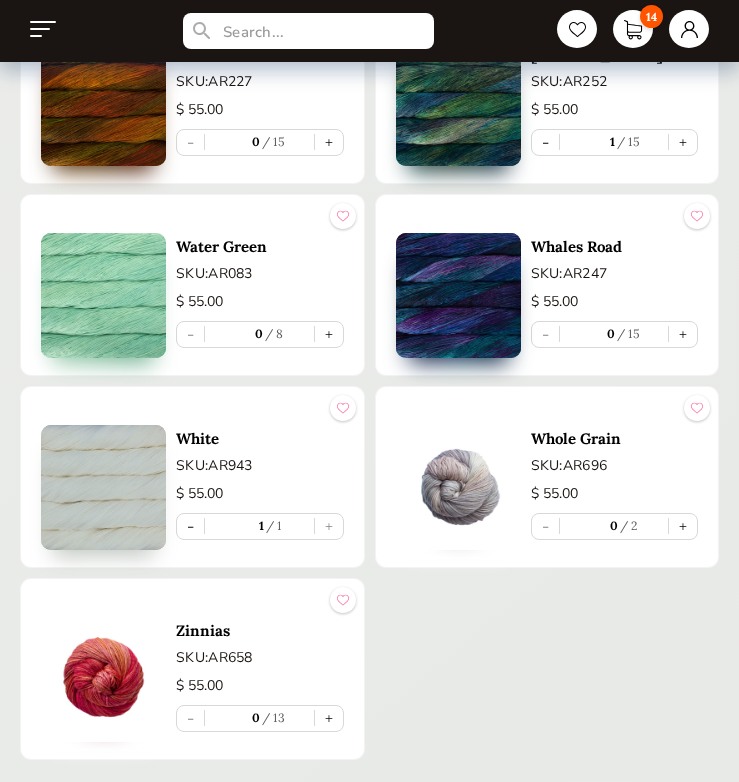 scroll, scrollTop: 8350, scrollLeft: 0, axis: vertical 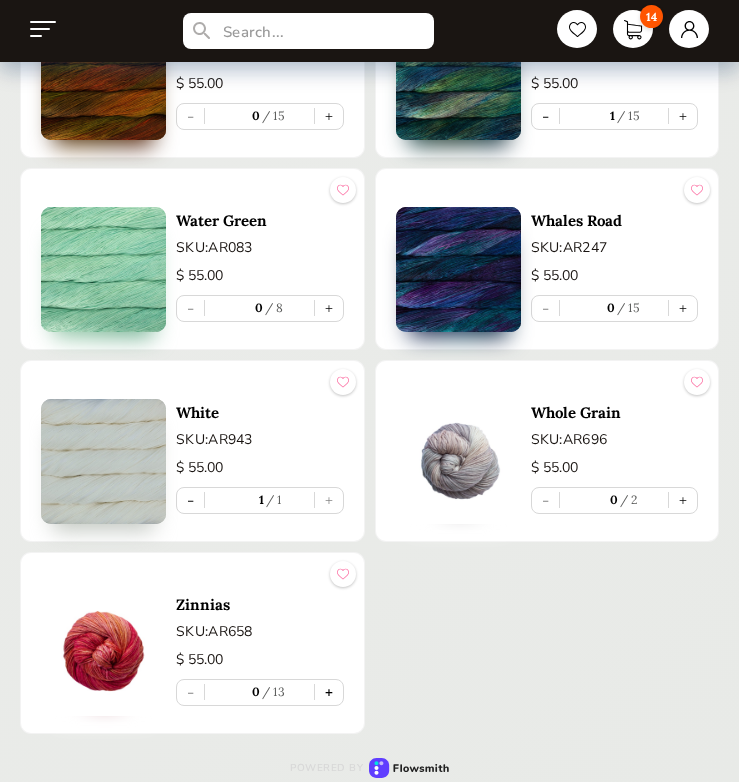 click on "+" at bounding box center [329, 692] 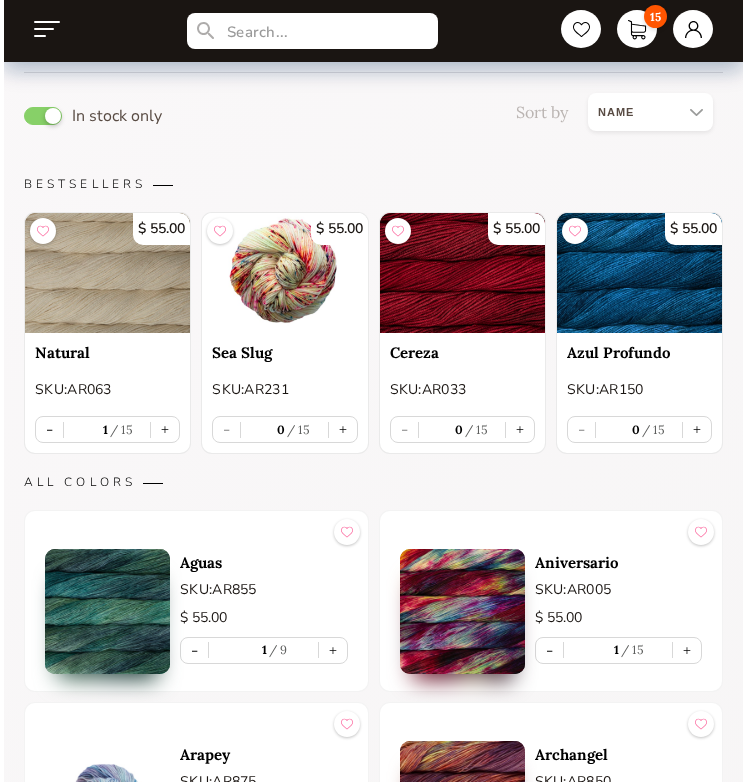 scroll, scrollTop: 0, scrollLeft: 0, axis: both 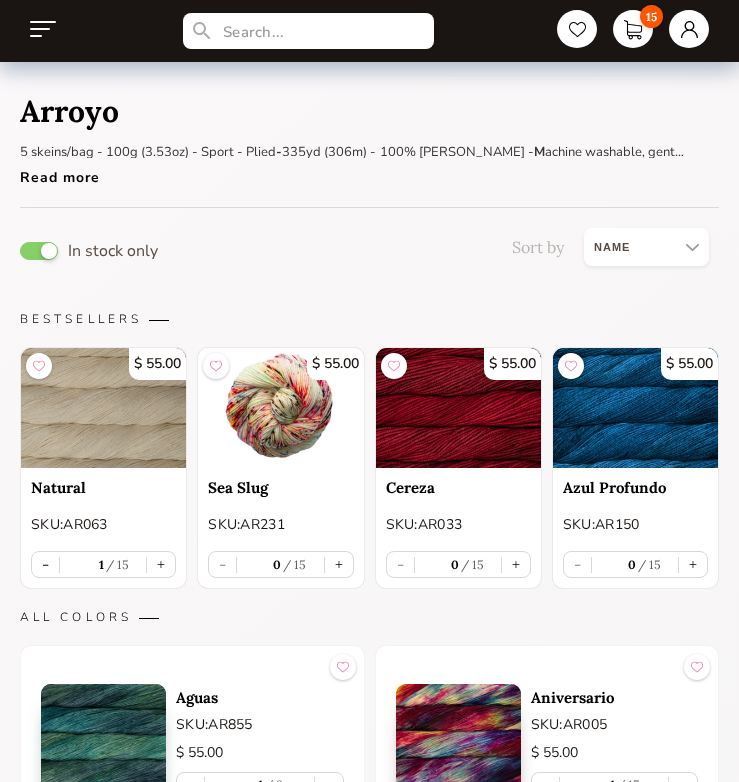 click at bounding box center (43, 29) 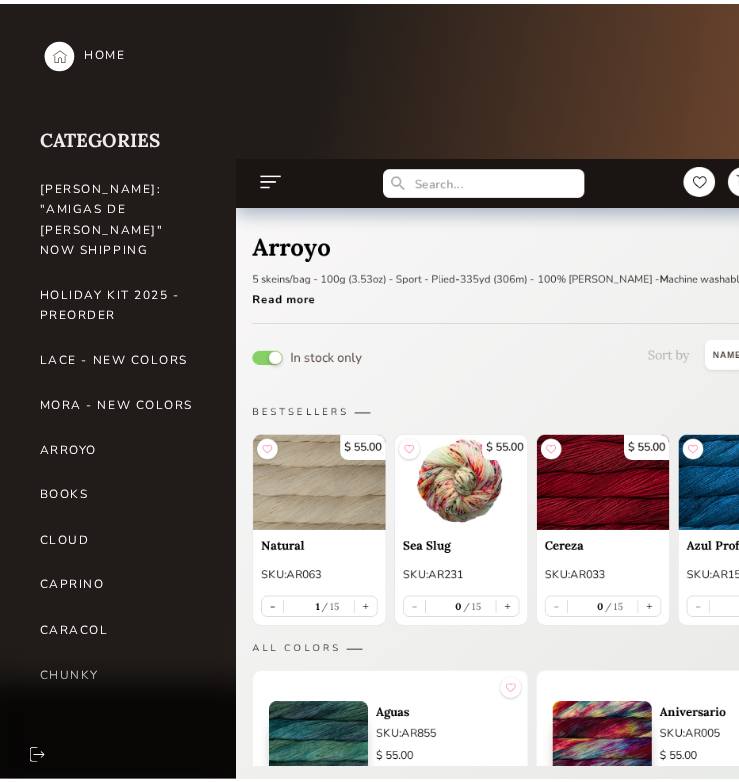 scroll, scrollTop: 160, scrollLeft: 0, axis: vertical 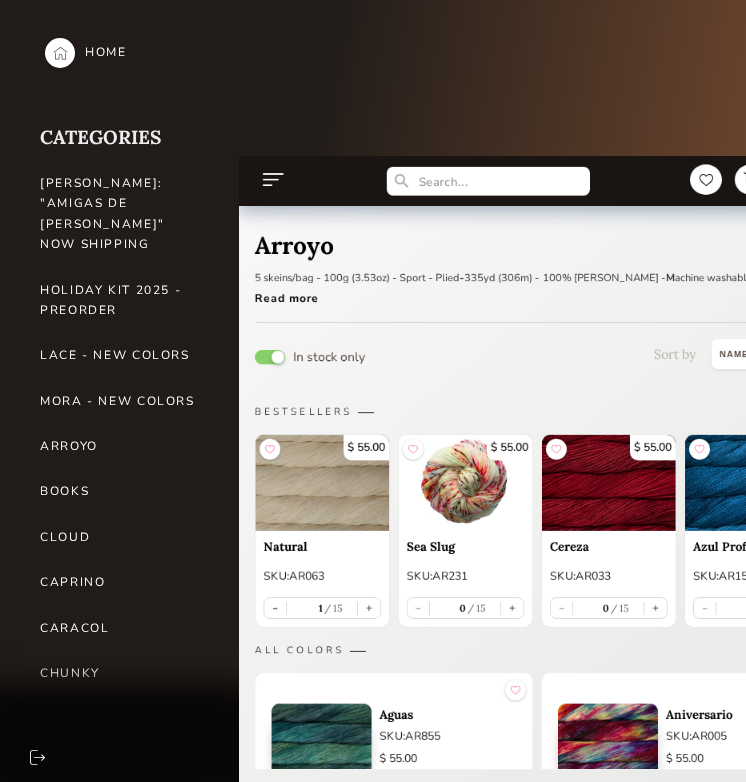 click on "CAPRINO" at bounding box center [120, 582] 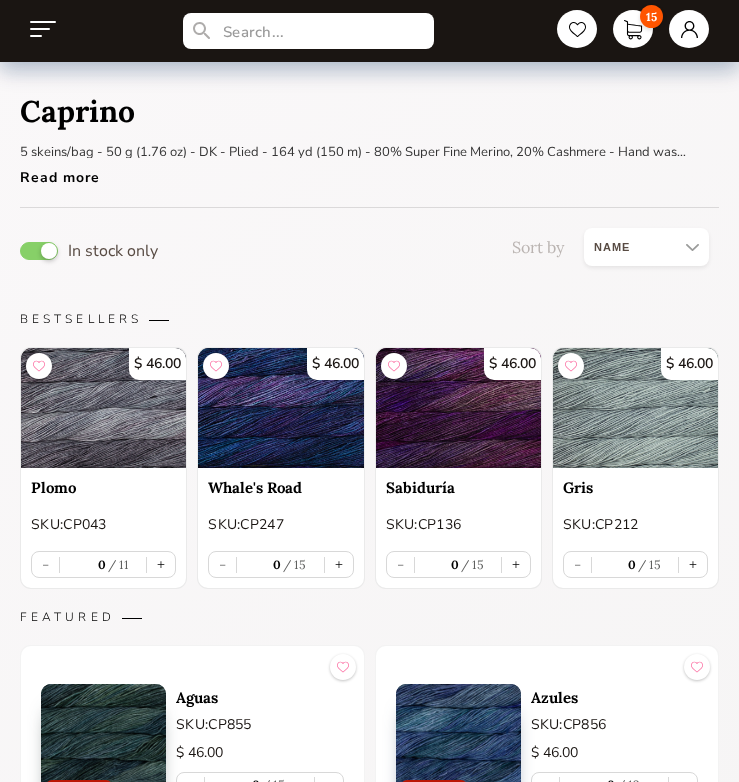 click on "In stock only Sort by Grid view Table view" at bounding box center [369, 251] 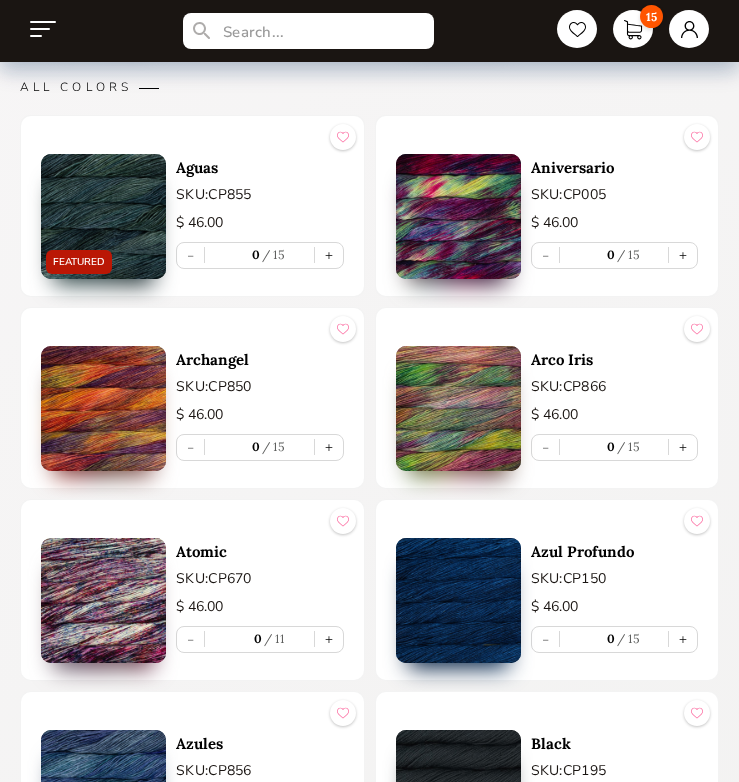 scroll, scrollTop: 1156, scrollLeft: 0, axis: vertical 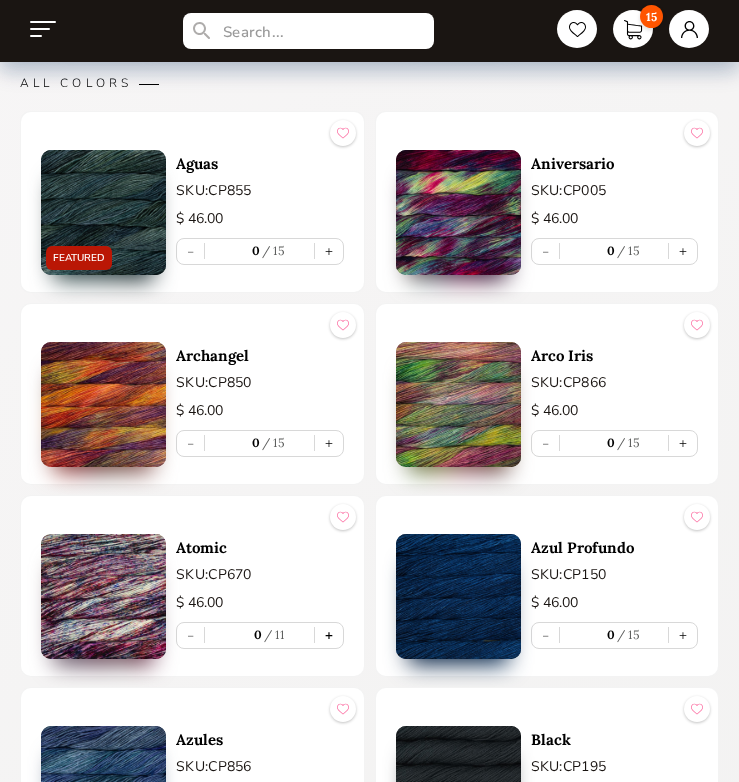click on "+" at bounding box center (329, 635) 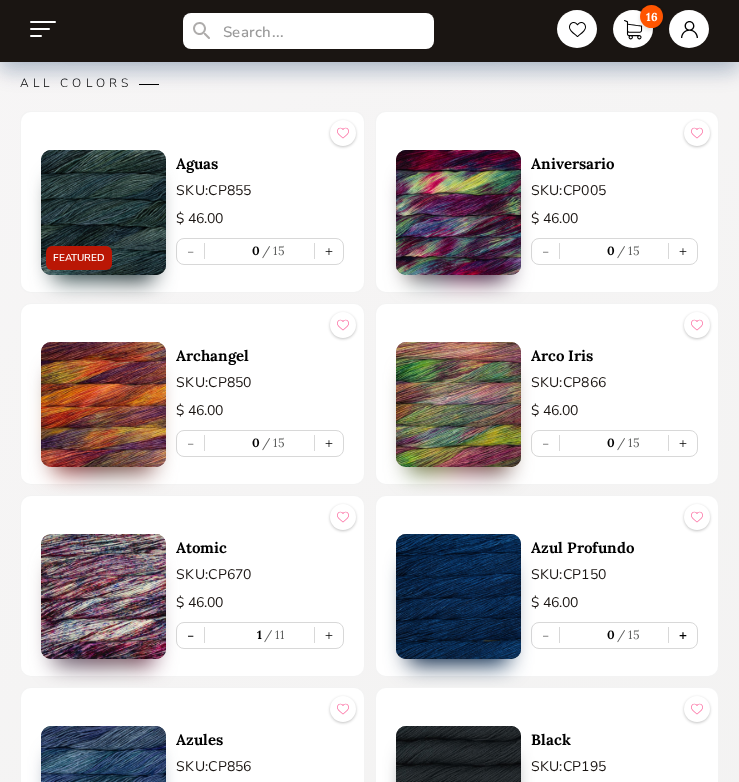 click on "+" at bounding box center [683, 635] 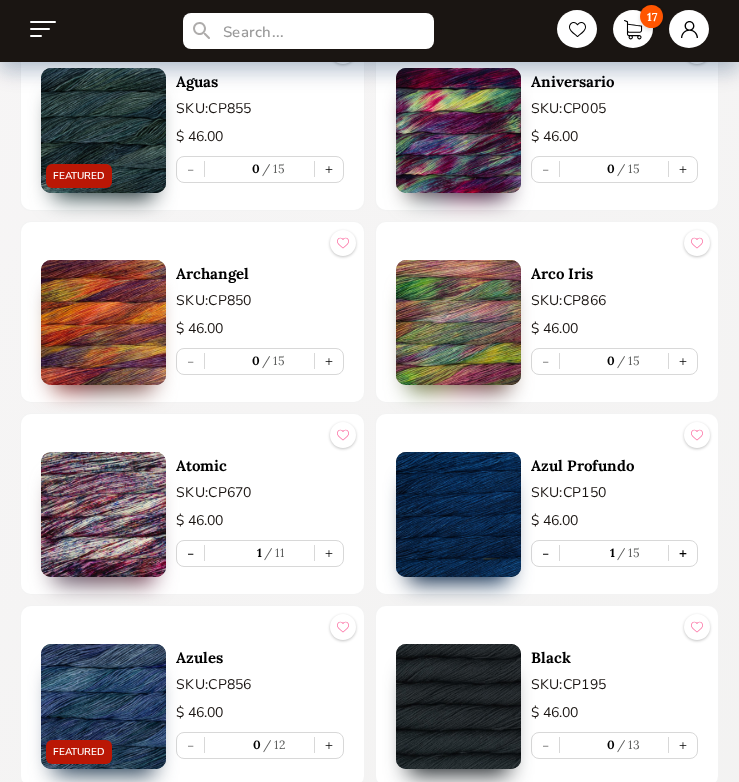 scroll, scrollTop: 1242, scrollLeft: 0, axis: vertical 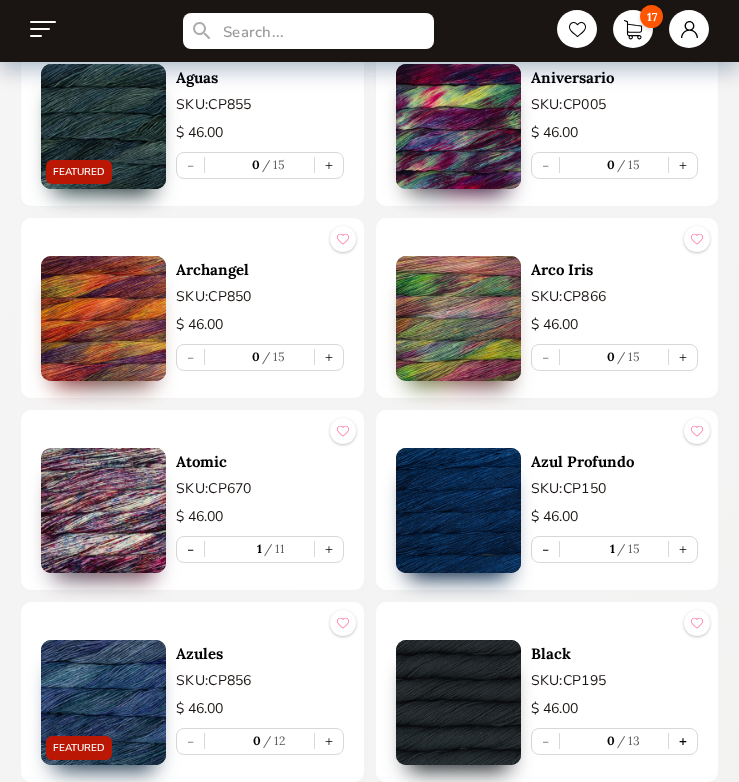 click on "+" at bounding box center (683, 741) 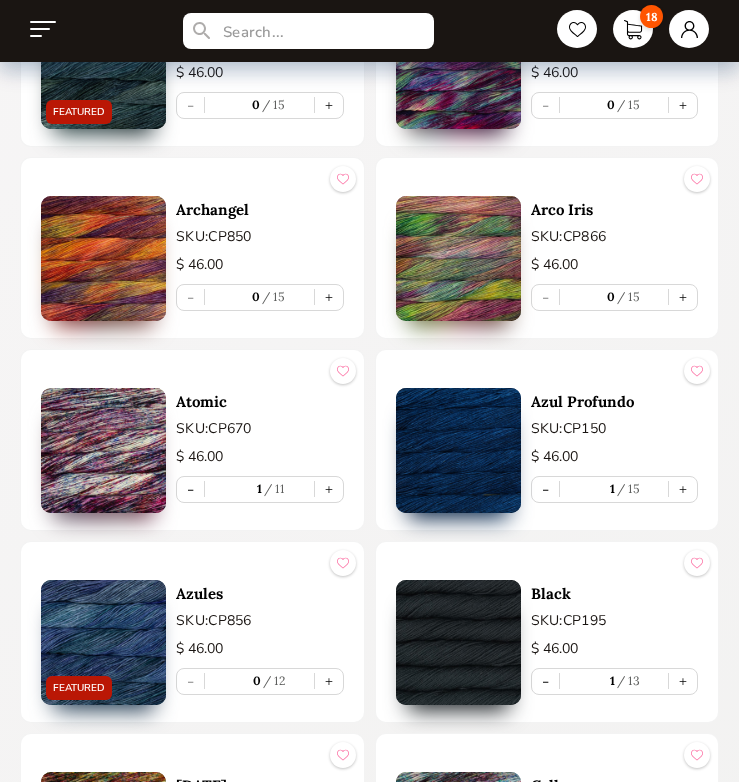 scroll, scrollTop: 1626, scrollLeft: 0, axis: vertical 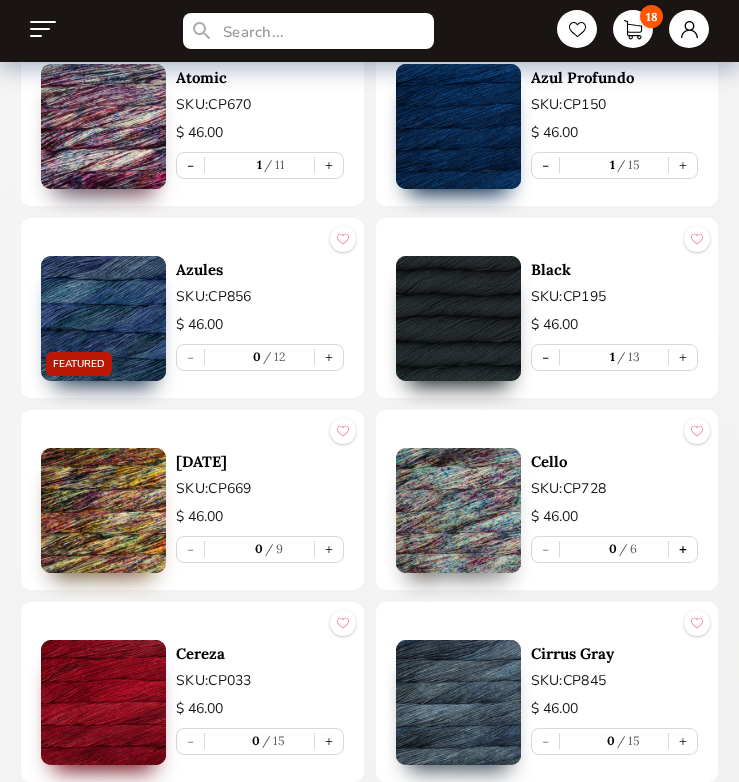 click on "+" at bounding box center (683, 549) 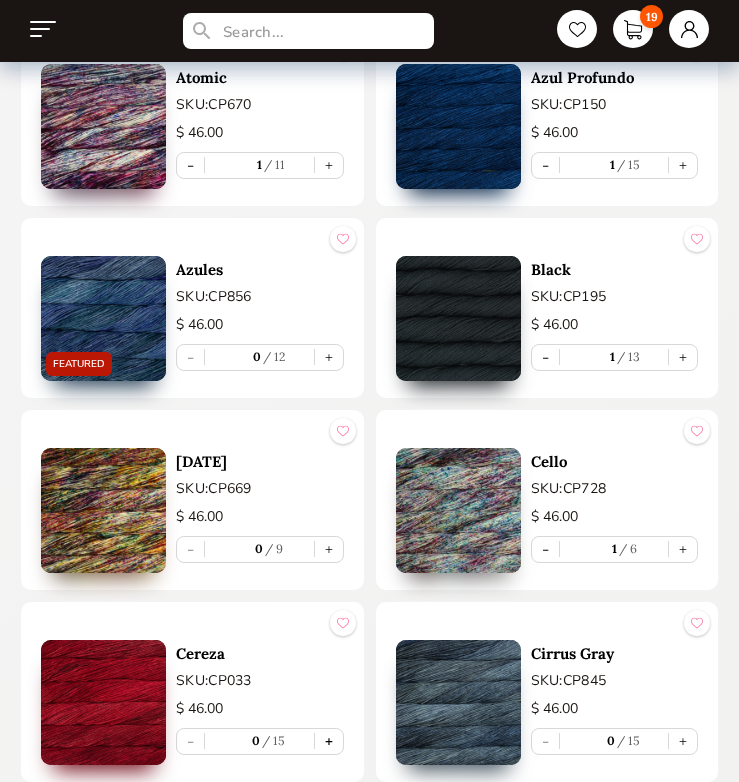 click on "+" at bounding box center (329, 741) 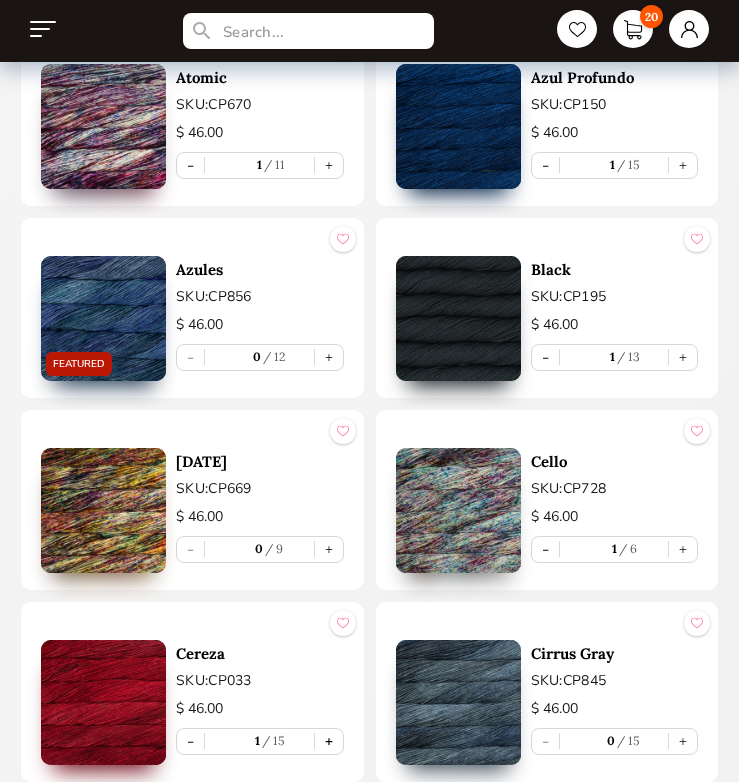 click on "+" at bounding box center [329, 741] 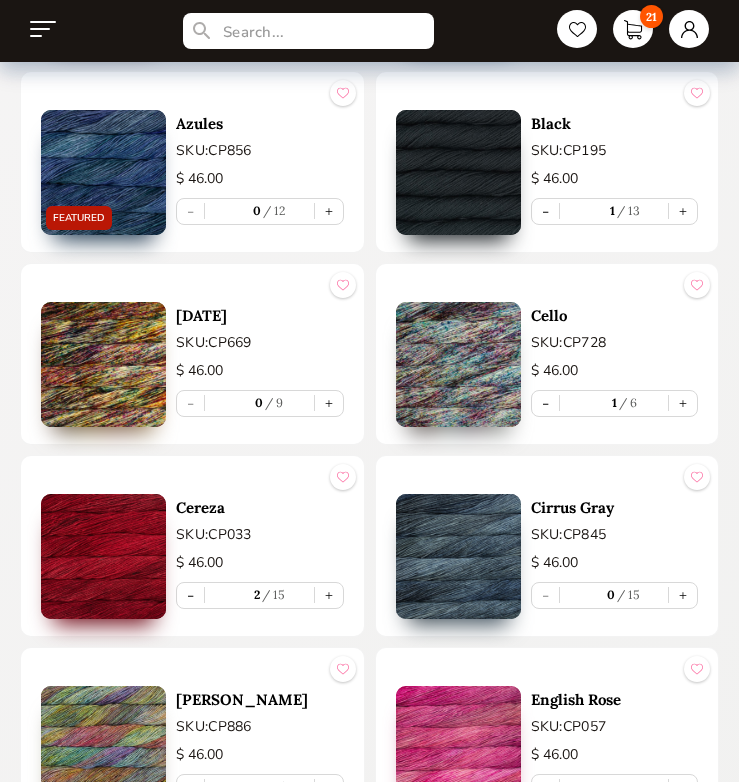 scroll, scrollTop: 1905, scrollLeft: 0, axis: vertical 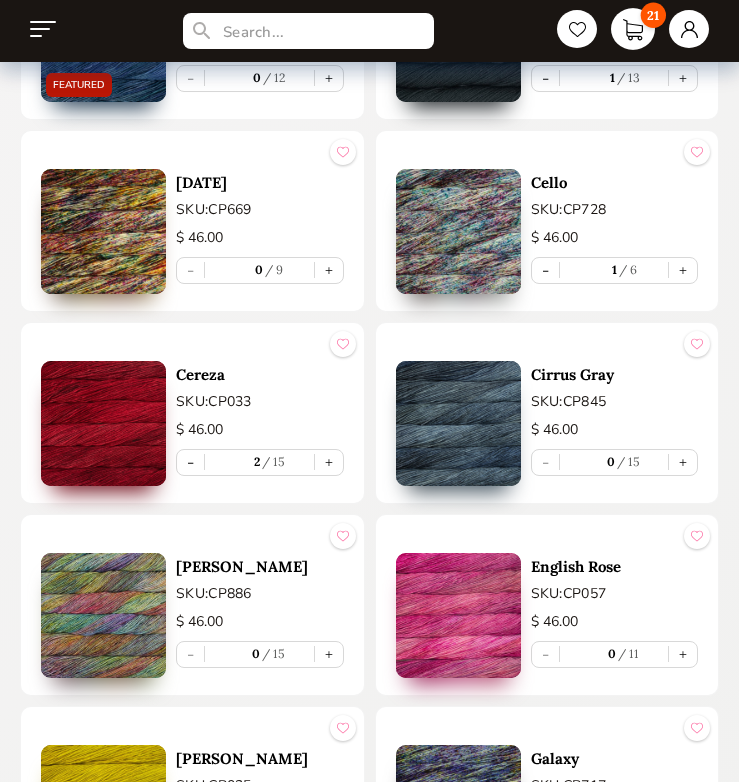 click on "21" at bounding box center (633, 29) 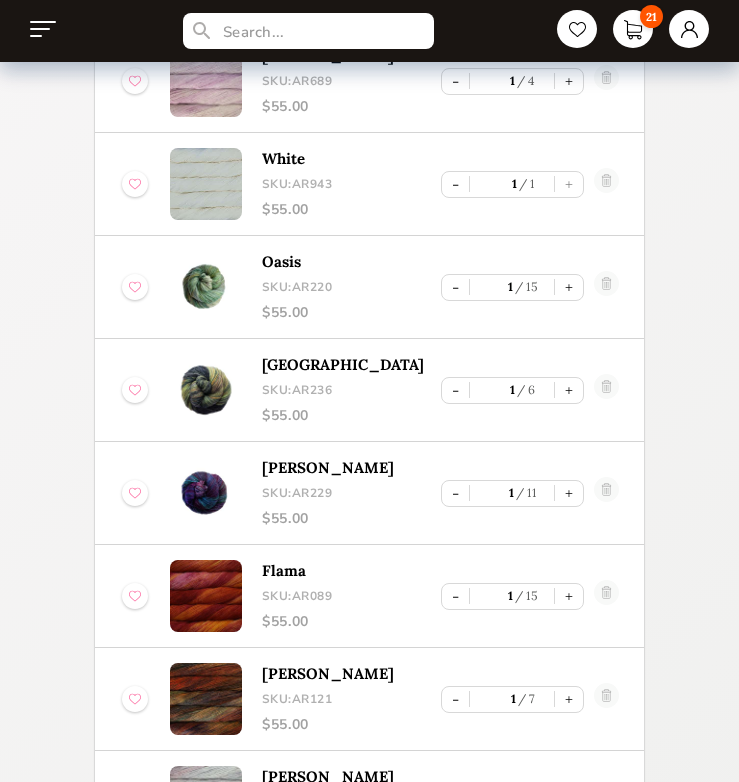 scroll, scrollTop: 465, scrollLeft: 0, axis: vertical 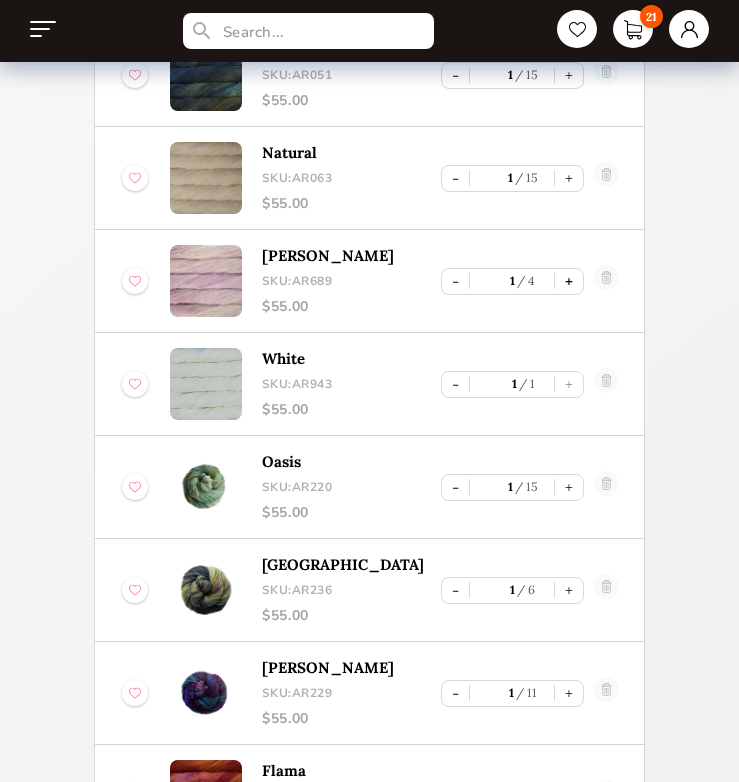 click on "+" at bounding box center [569, 281] 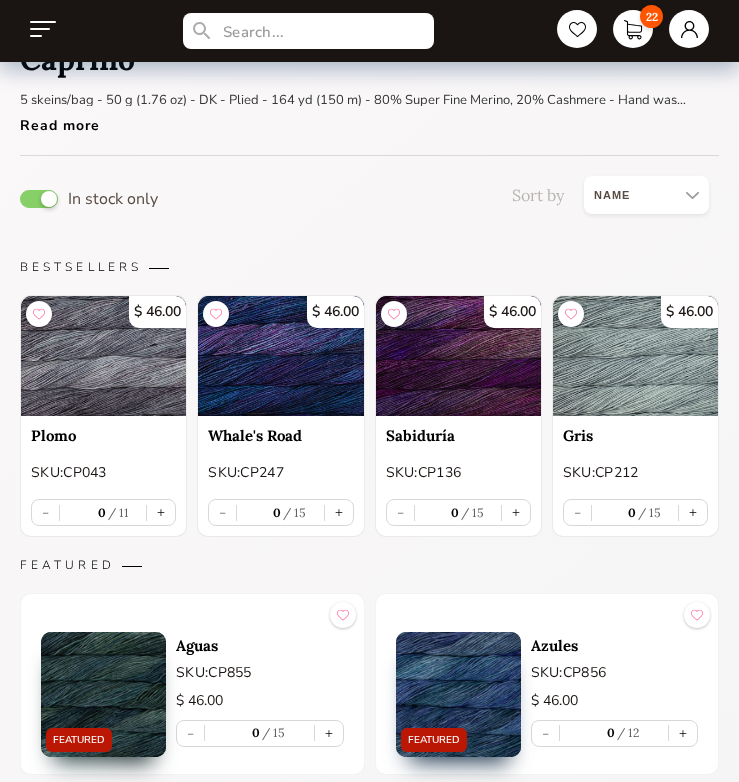 scroll, scrollTop: 0, scrollLeft: 0, axis: both 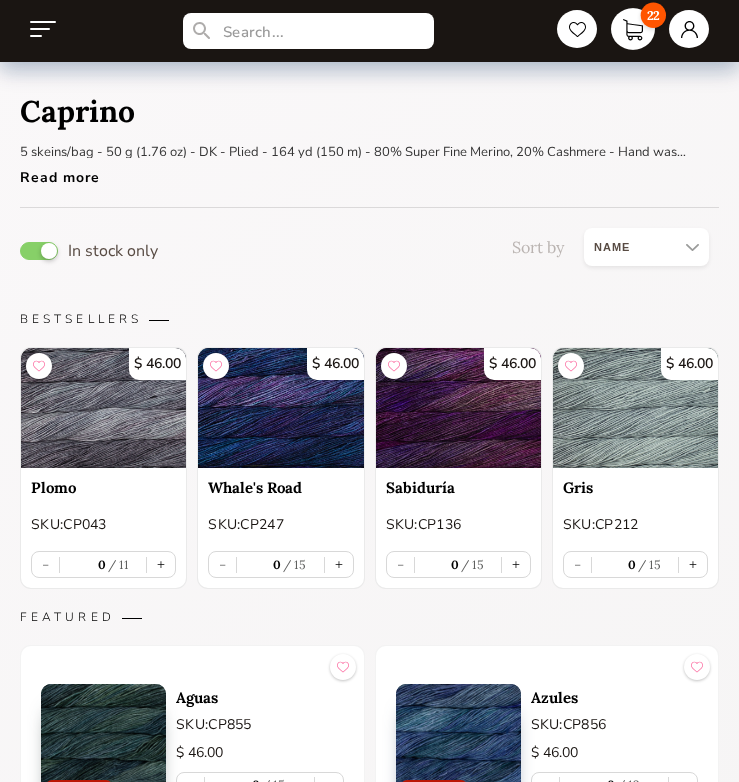 click on "22" at bounding box center (633, 29) 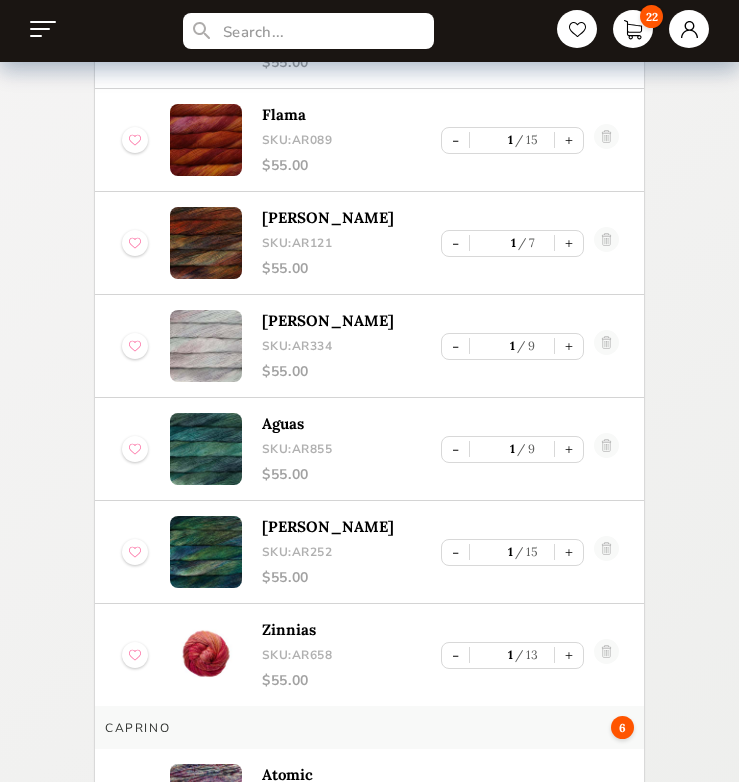 scroll, scrollTop: 1117, scrollLeft: 0, axis: vertical 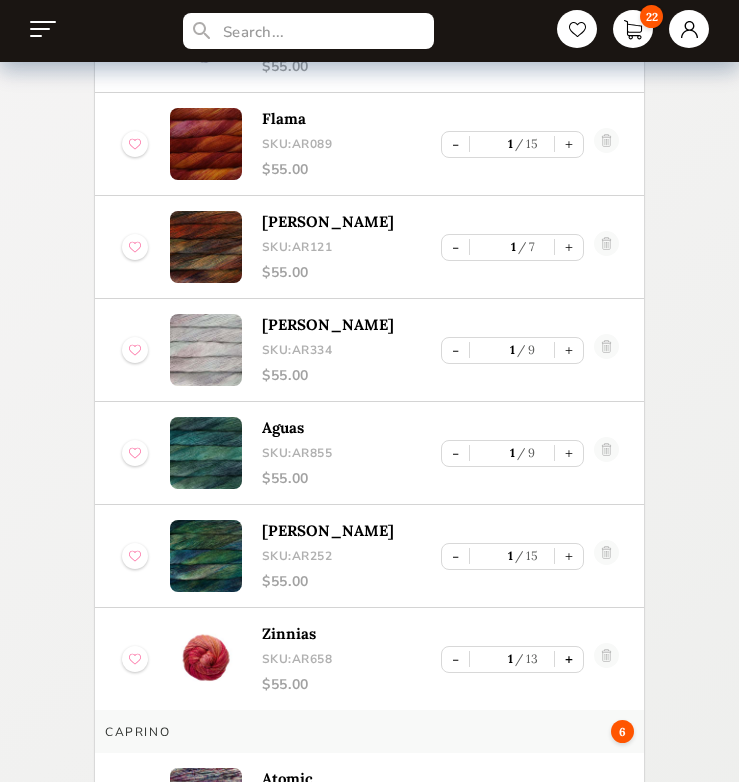 click on "+" at bounding box center [569, 659] 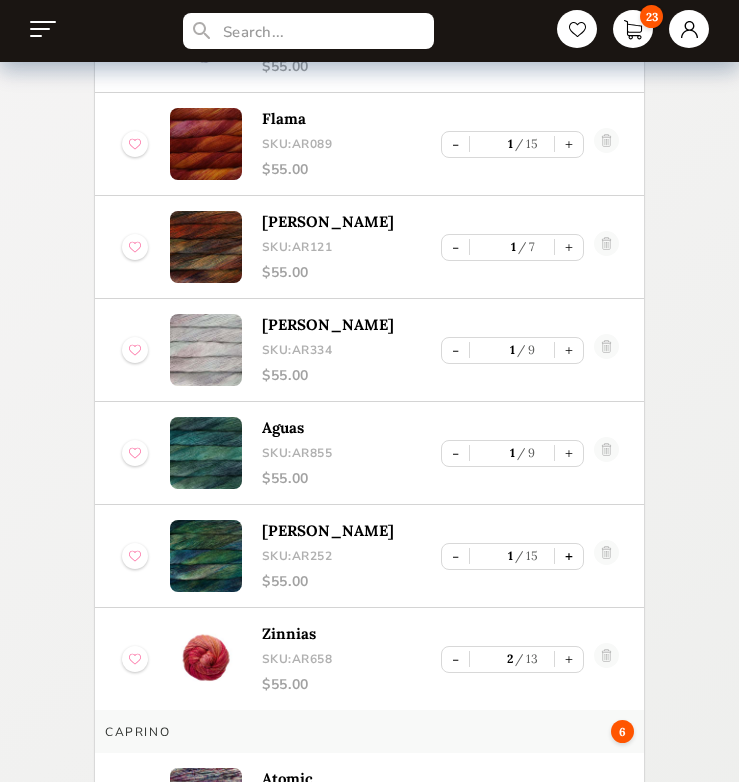 click on "+" at bounding box center (569, 556) 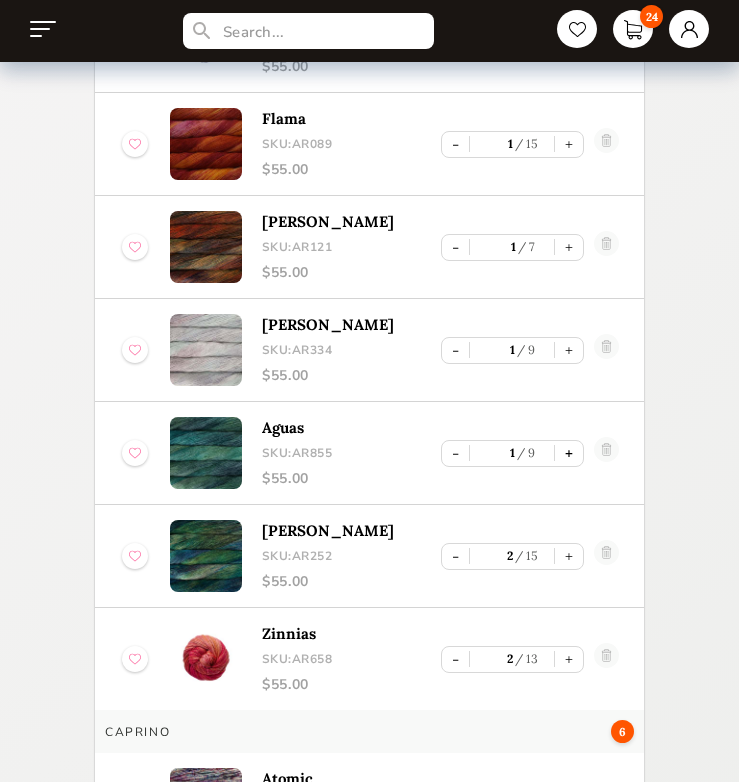 click on "+" at bounding box center (569, 453) 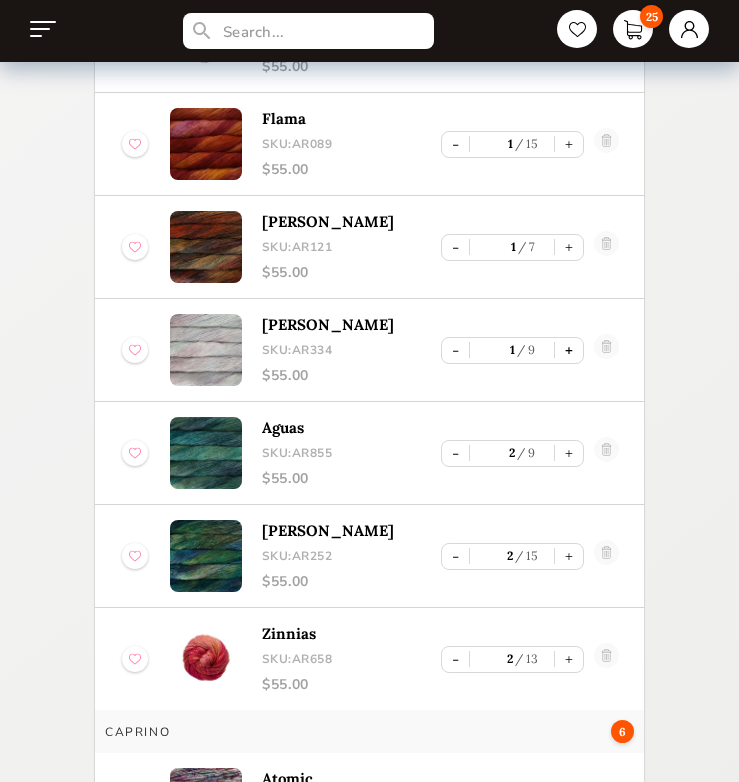 click on "+" at bounding box center (569, 350) 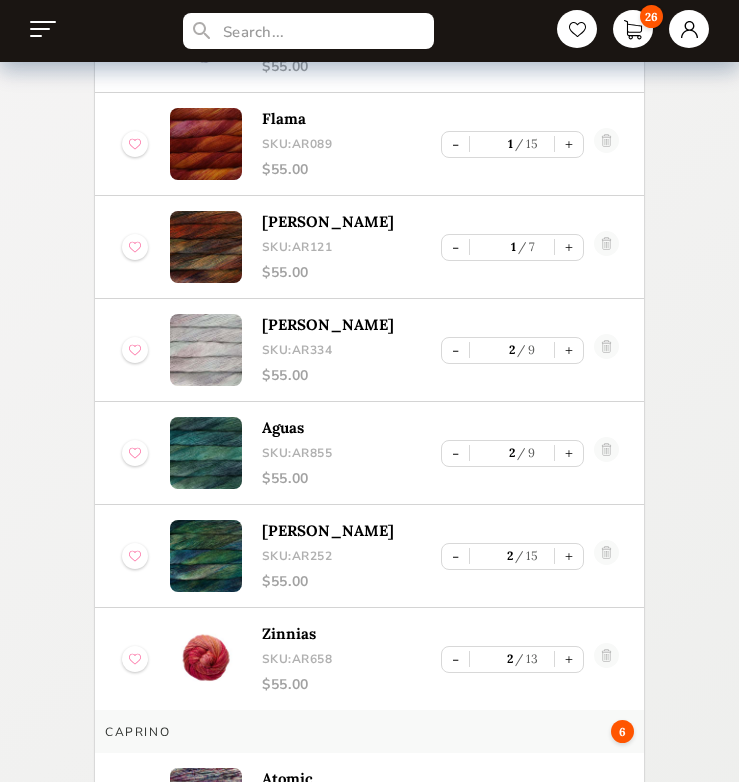 scroll, scrollTop: 1005, scrollLeft: 0, axis: vertical 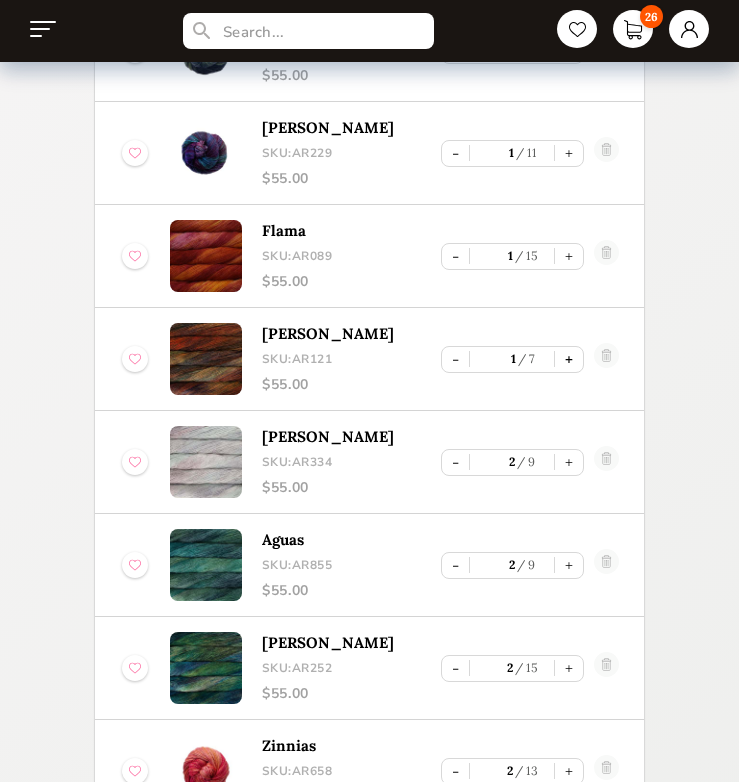 click on "+" at bounding box center (569, 359) 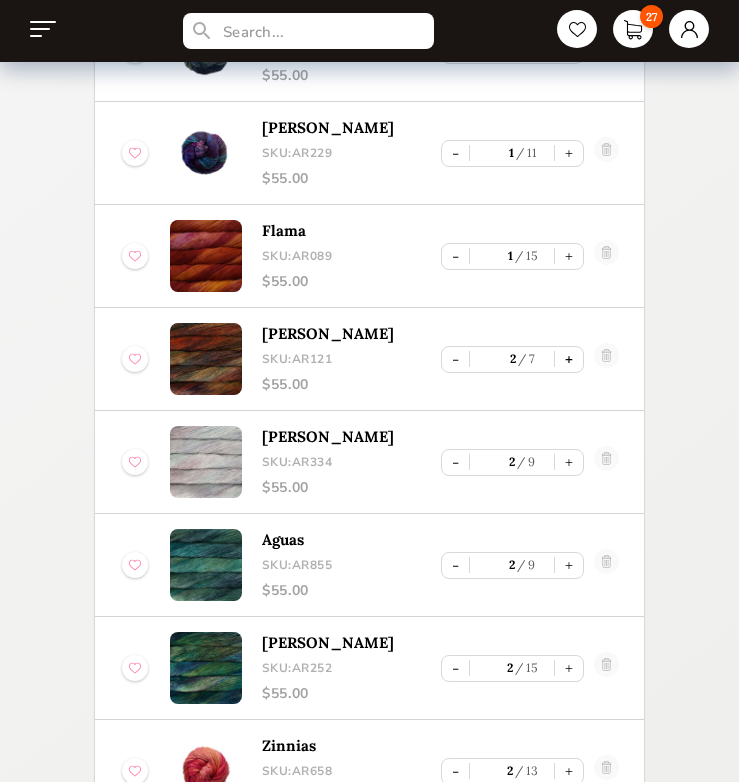 type on "2" 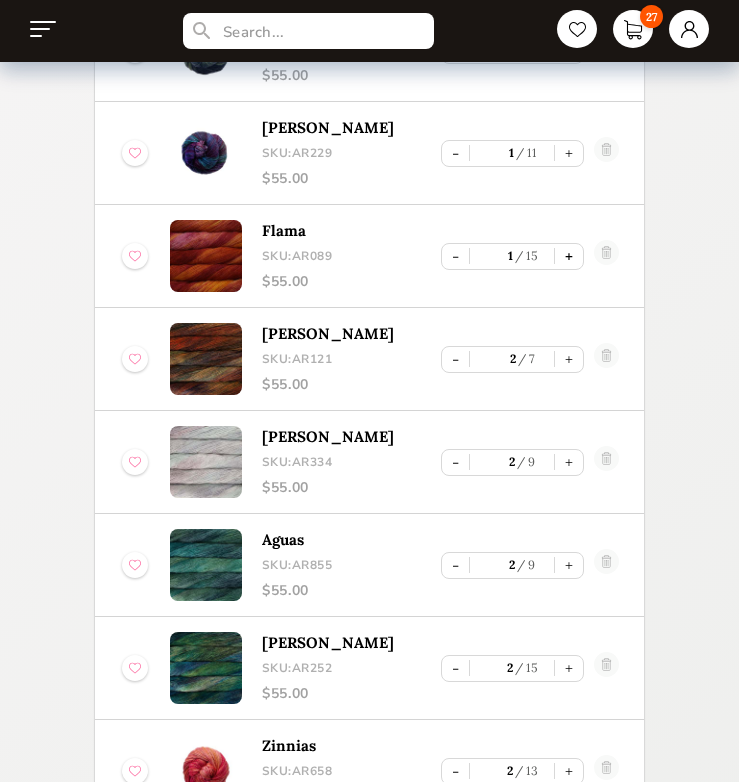 click on "+" at bounding box center [569, 256] 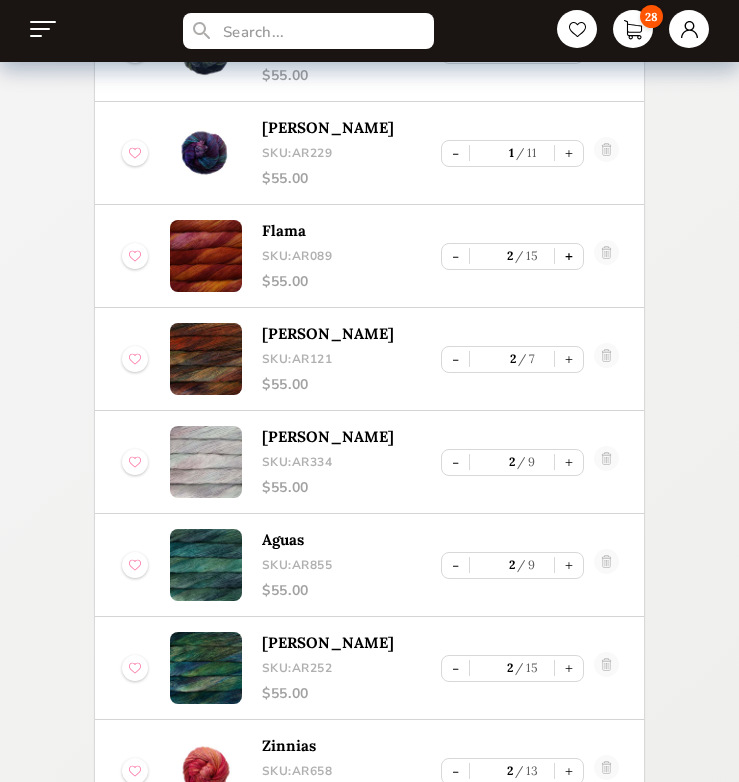 scroll, scrollTop: 972, scrollLeft: 0, axis: vertical 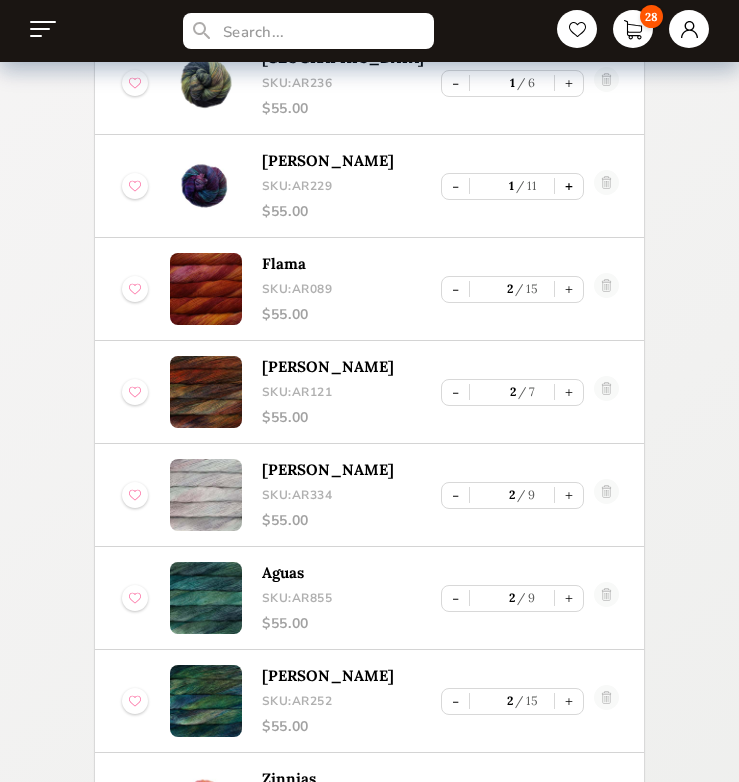 click on "+" at bounding box center (569, 186) 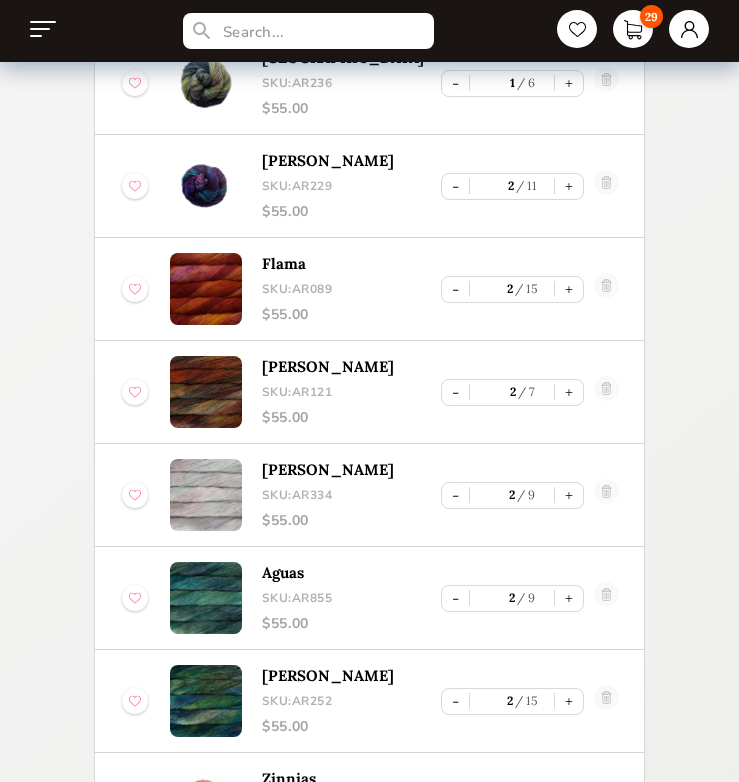 scroll, scrollTop: 818, scrollLeft: 0, axis: vertical 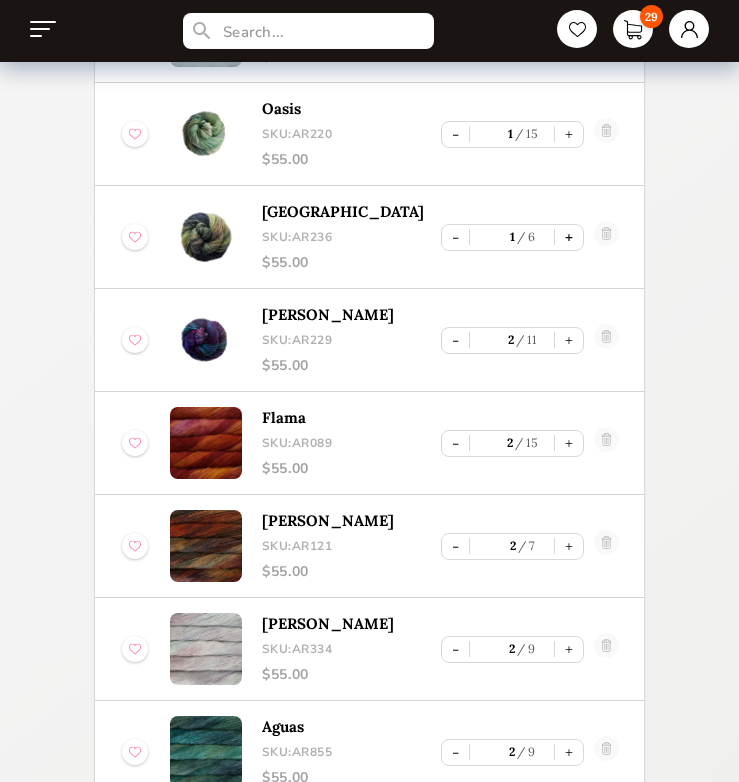 click on "+" at bounding box center [569, 237] 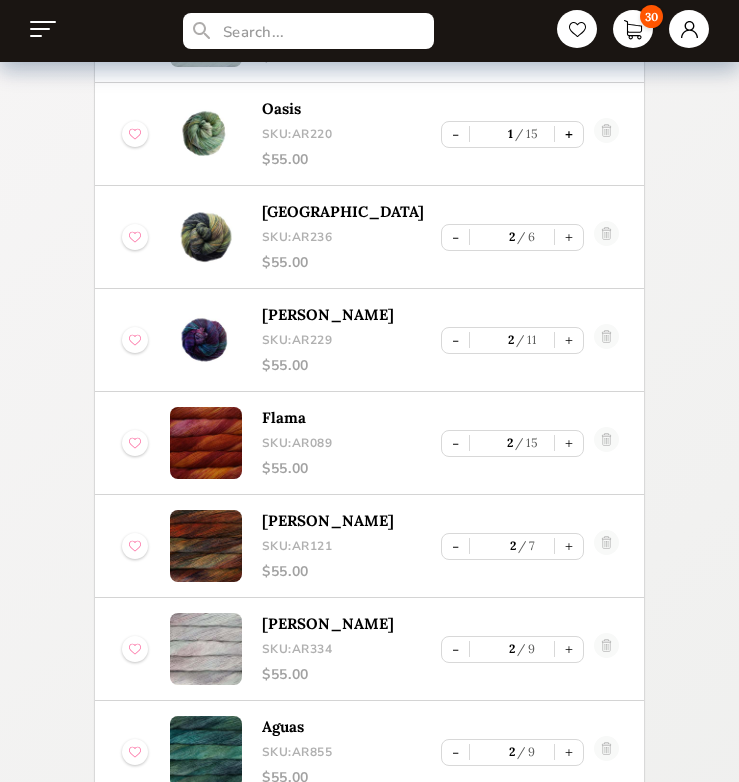 click on "+" at bounding box center [569, 134] 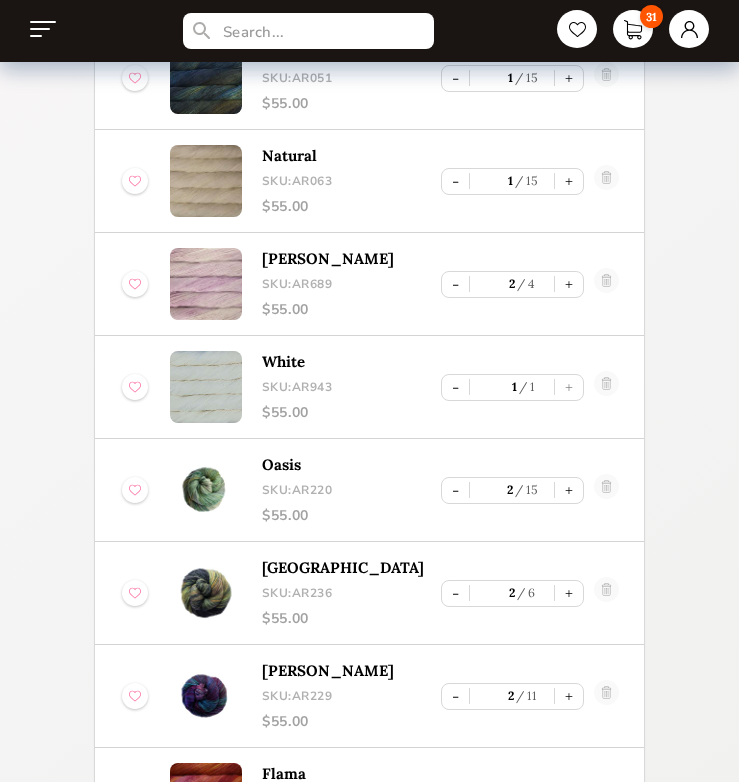 scroll, scrollTop: 73, scrollLeft: 0, axis: vertical 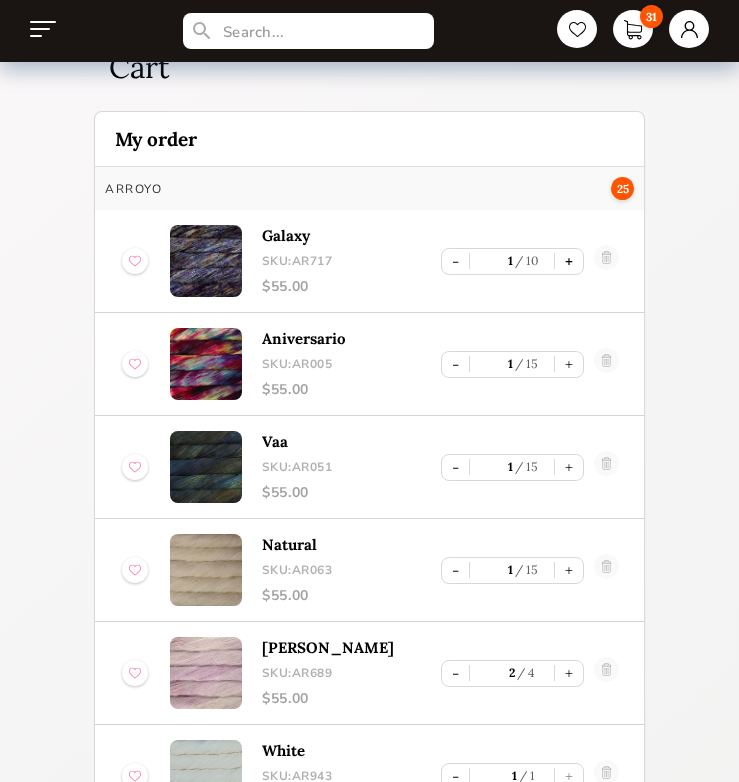 click on "+" at bounding box center (569, 261) 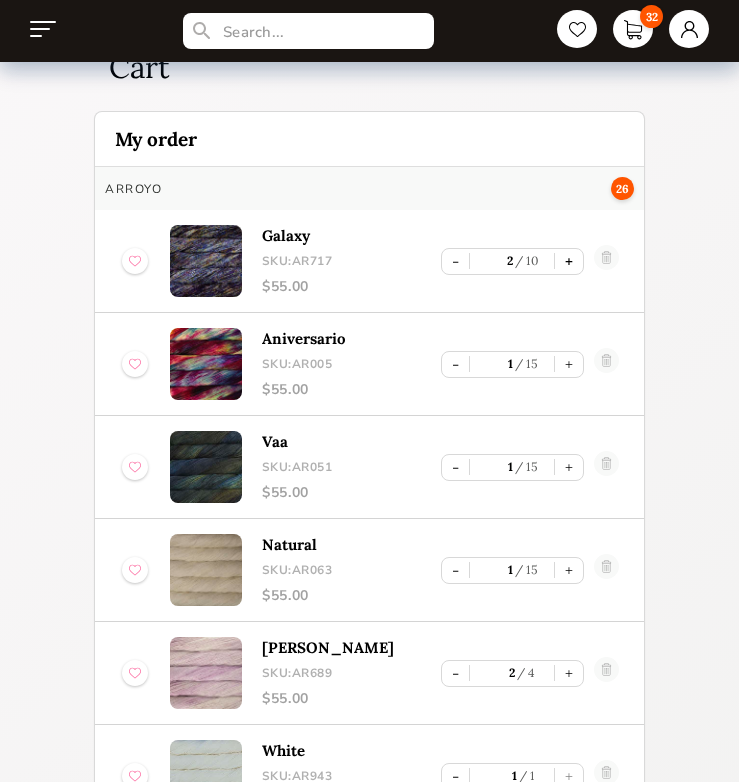 type on "2" 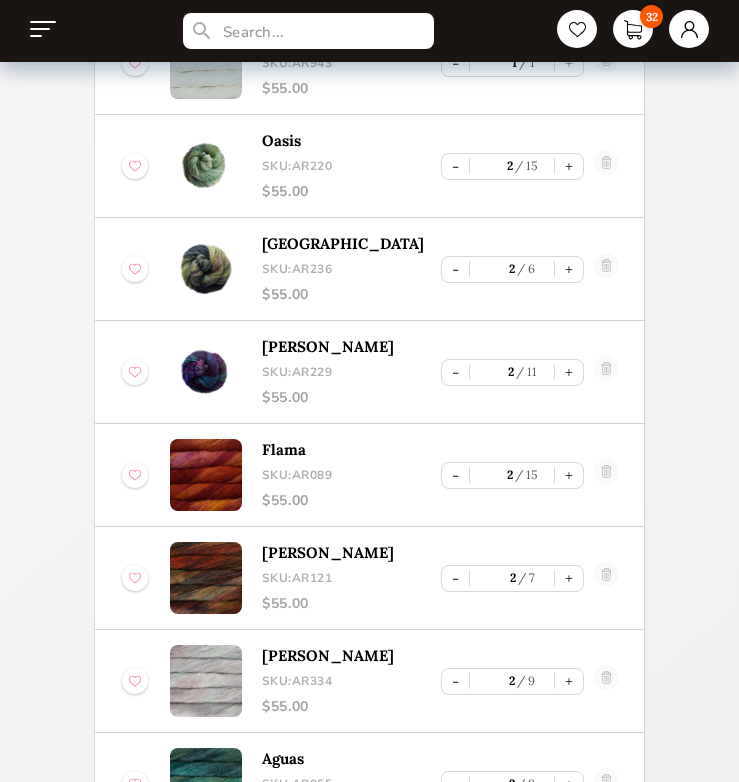 scroll, scrollTop: 973, scrollLeft: 0, axis: vertical 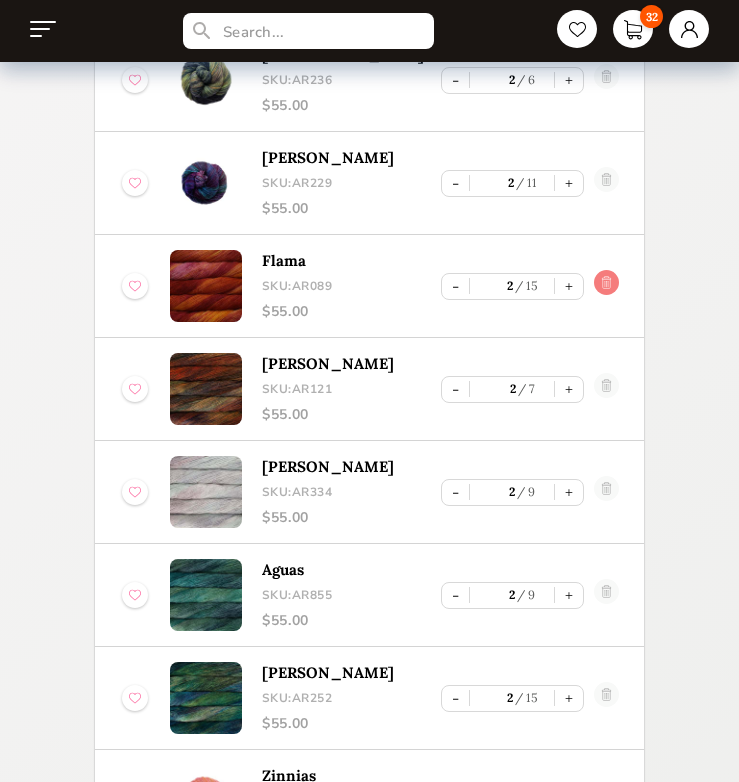 click at bounding box center [607, 286] 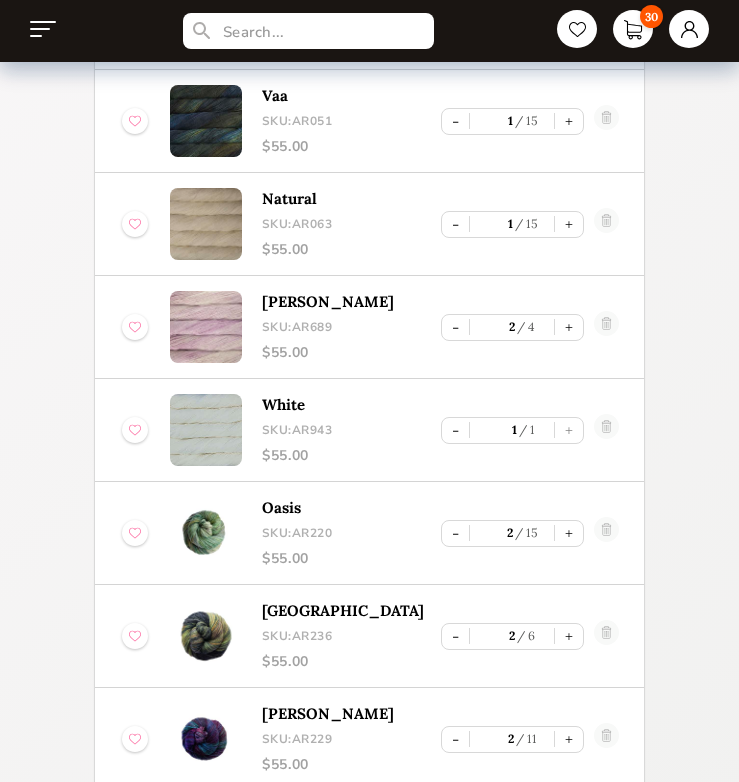 scroll, scrollTop: 435, scrollLeft: 0, axis: vertical 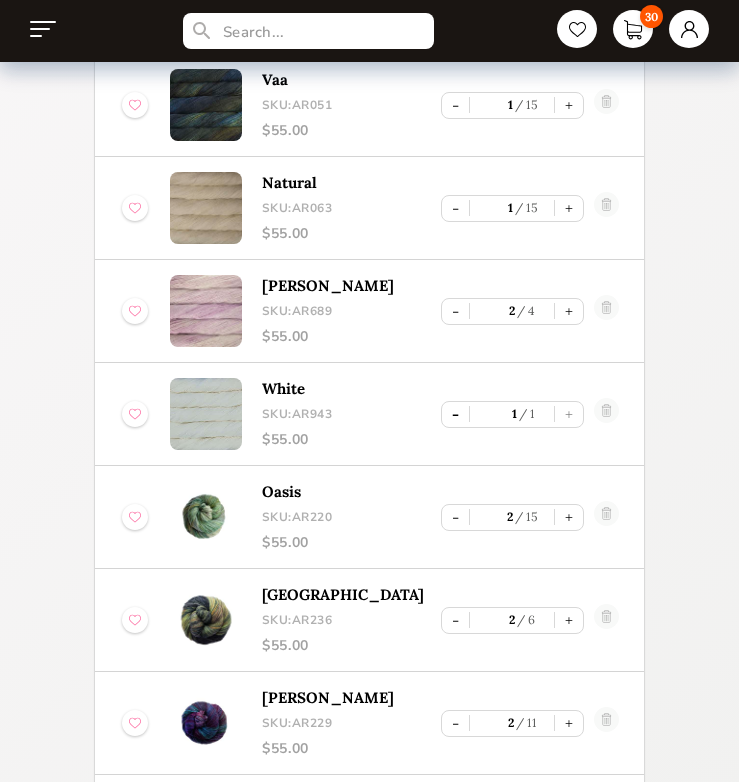 click on "-" at bounding box center (455, 414) 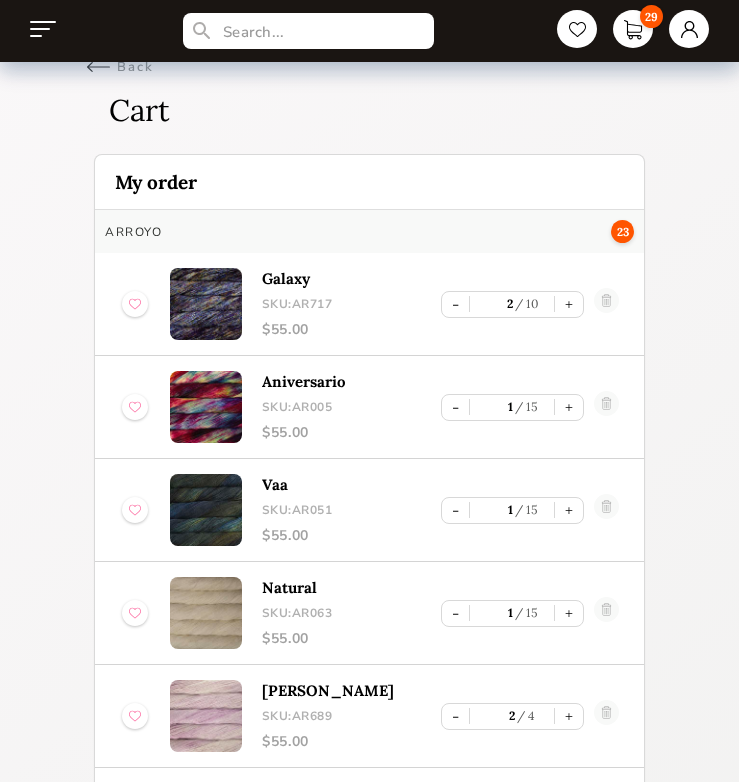 scroll, scrollTop: 0, scrollLeft: 0, axis: both 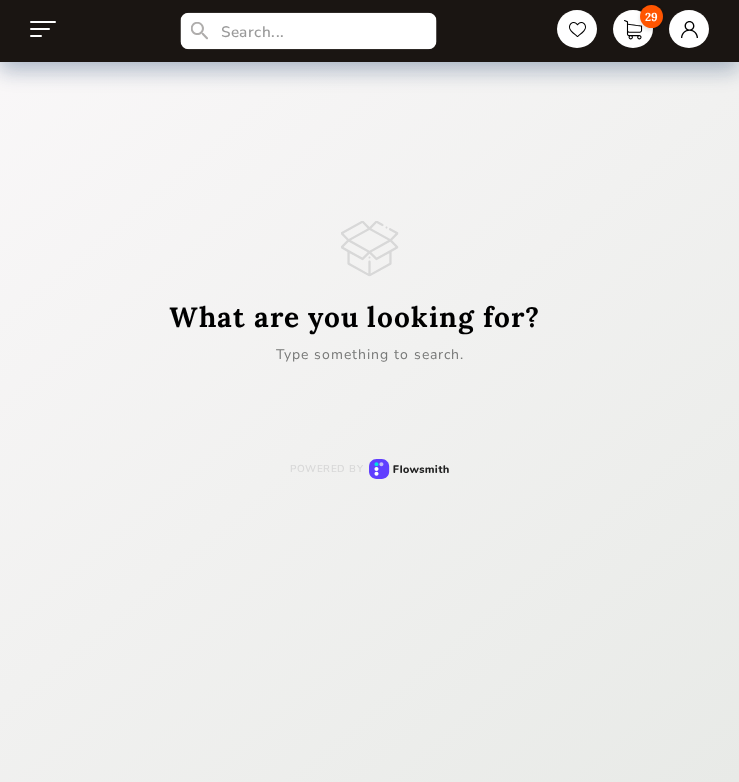 click at bounding box center (308, 31) 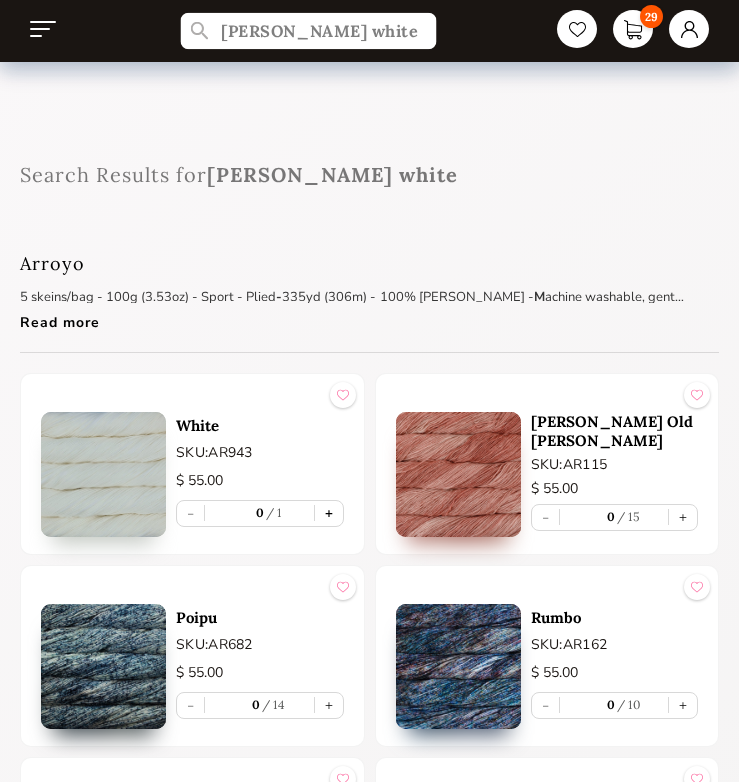 type on "arroyo white" 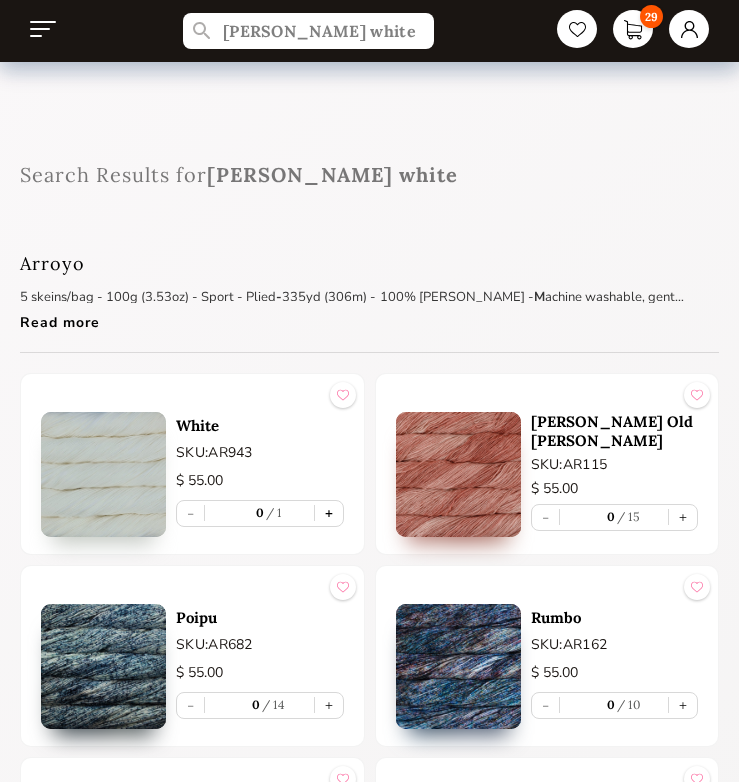 click on "+" at bounding box center [329, 513] 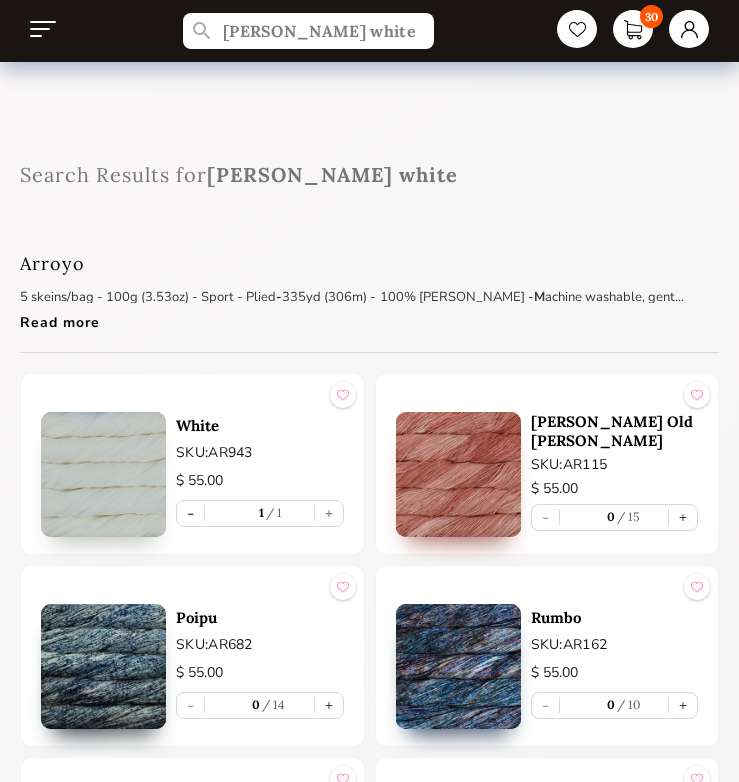 click on "- 1 1 +" at bounding box center [260, 513] 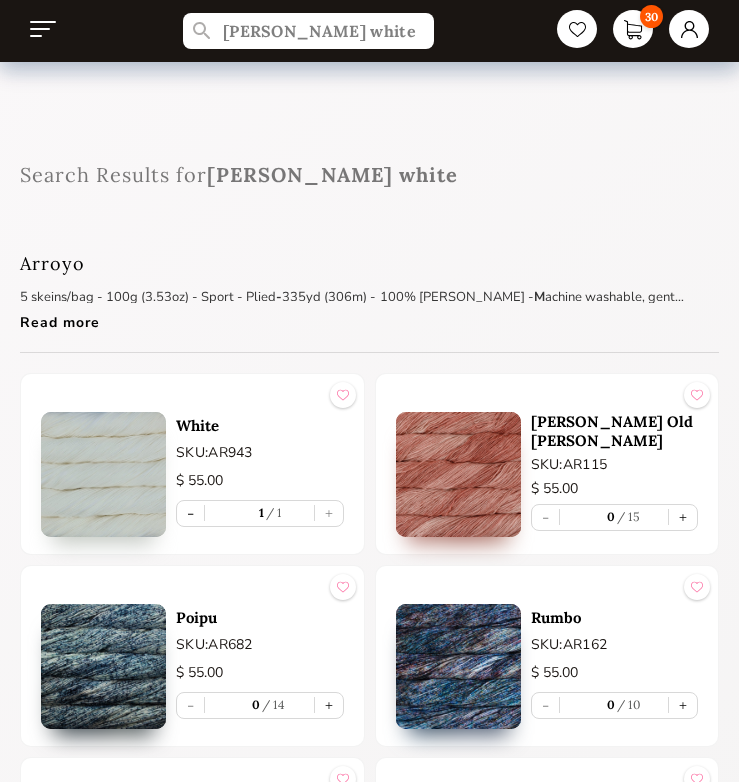 click on "Search Results for  arroyo white Arroyo 5 skeins/bag - 100g (3.53oz) - Sport - Plied  -  335yd (306m) -   100% SW Merino -  M achine washable, gente cycle, cold water, do not tumble. Read more White SKU:  AR943 $   55.00 - 1 1 + Arroyo Old Rose SKU:  AR115 $   55.00 - 0 15 + Poipu SKU:  AR682 $   55.00 - 0 14 + Rumbo SKU:  AR162 $   55.00 - 0 10 + Camino SKU:  AR163 $   55.00 - 0 4 + Sur SKU:  AR164 $   55.00 - 0 10 + Norte SKU:  AR165 $   55.00 - 0 9 + OUT OF STOCK Brujula SKU:  AR166 $   55.00 Moon Trio Full SKU:  AR697 $   55.00 - 0 3 + Carnival SKU:  AR669 $   55.00 - 0 15 + Galaxy SKU:  AR717 $   55.00 - 2 10 + Aniversario SKU:  AR005 $   55.00 - 1 15 + Cereza SKU:  AR033 $   55.00 - 0 15 + Frank Ochre SKU:  AR035 $   55.00 - 0 15 + Pearl SKU:  AR036 $   55.00 - 0 15 + Plomo SKU:  AR043 $   55.00 - 0 13 + Chircas SKU:  AR045 $   55.00 - 0 4 + Prussia Blue SKU:  AR046 $   55.00 - 0 15 + Coffee Toffee SKU:  AR047 $   55.00 - 0 13 + Glitter SKU:  AR048 $   55.00 - 0 13 + Jupiter SKU:  AR049 $   55.00 -" at bounding box center (369, 2661) 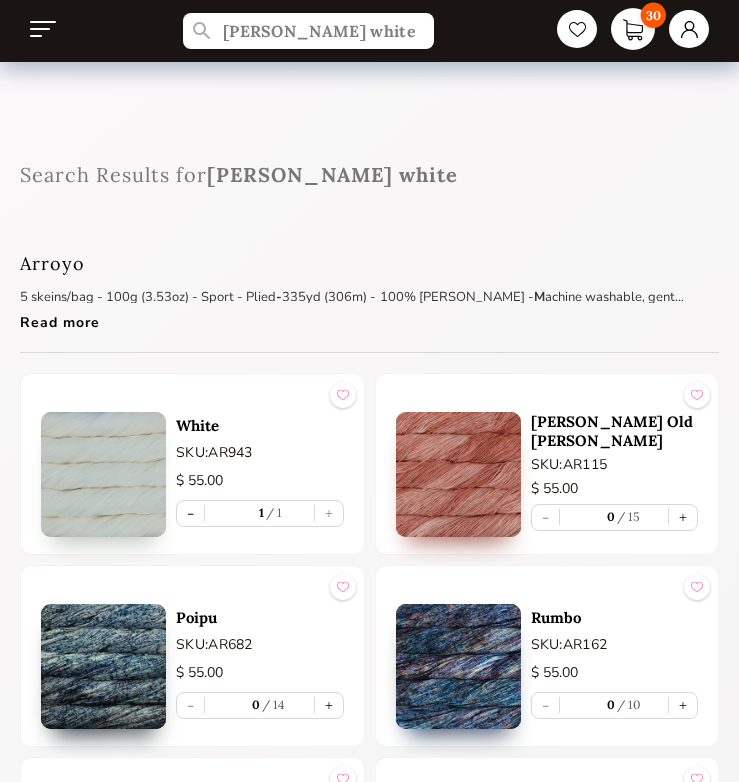 click on "30" at bounding box center (633, 29) 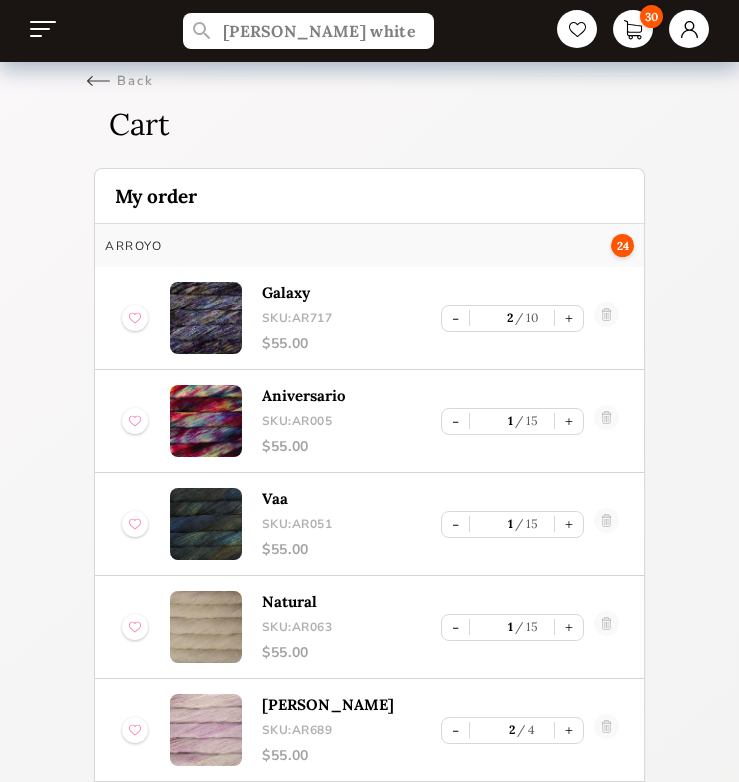 scroll, scrollTop: 20, scrollLeft: 0, axis: vertical 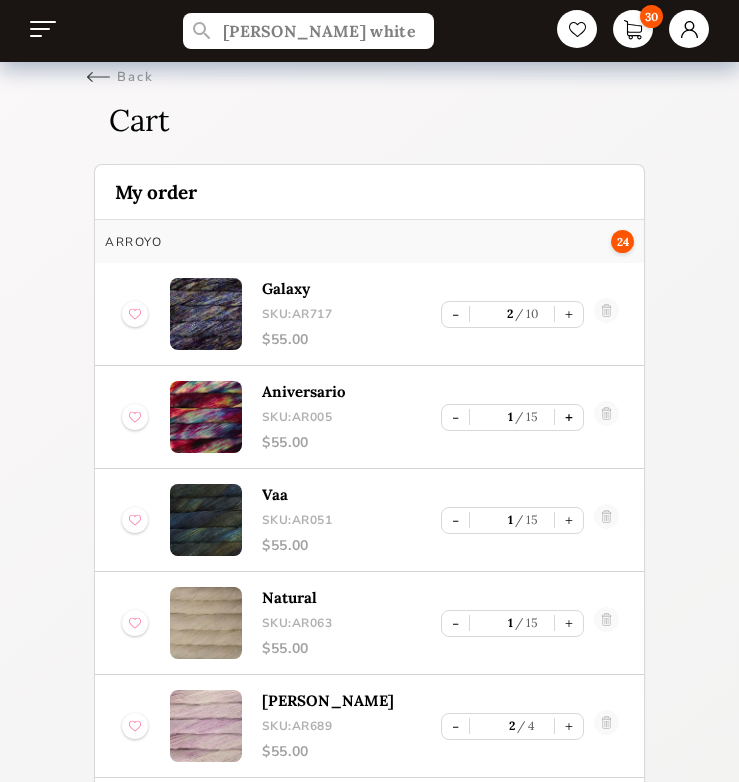 click on "+" at bounding box center (569, 417) 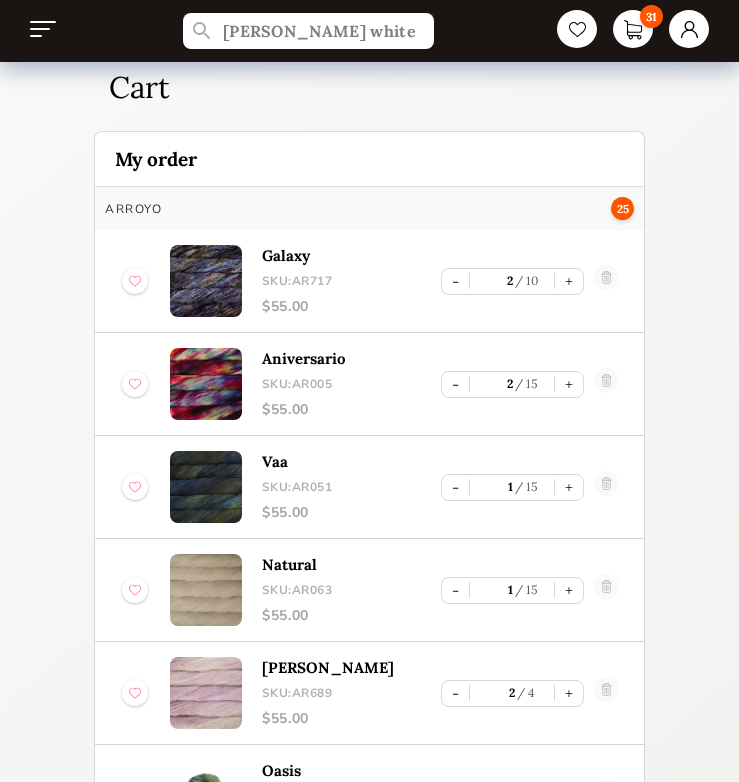 scroll, scrollTop: 144, scrollLeft: 0, axis: vertical 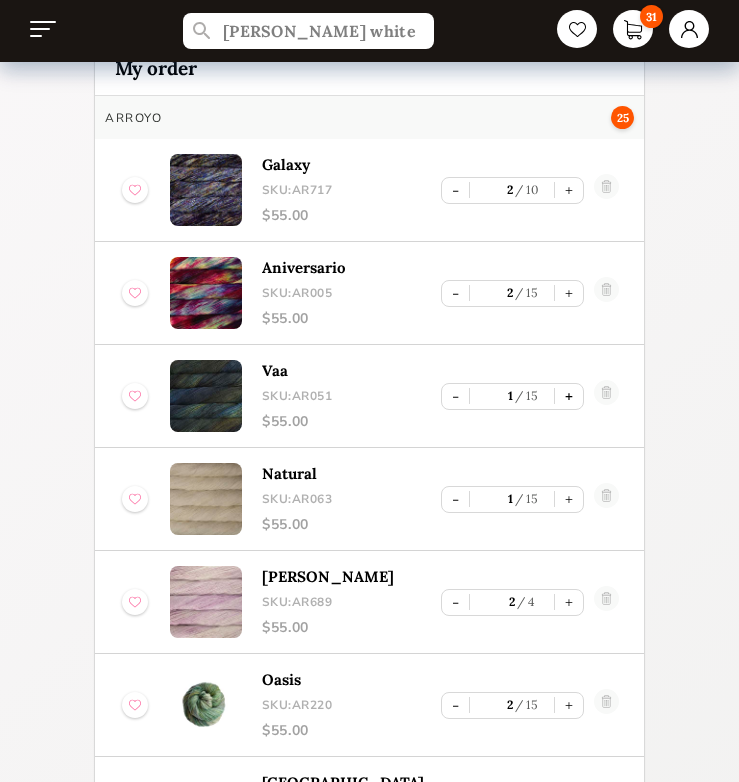 click on "+" at bounding box center [569, 396] 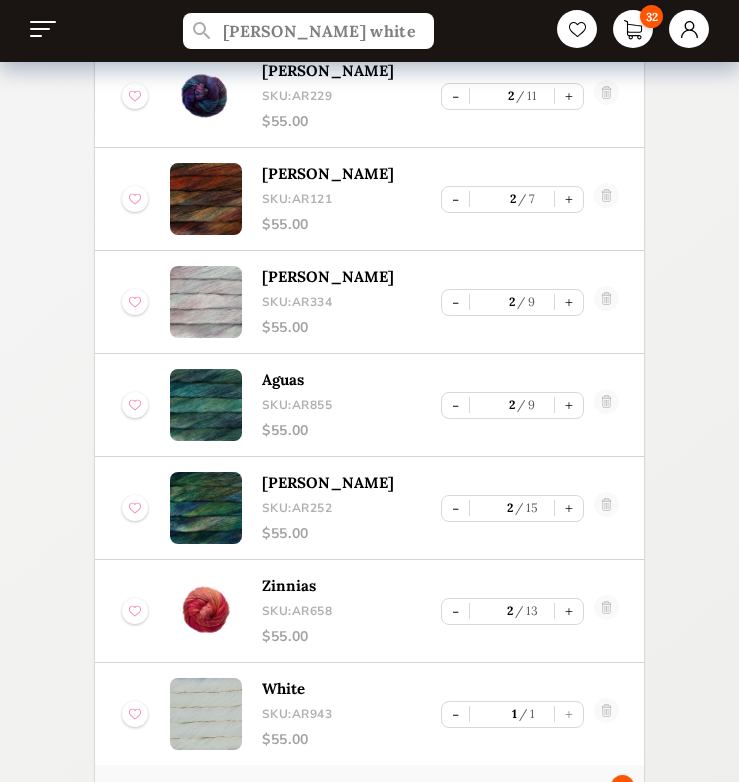 scroll, scrollTop: 1053, scrollLeft: 0, axis: vertical 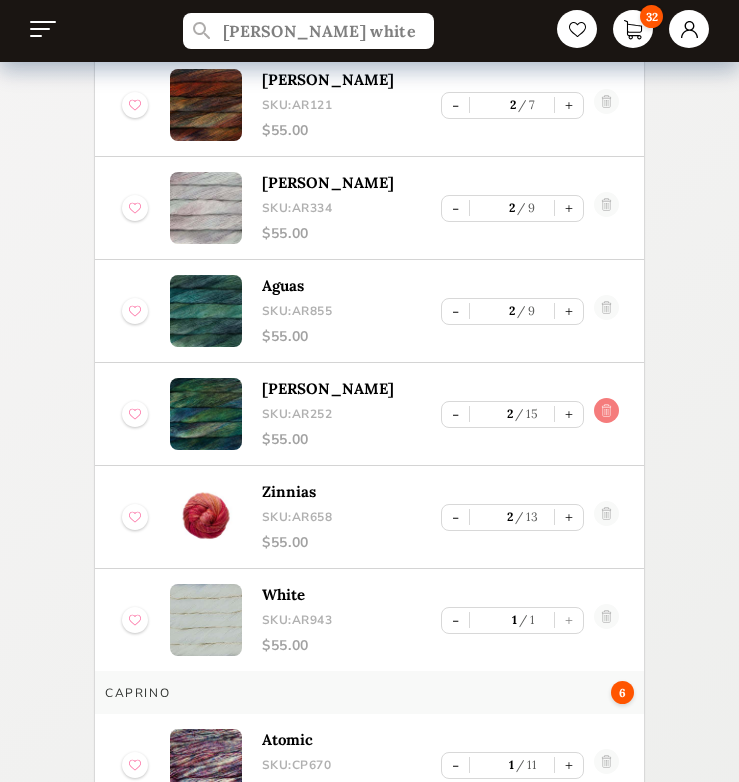 click at bounding box center (607, 414) 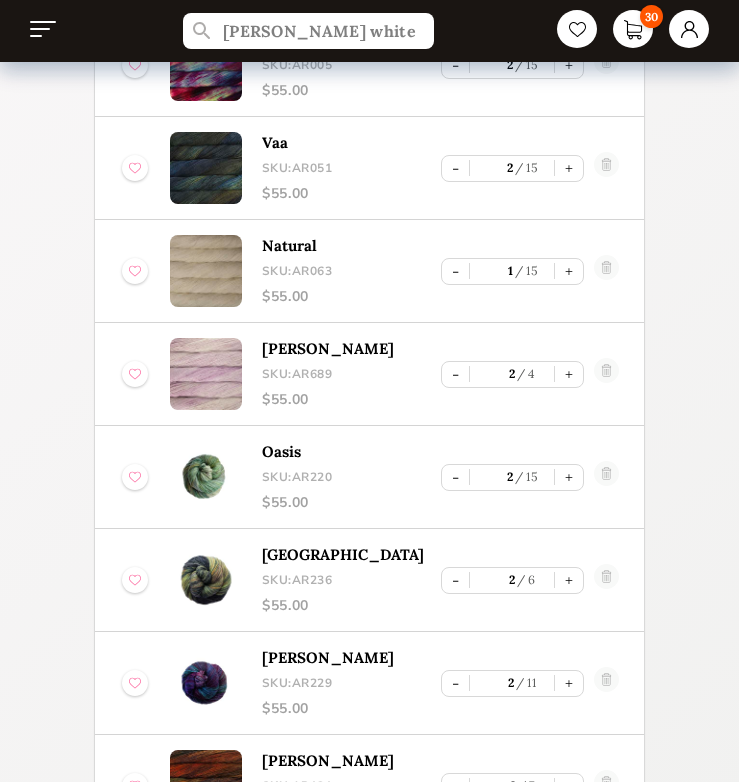 scroll, scrollTop: 376, scrollLeft: 0, axis: vertical 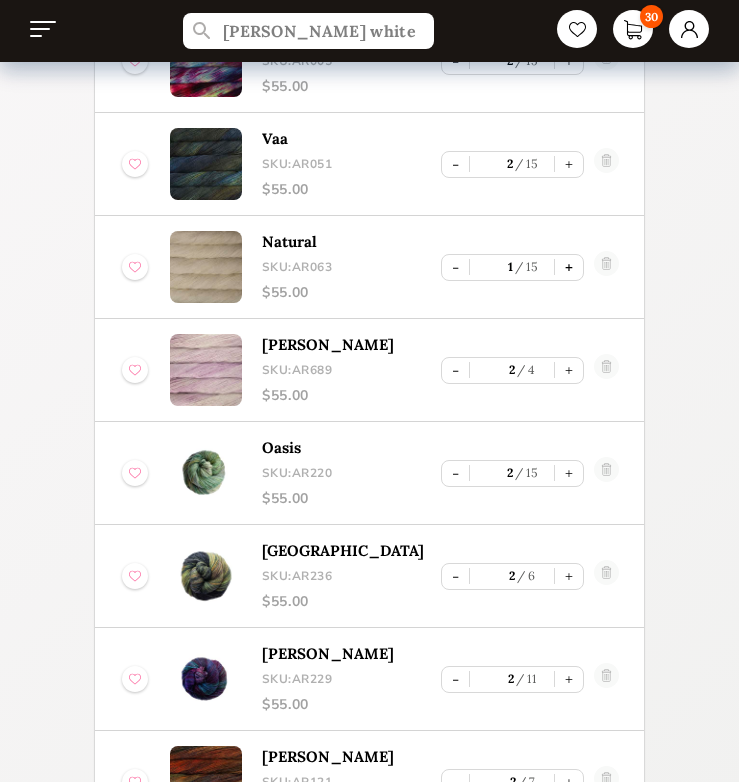 click on "+" at bounding box center (569, 267) 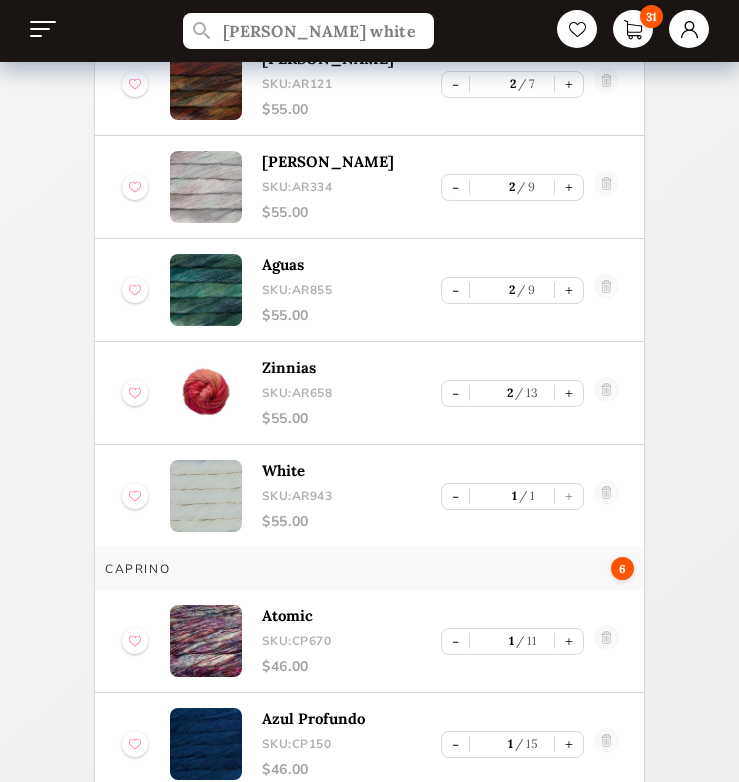 scroll, scrollTop: 1078, scrollLeft: 0, axis: vertical 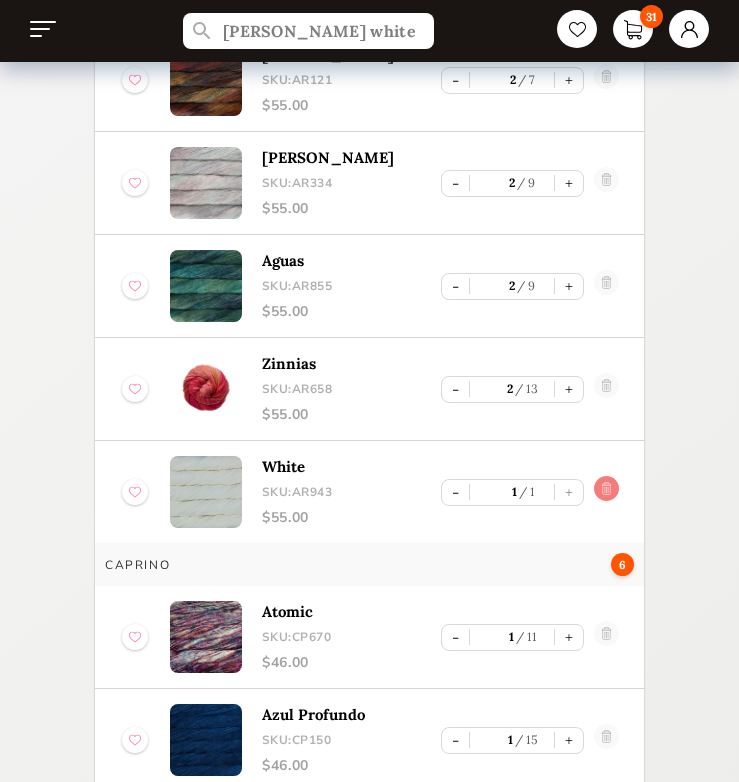 click at bounding box center (607, 492) 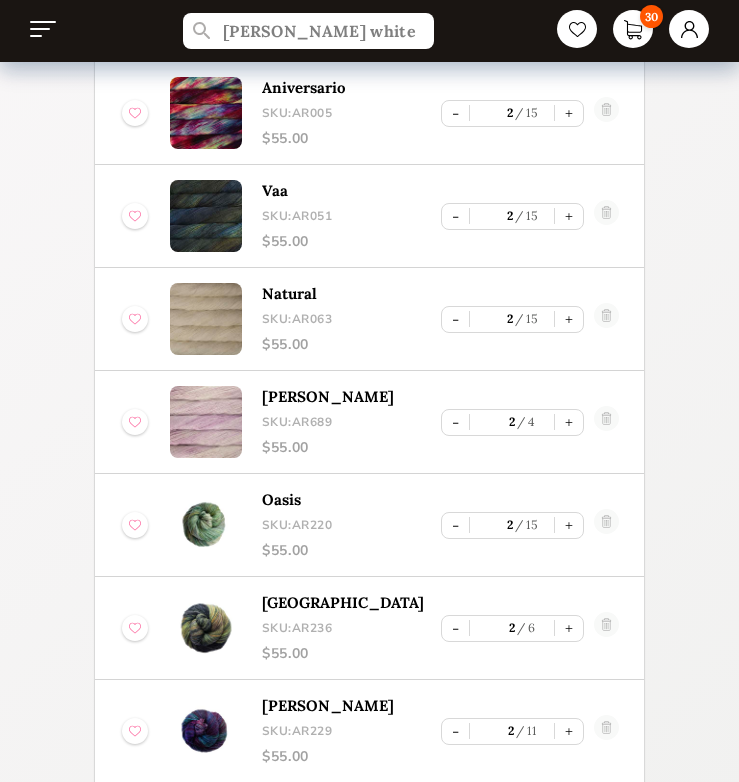 scroll, scrollTop: 356, scrollLeft: 0, axis: vertical 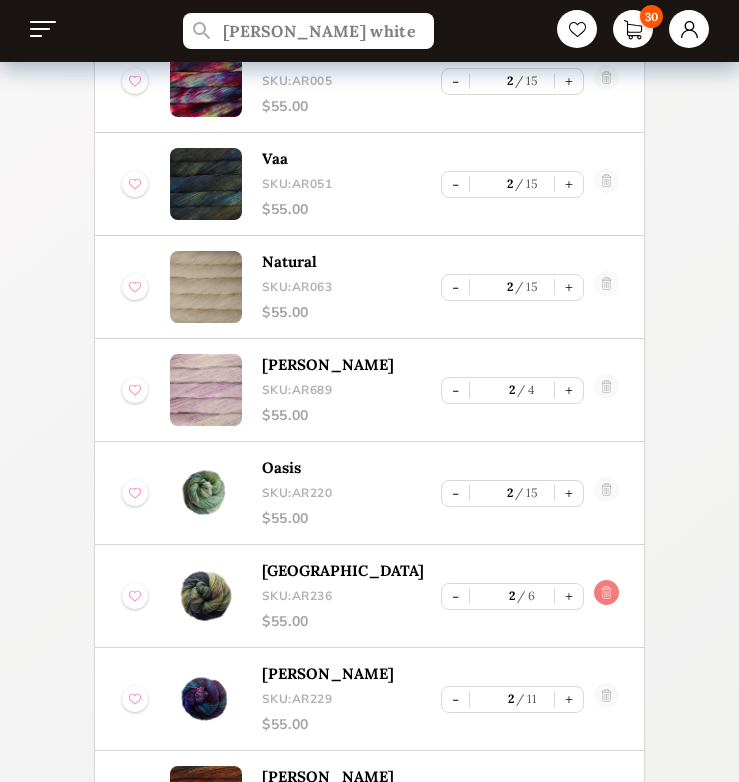 click at bounding box center (607, 596) 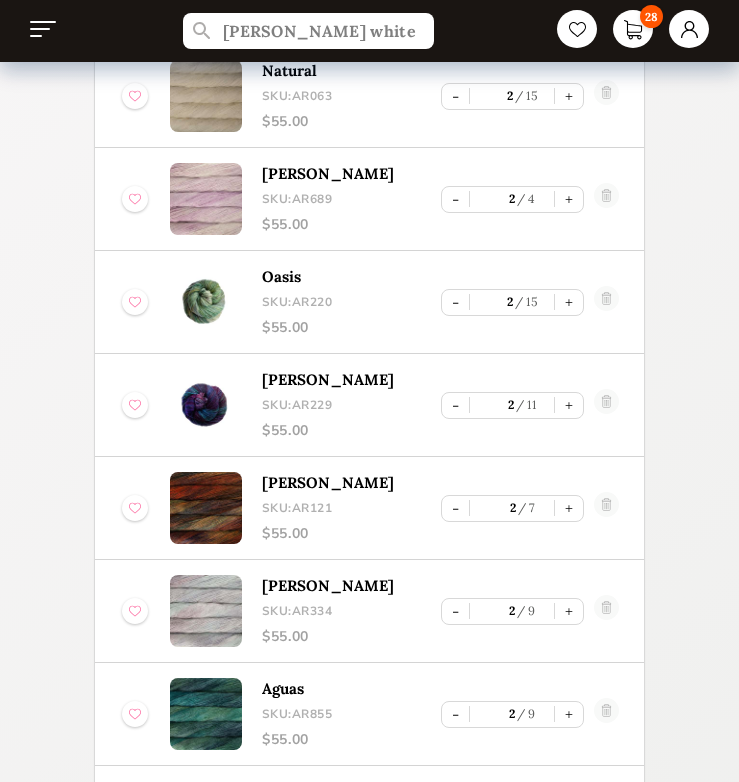 scroll, scrollTop: 543, scrollLeft: 0, axis: vertical 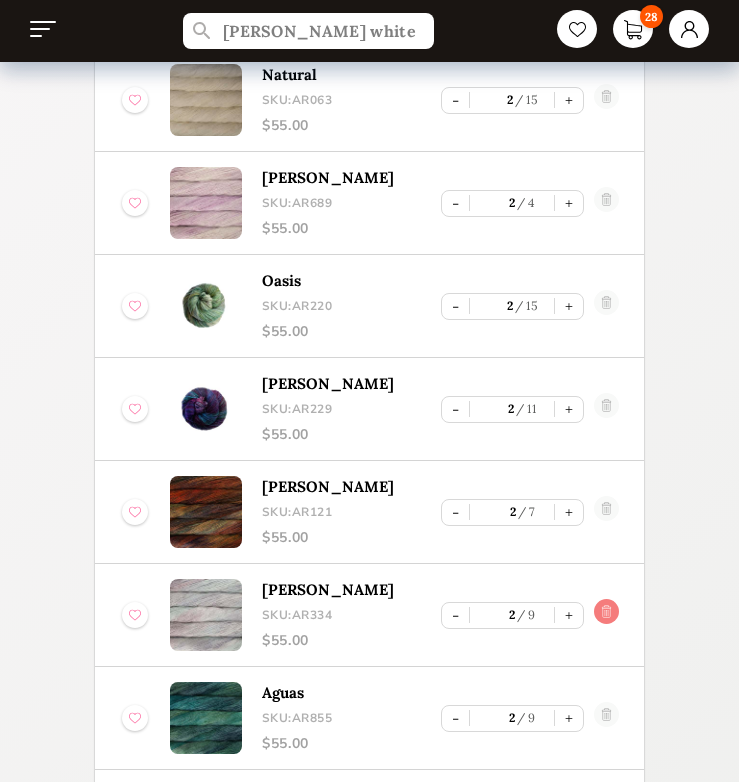 click at bounding box center (607, 615) 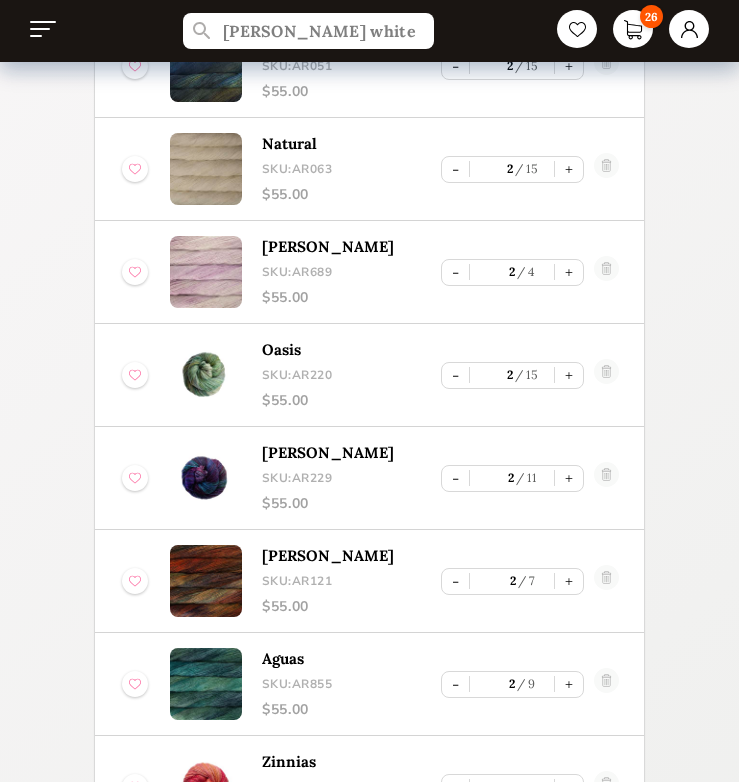 scroll, scrollTop: 478, scrollLeft: 0, axis: vertical 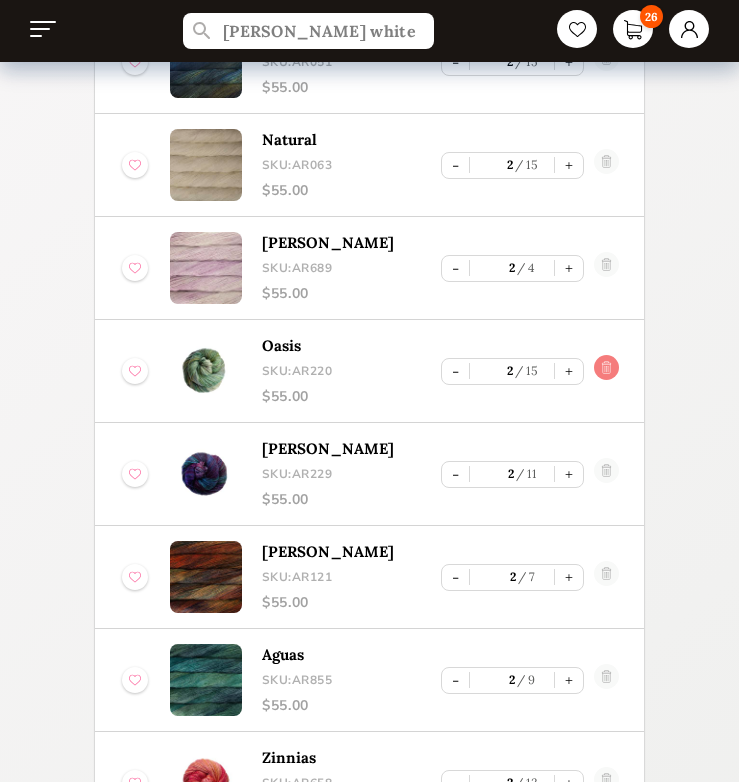 click at bounding box center [607, 371] 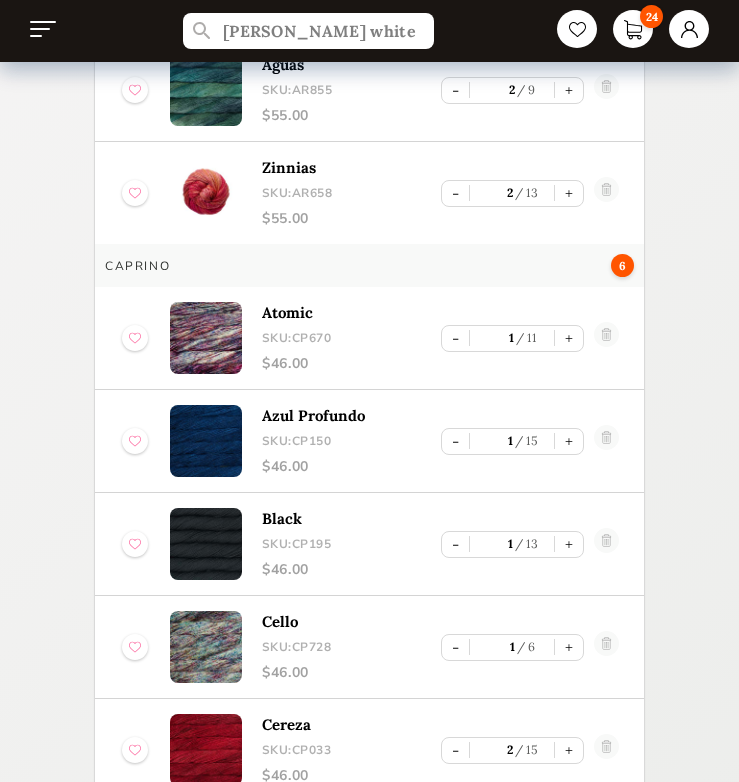 scroll, scrollTop: 1191, scrollLeft: 0, axis: vertical 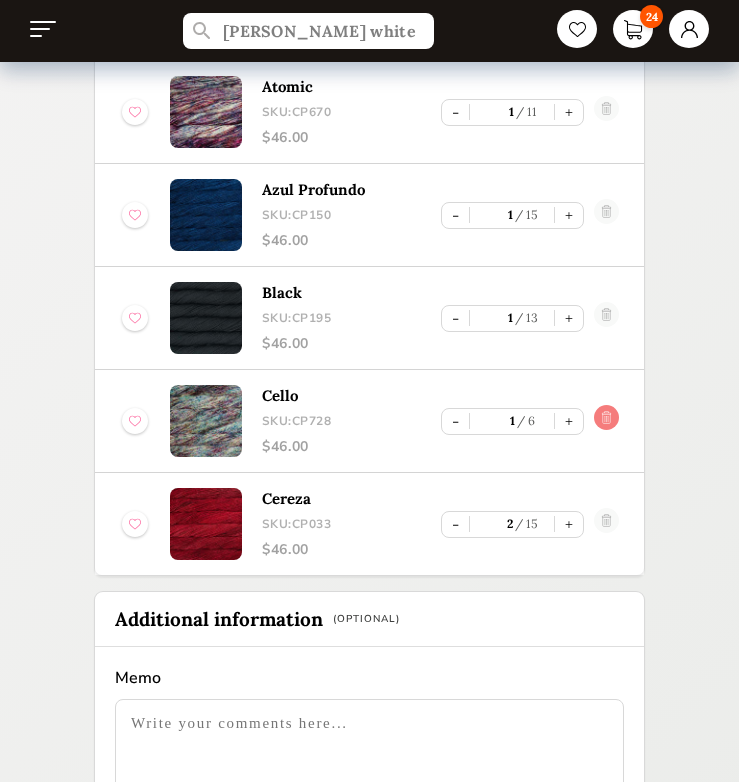 click at bounding box center (607, 421) 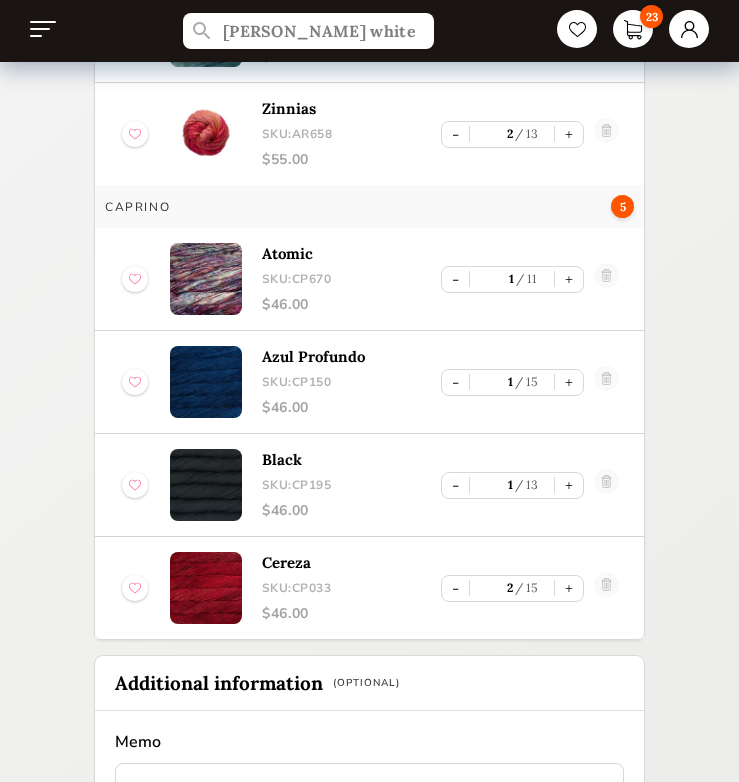 scroll, scrollTop: 875, scrollLeft: 0, axis: vertical 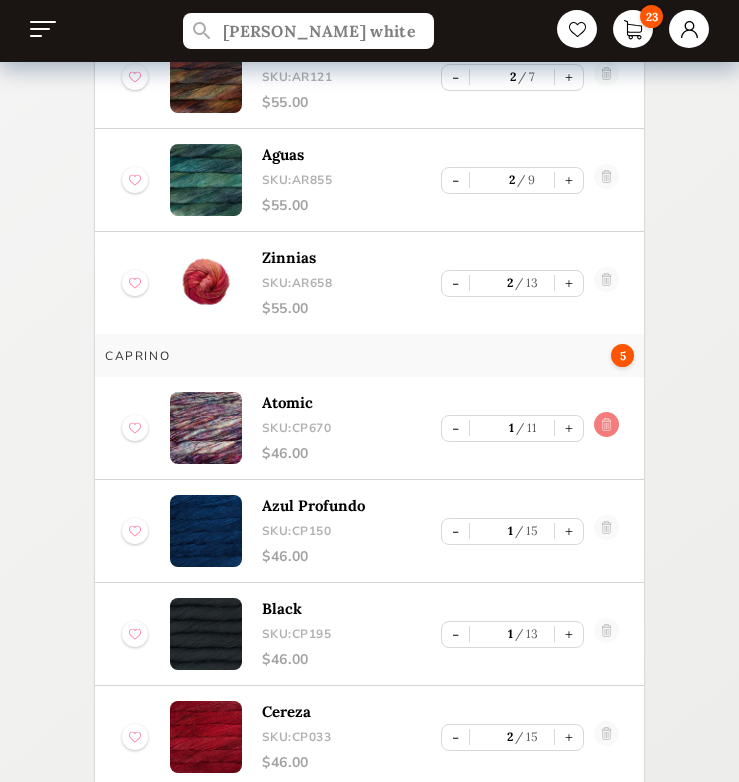 click at bounding box center [607, 428] 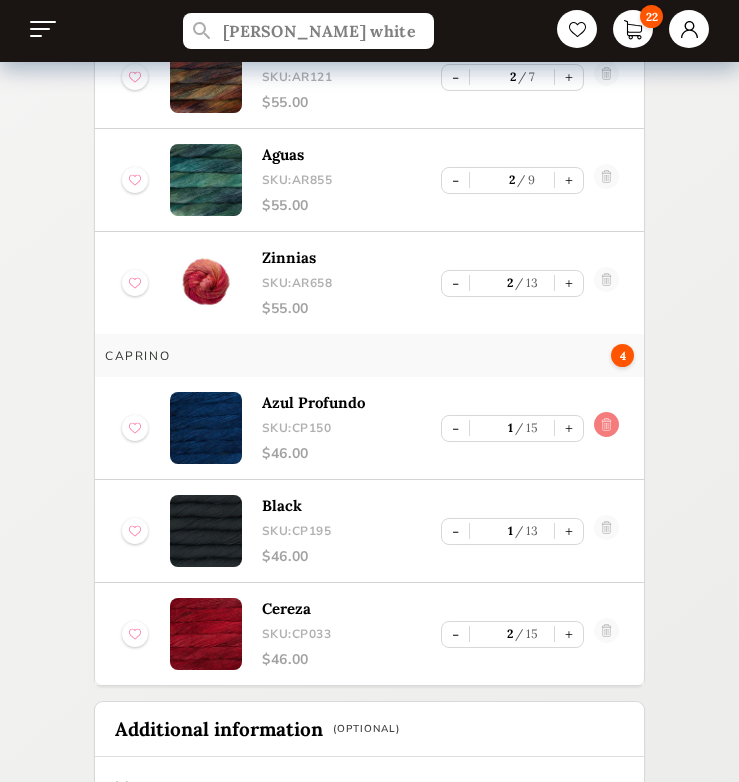 click at bounding box center (607, 428) 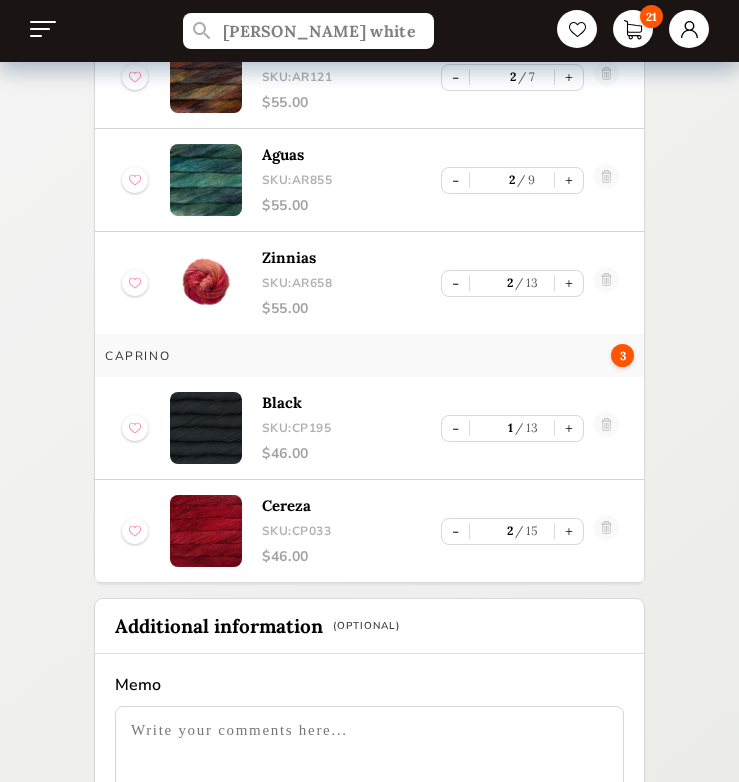 click at bounding box center [607, 428] 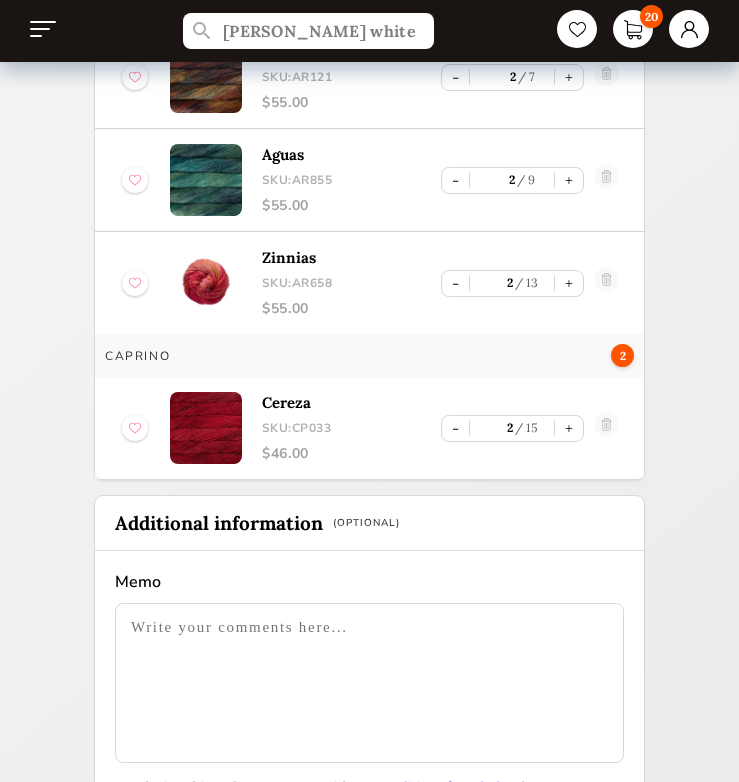 click on "arroyo white 20 Back Cart My order Arroyo 18 Galaxy SKU:  AR717 $ 55.00 - 2 10 + Aniversario SKU:  AR005 $ 55.00 - 2 15 + Vaa SKU:  AR051 $ 55.00 - 2 15 + Natural SKU:  AR063 $ 55.00 - 2 15 + Valentina SKU:  AR689 $ 55.00 - 2 4 + Sombra De Palma SKU:  AR229 $ 55.00 - 2 11 + Marte SKU:  AR121 $ 55.00 - 2 7 + Aguas SKU:  AR855 $ 55.00 - 2 9 + Zinnias SKU:  AR658 $ 55.00 - 2 13 + Caprino 2 Cereza SKU:  CP033 $ 46.00 - 2 15 + Additional information  (Optional) Memo By placing this order you agree with  our conditions for wholesale. * Items in cart will be shipped to the user's registered address, cost of shipping to be determined. Subtotal $   1082.00 Total items : 20 + Shipping Place order" at bounding box center [369, 220] 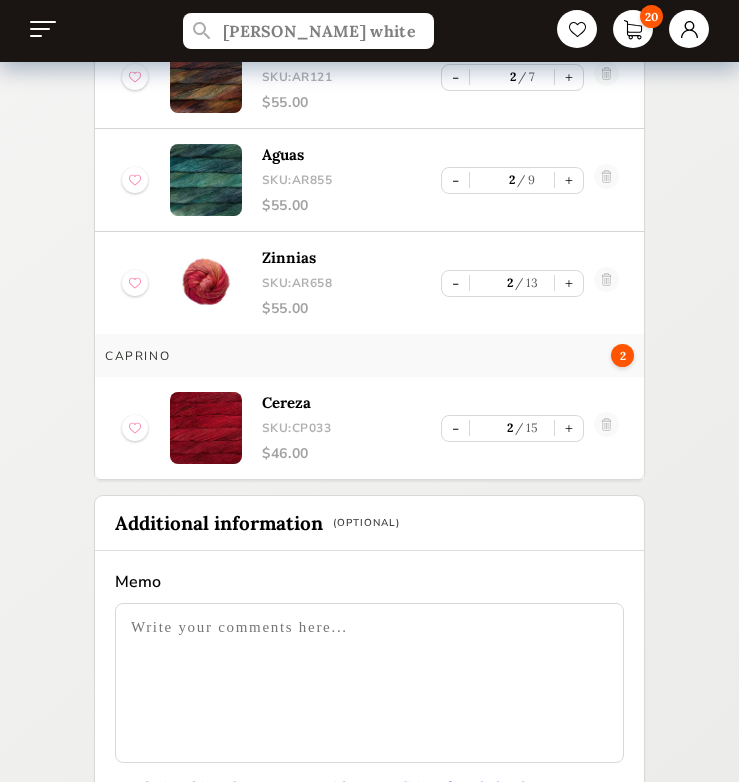 scroll, scrollTop: 871, scrollLeft: 0, axis: vertical 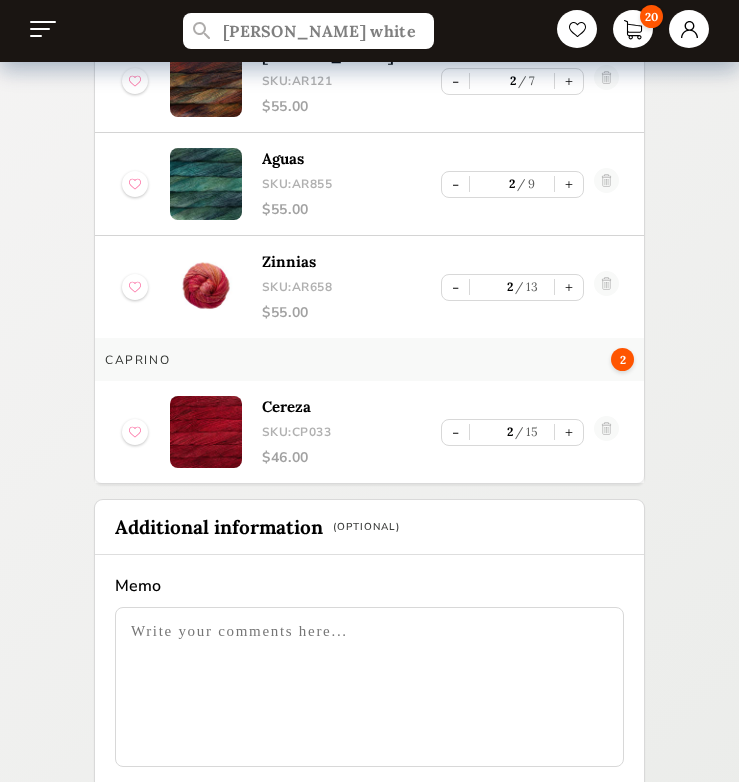 click at bounding box center [43, 29] 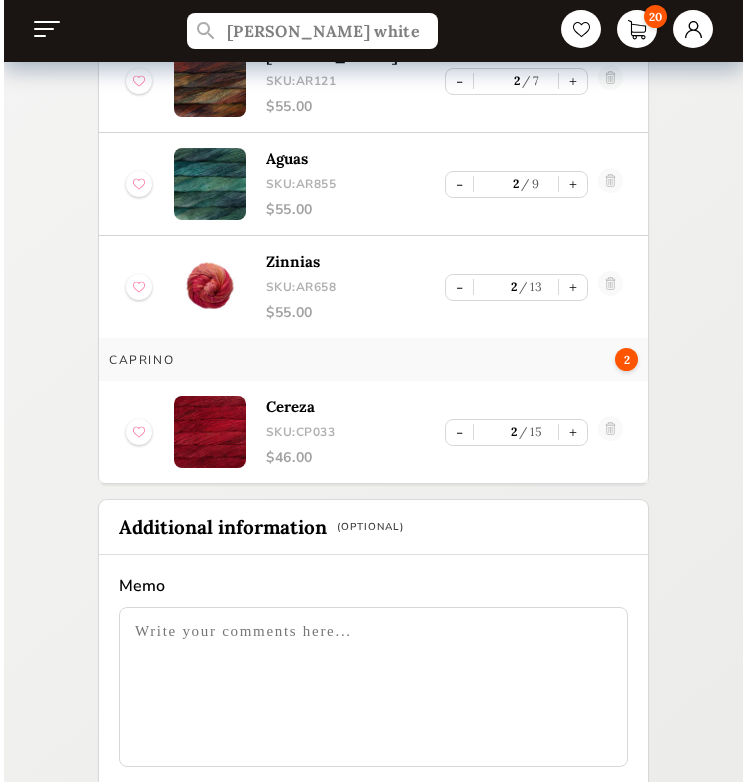scroll, scrollTop: 0, scrollLeft: 0, axis: both 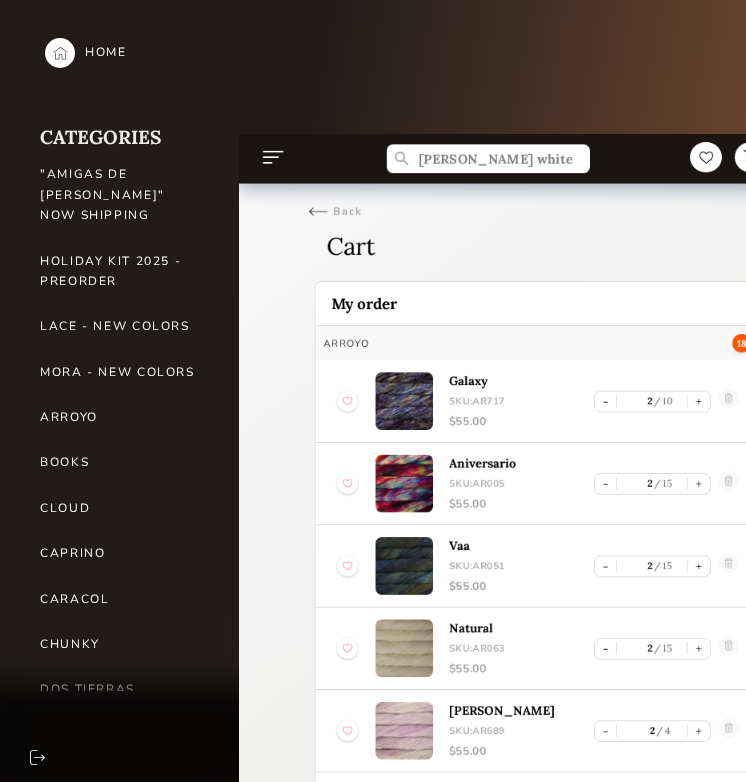 click on "CAPRINO" at bounding box center [120, 553] 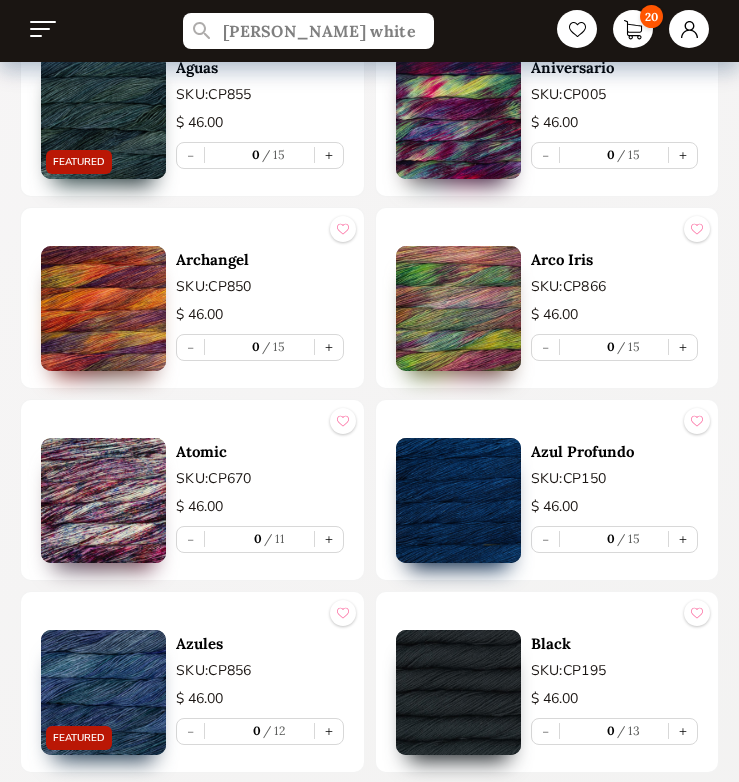 scroll, scrollTop: 1256, scrollLeft: 0, axis: vertical 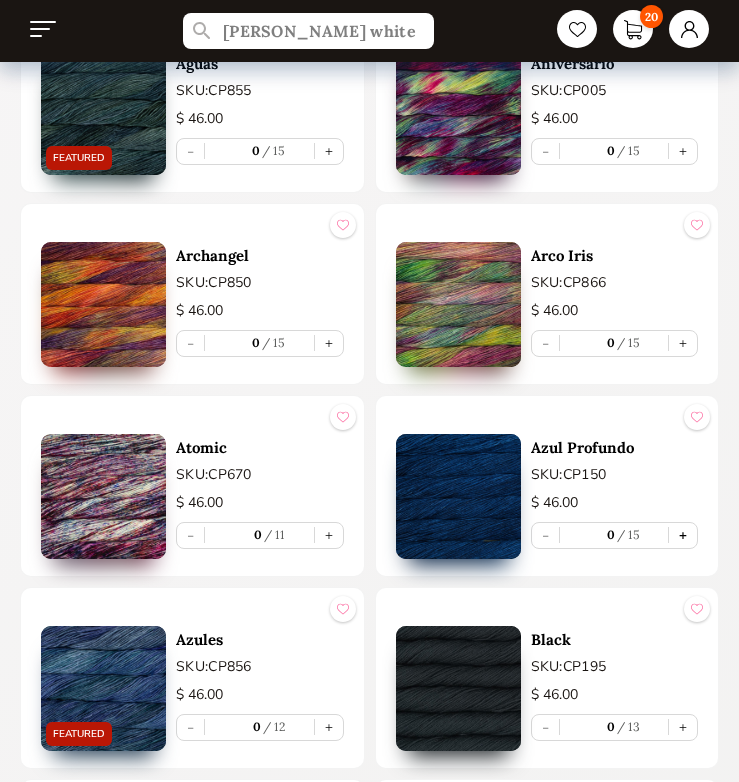 click on "+" at bounding box center (683, 535) 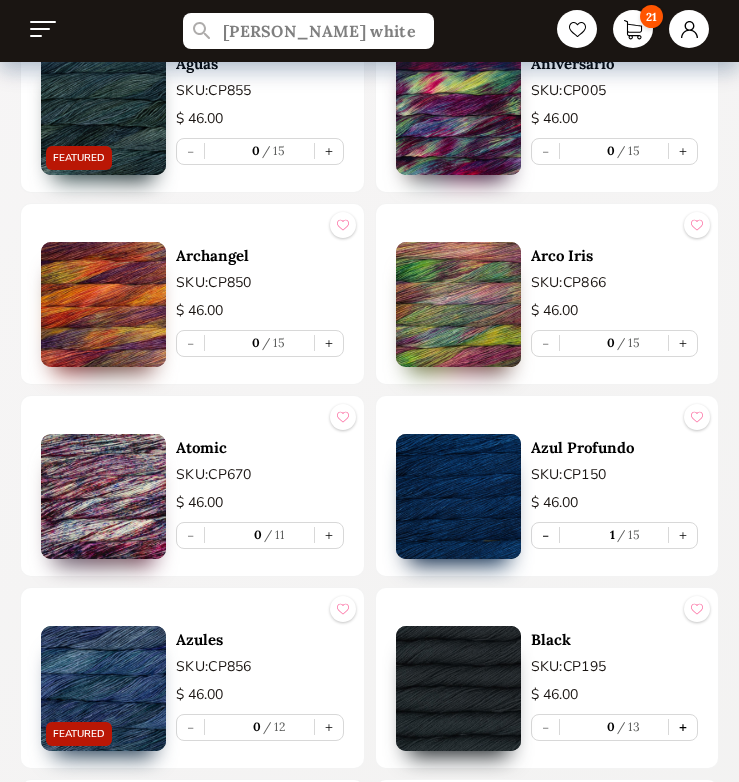 click on "+" at bounding box center (683, 727) 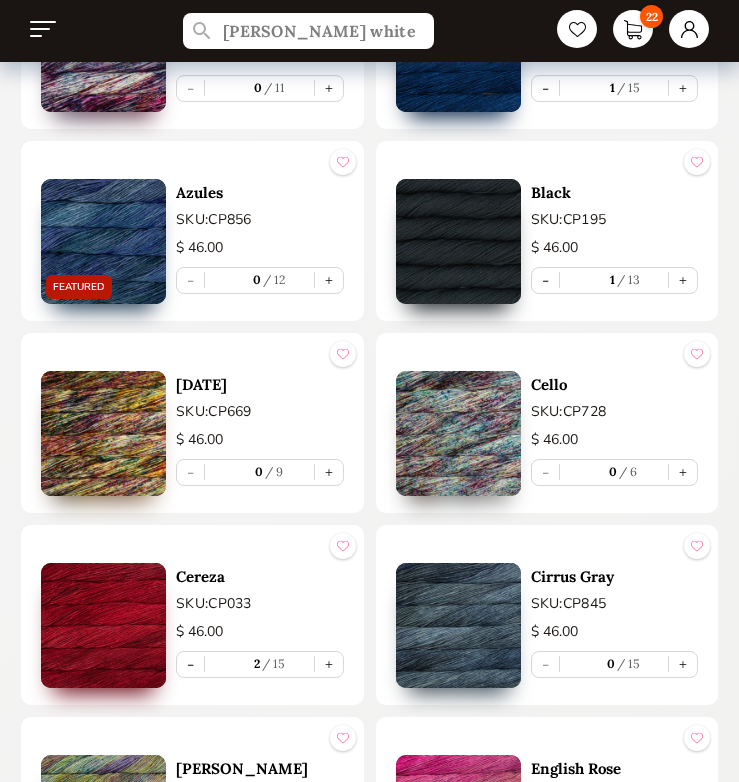 scroll, scrollTop: 1598, scrollLeft: 0, axis: vertical 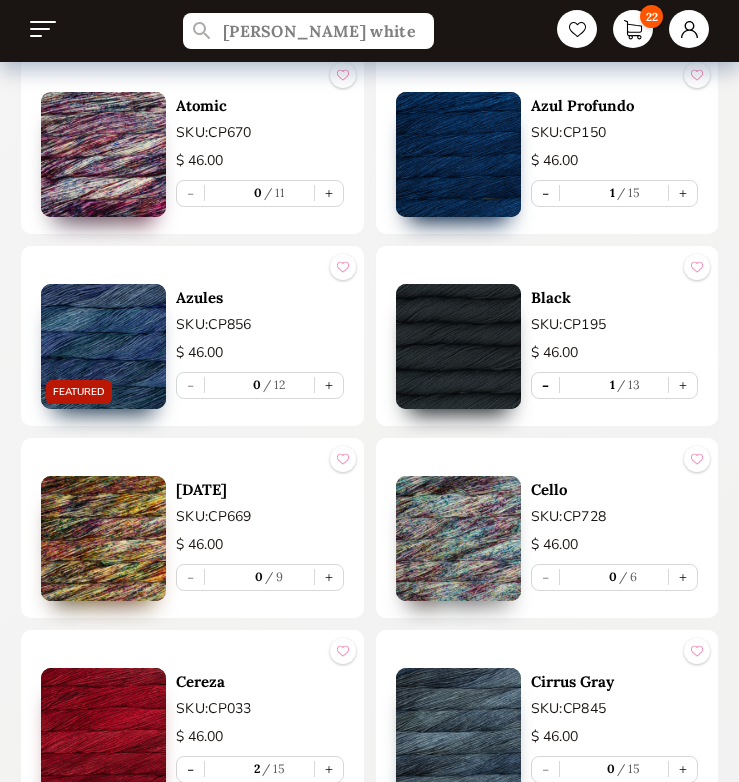 click on "-" at bounding box center (545, 385) 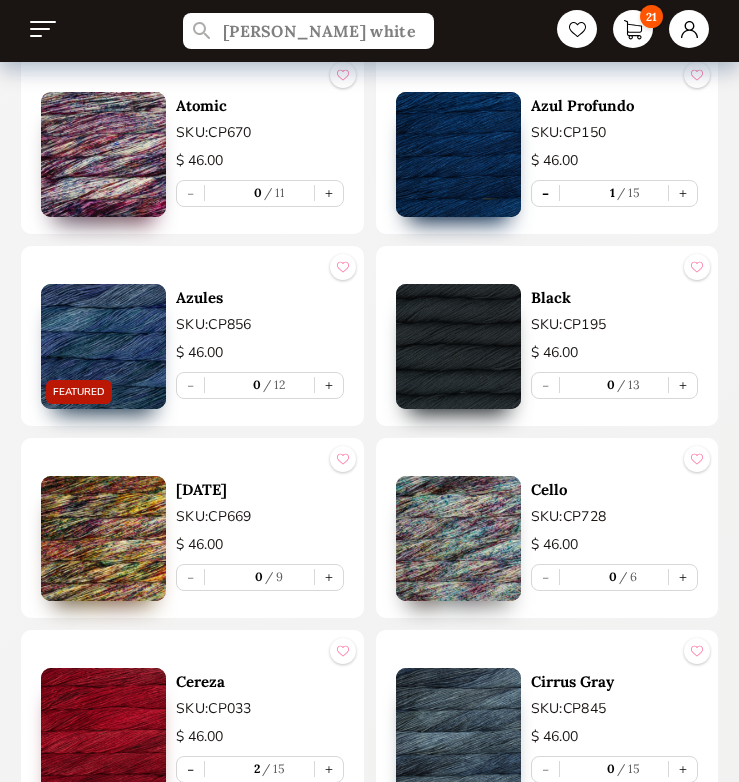 click on "-" at bounding box center [545, 193] 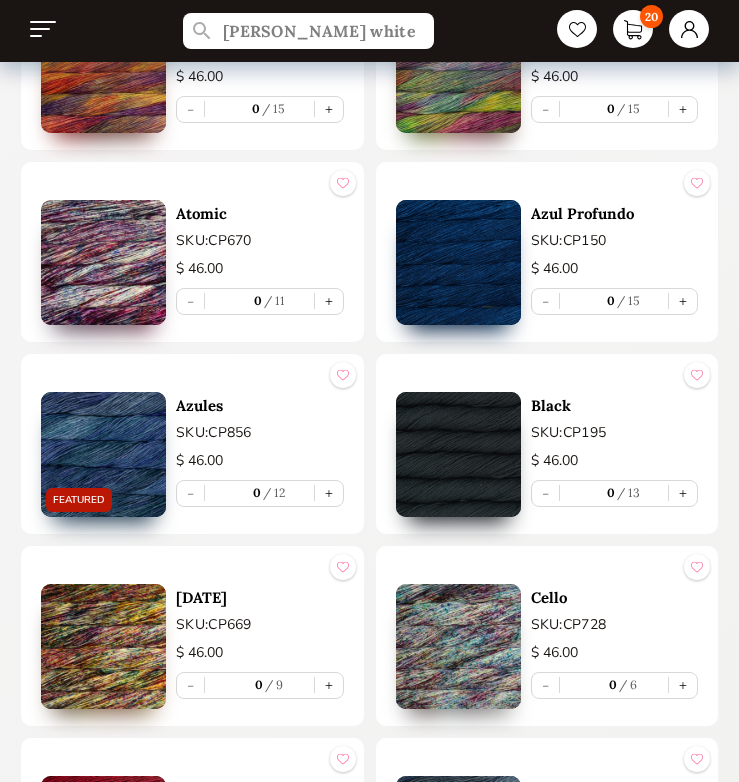 scroll, scrollTop: 1633, scrollLeft: 0, axis: vertical 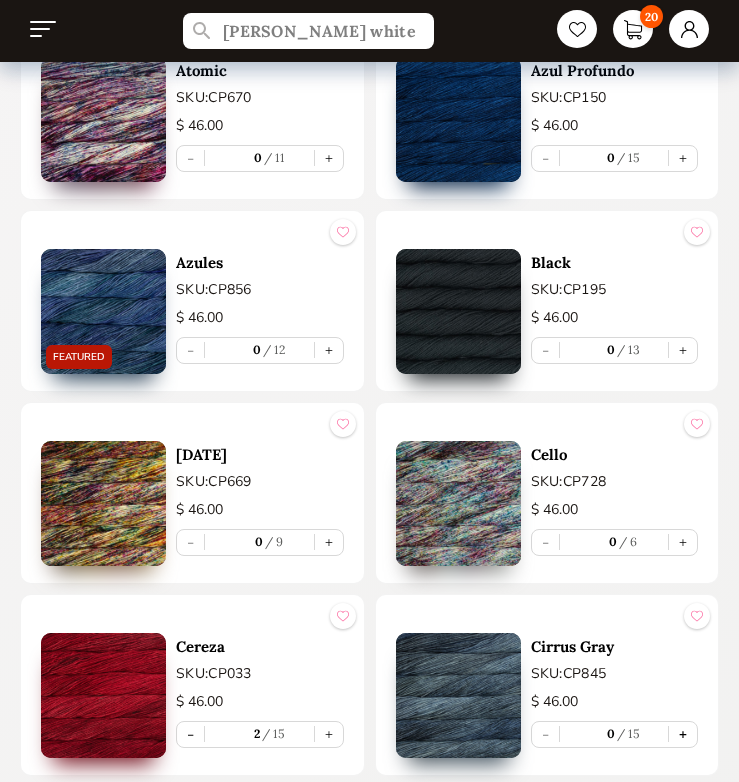 click on "+" at bounding box center (683, 734) 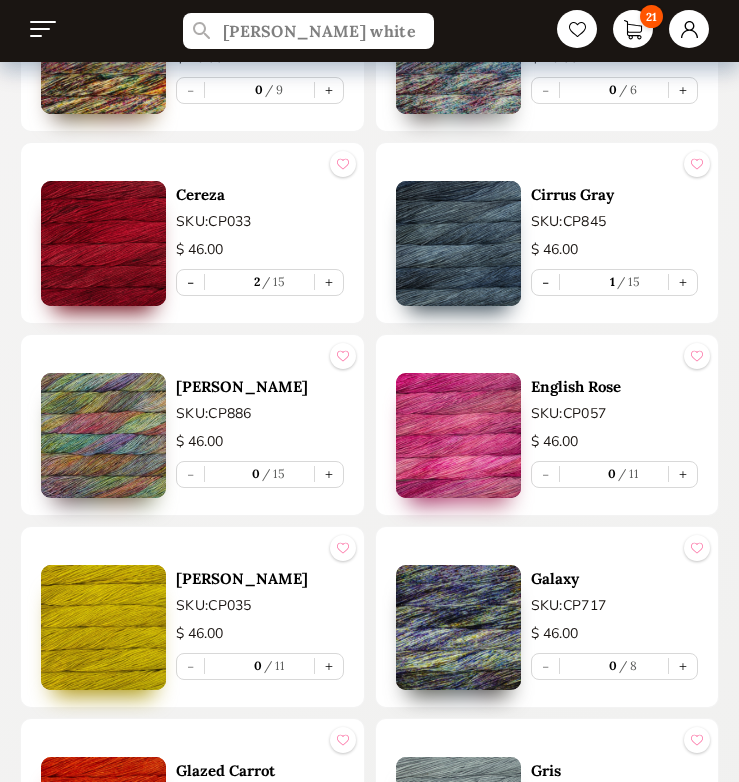 scroll, scrollTop: 2229, scrollLeft: 0, axis: vertical 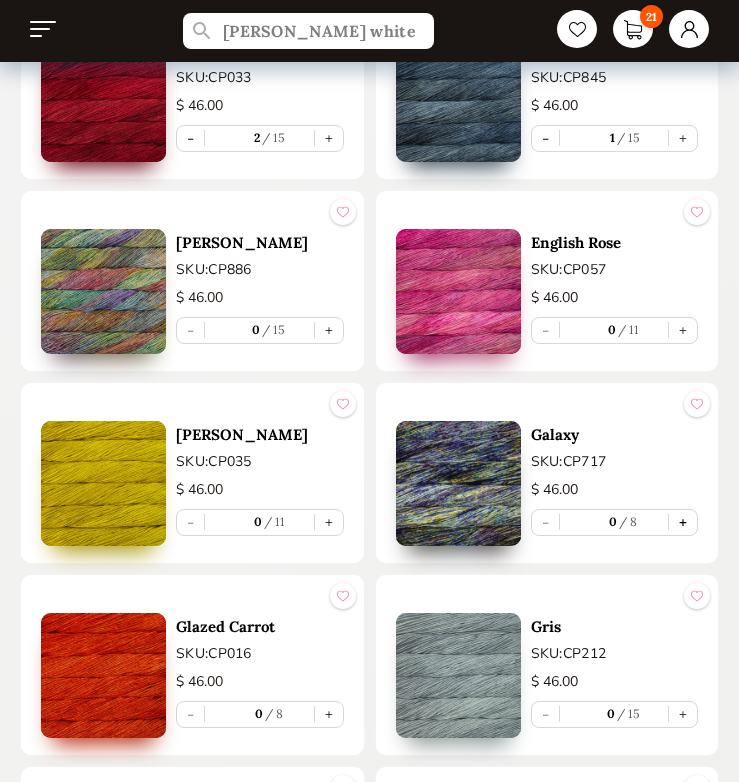 click on "+" at bounding box center [683, 522] 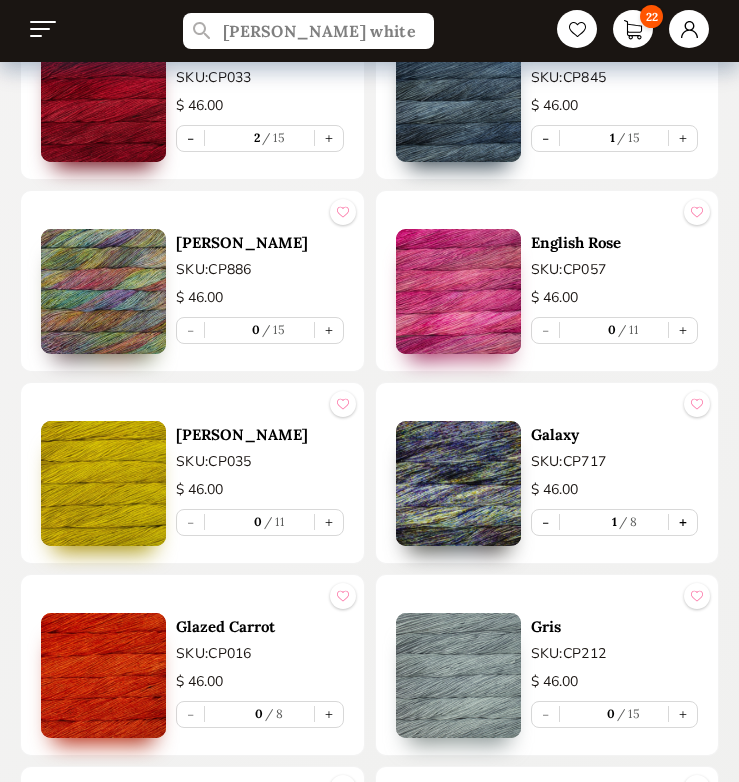 type on "1" 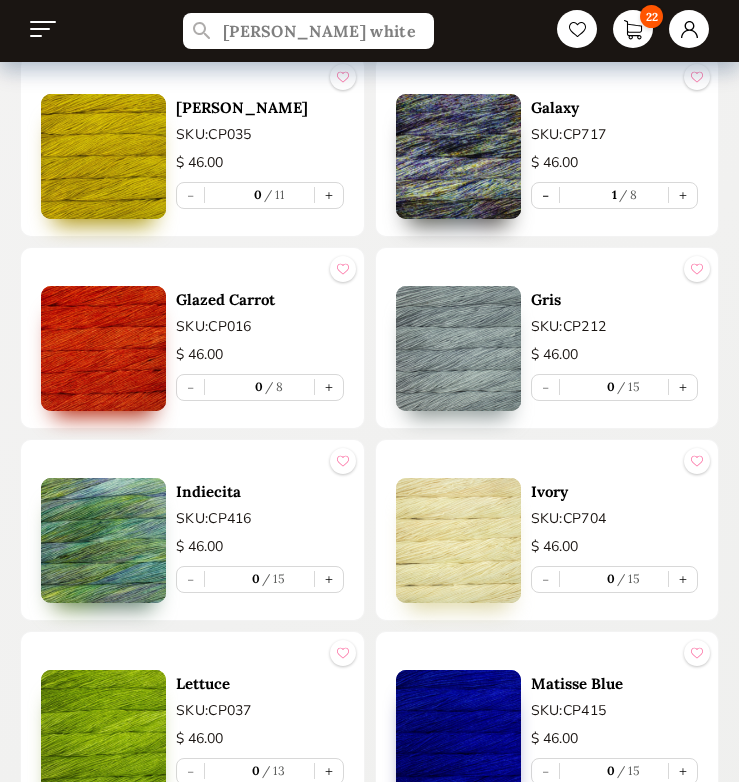 scroll, scrollTop: 2693, scrollLeft: 0, axis: vertical 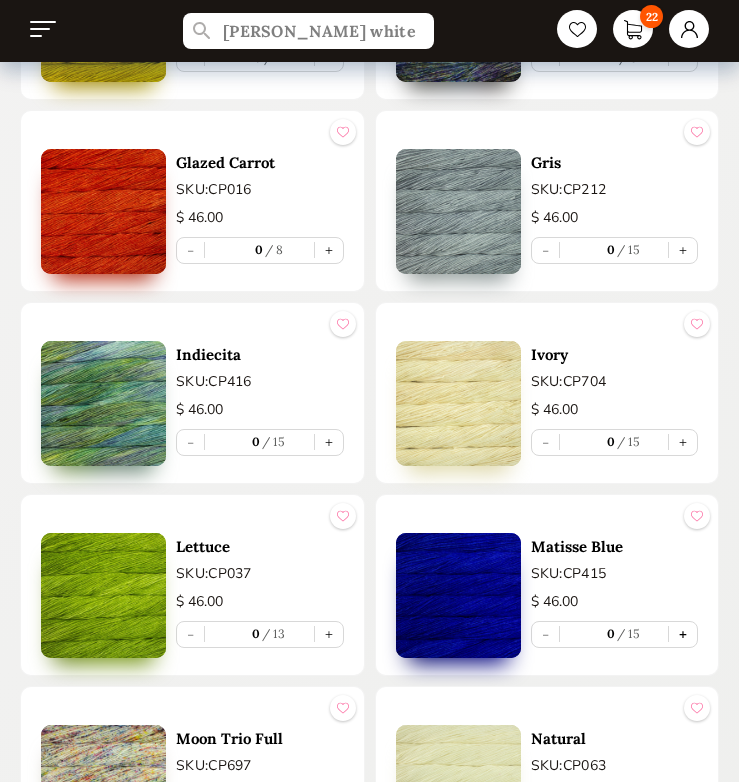 click on "+" at bounding box center (683, 634) 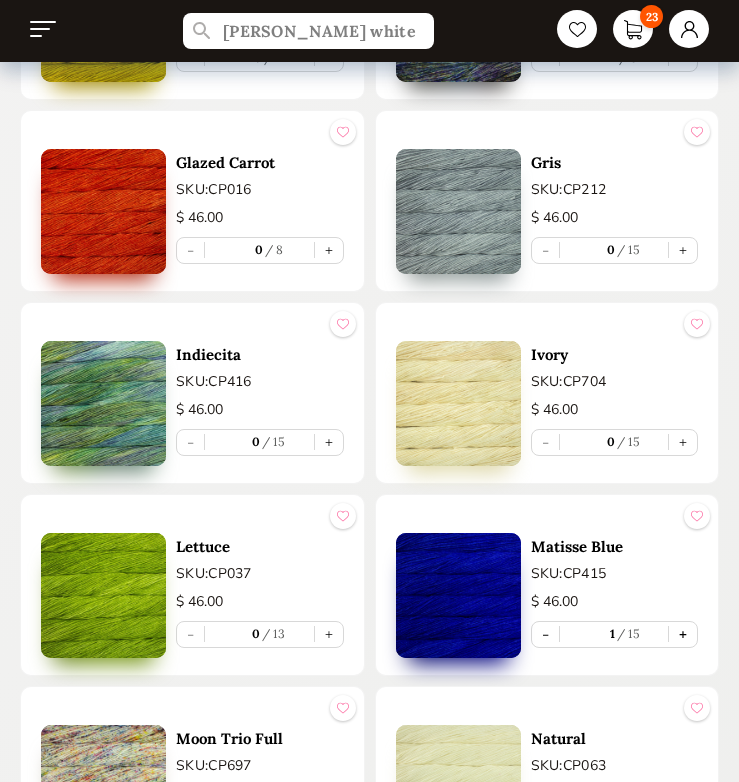 type on "1" 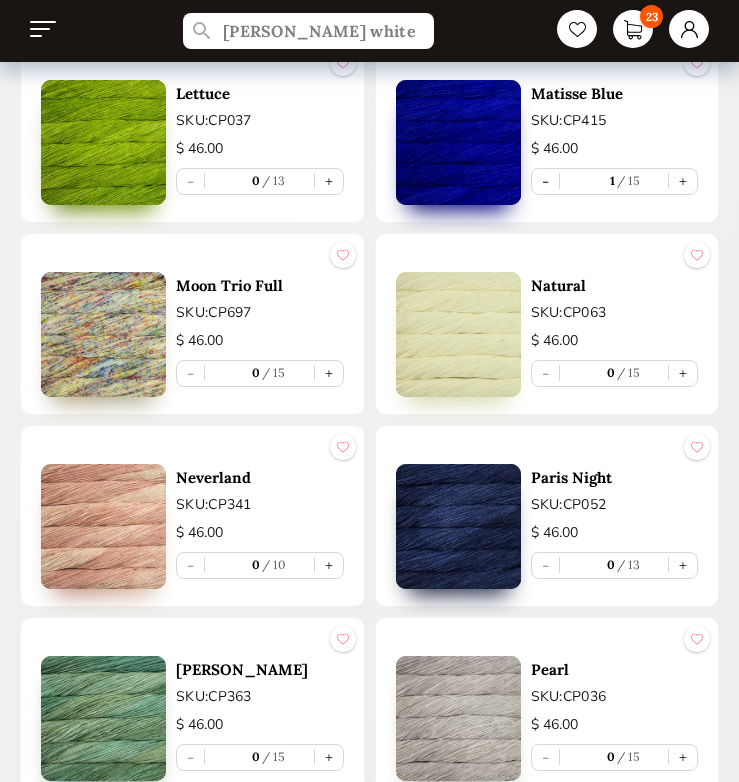 scroll, scrollTop: 3235, scrollLeft: 0, axis: vertical 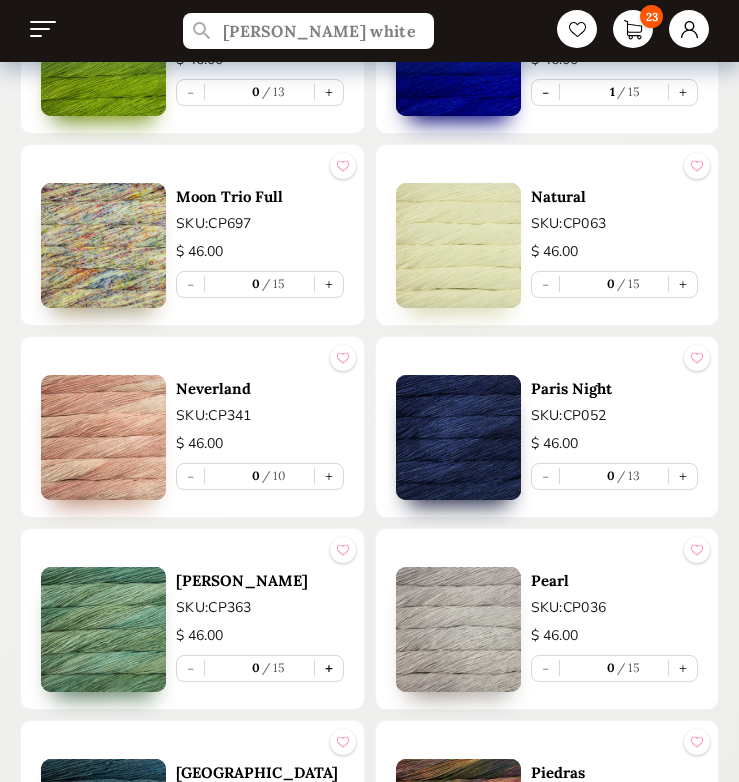 click on "+" at bounding box center [329, 668] 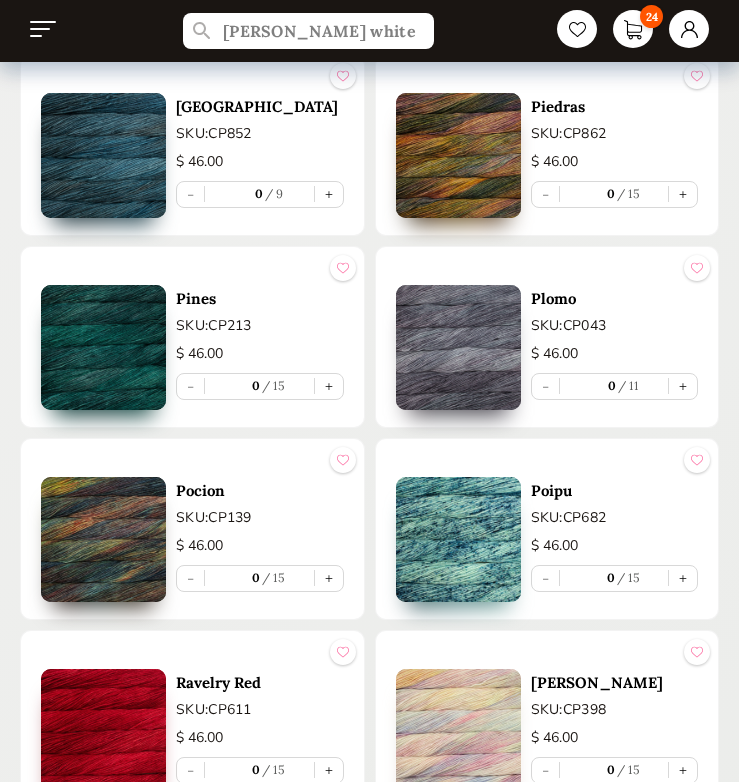 scroll, scrollTop: 3923, scrollLeft: 0, axis: vertical 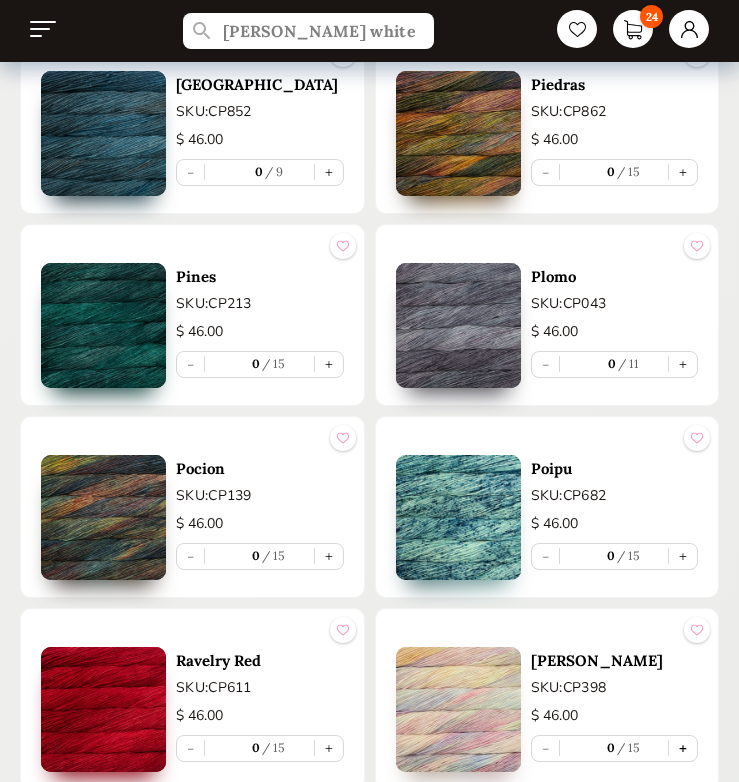 click on "+" at bounding box center [683, 748] 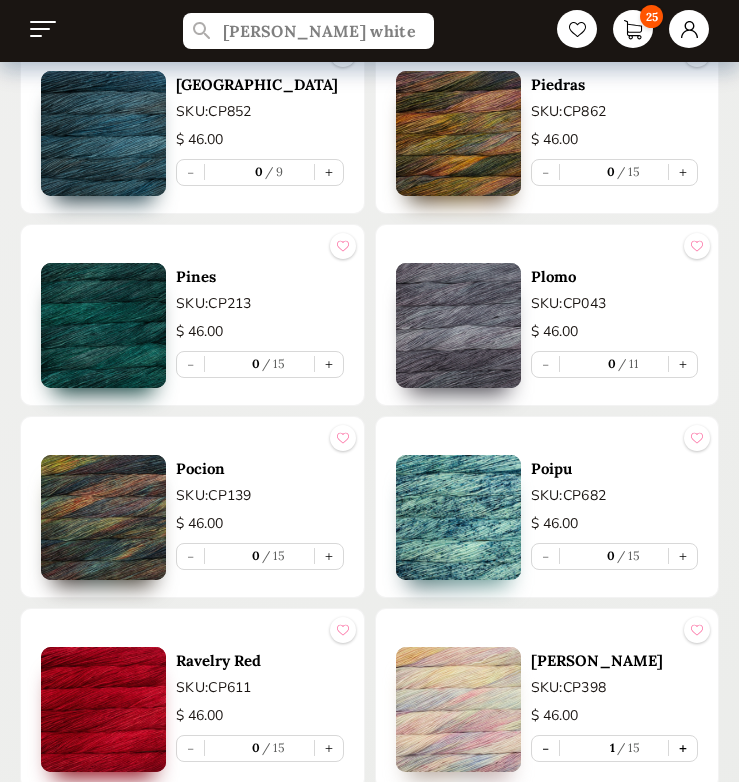 type on "1" 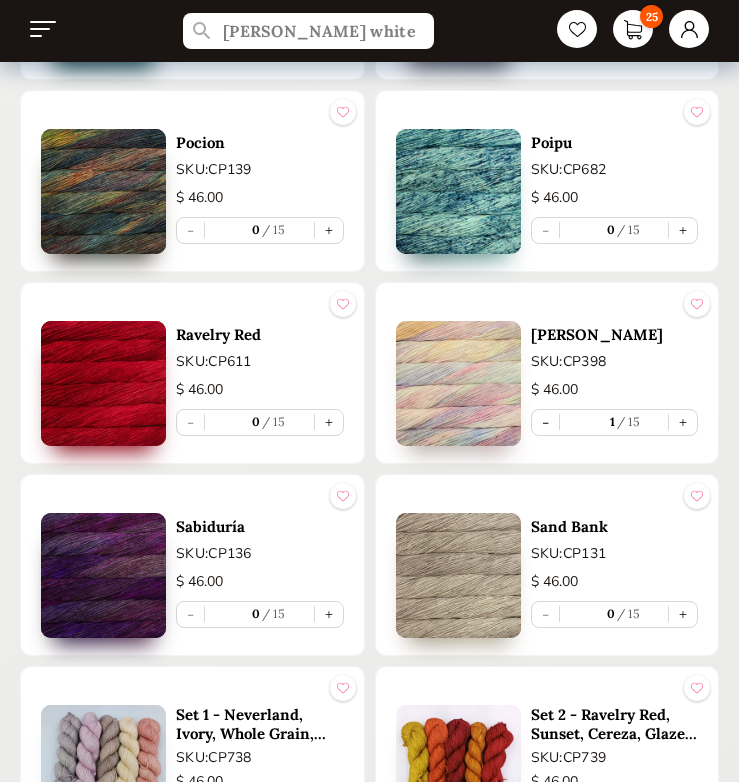 scroll, scrollTop: 4273, scrollLeft: 0, axis: vertical 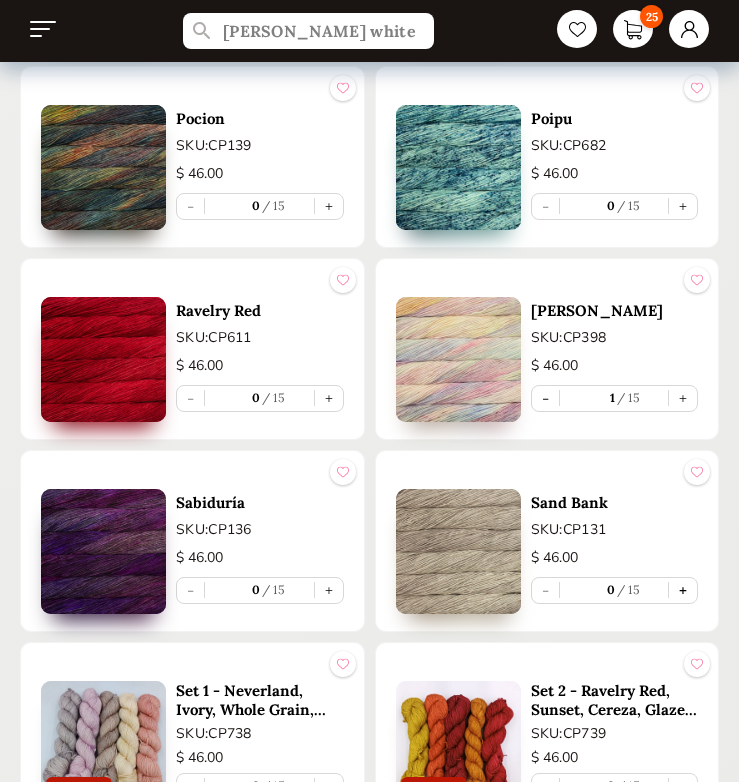 click on "+" at bounding box center [683, 590] 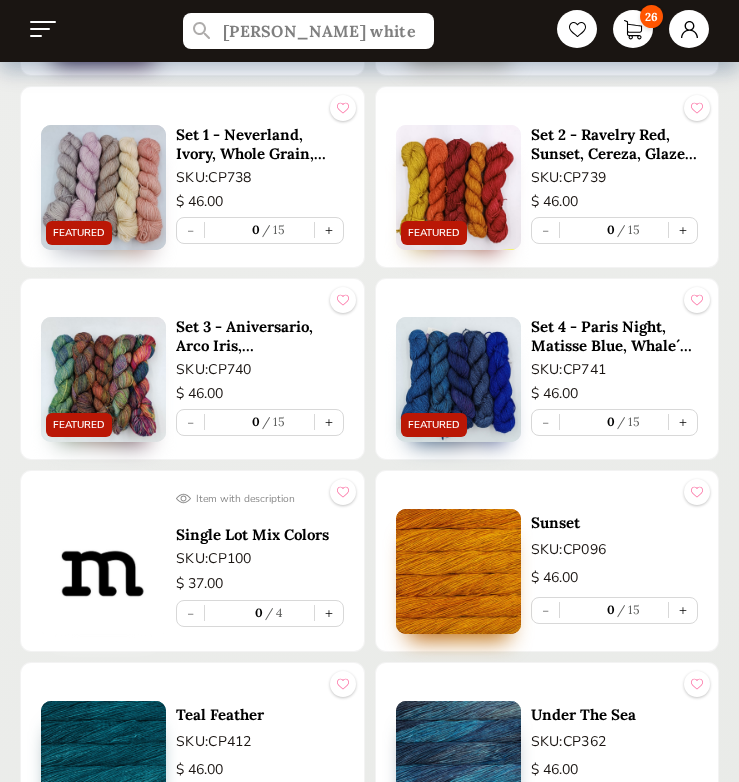 scroll, scrollTop: 5017, scrollLeft: 0, axis: vertical 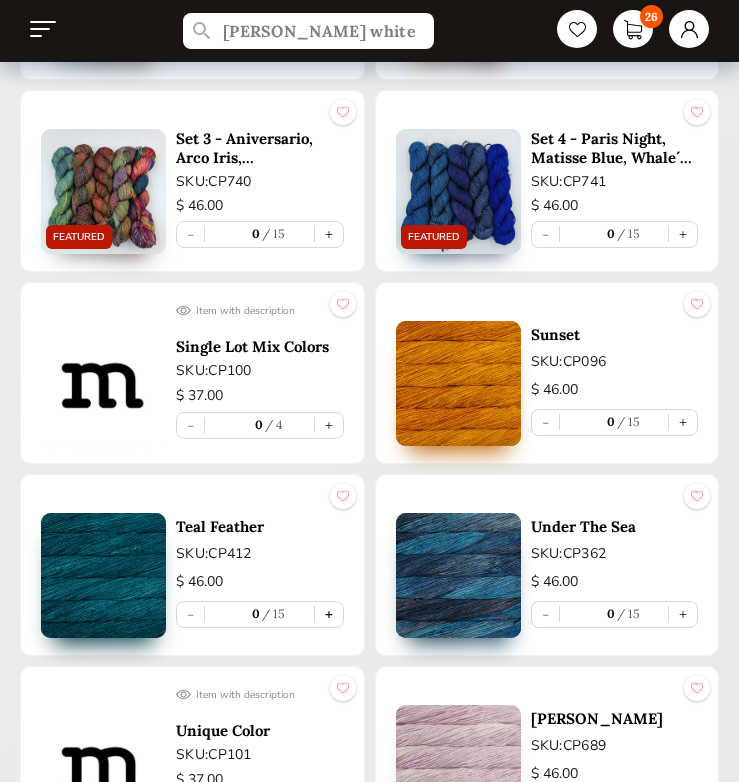 click on "+" at bounding box center [329, 614] 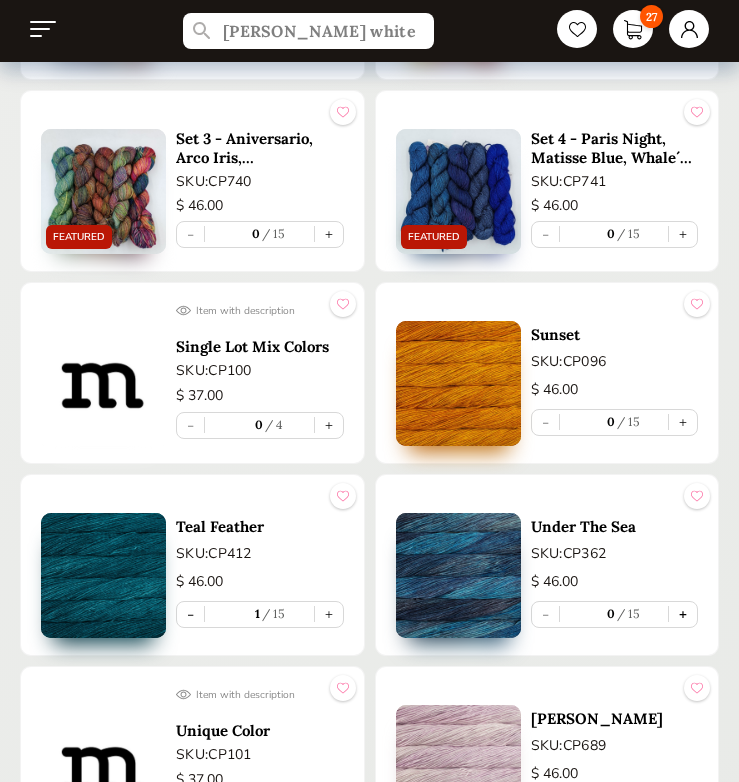 click on "+" at bounding box center (683, 614) 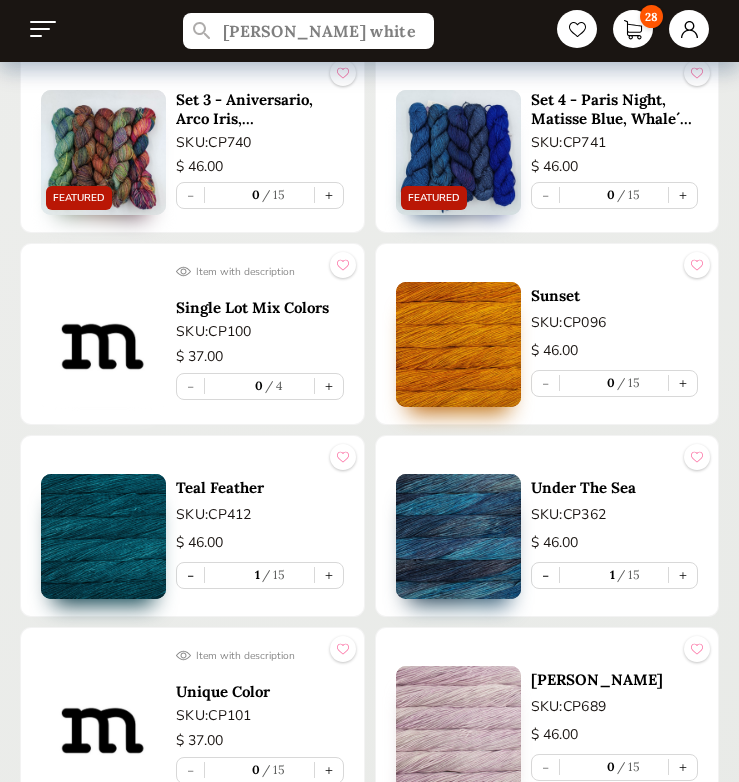 scroll, scrollTop: 5103, scrollLeft: 0, axis: vertical 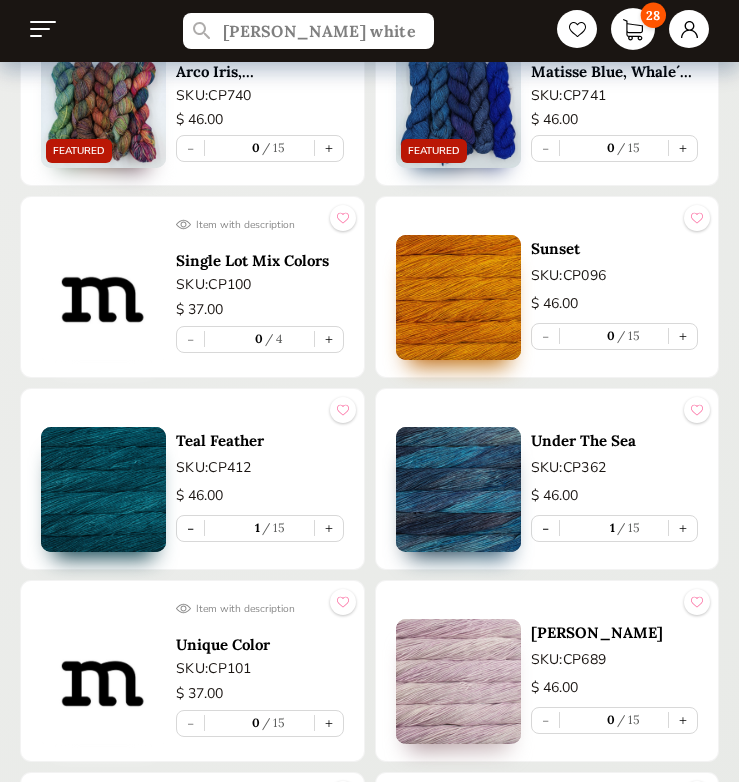 click on "28" at bounding box center [633, 29] 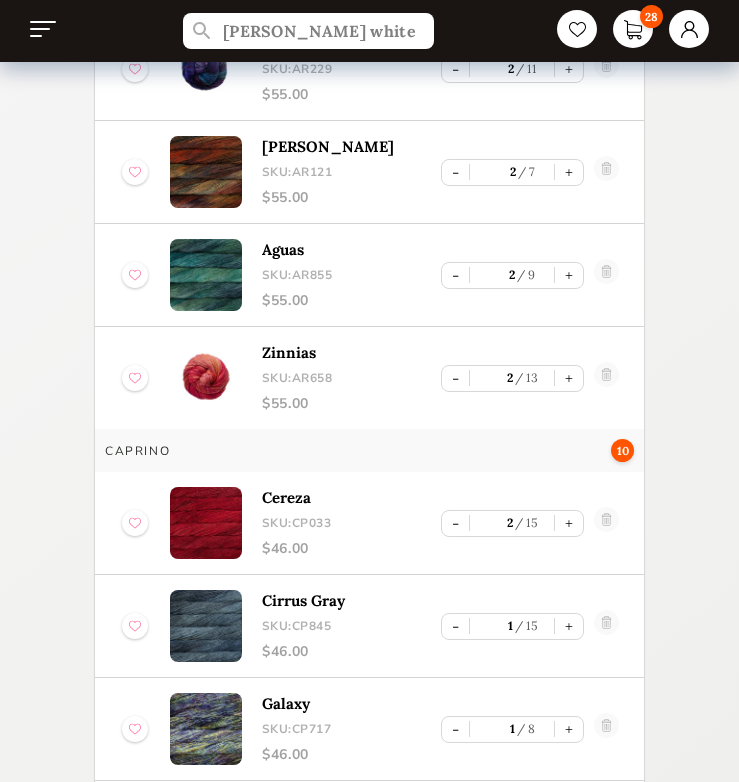 scroll, scrollTop: 507, scrollLeft: 0, axis: vertical 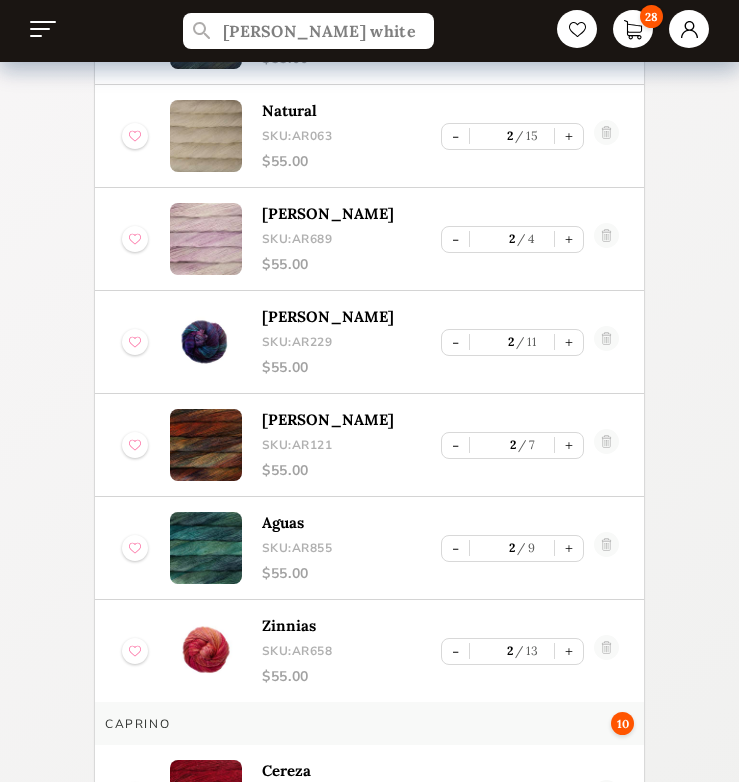 click at bounding box center (43, 29) 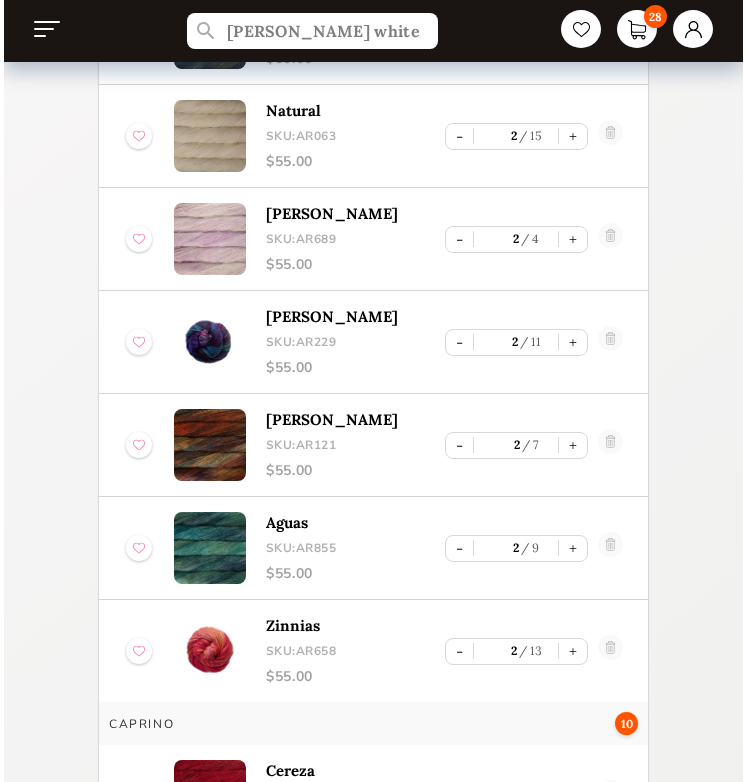 scroll, scrollTop: 0, scrollLeft: 0, axis: both 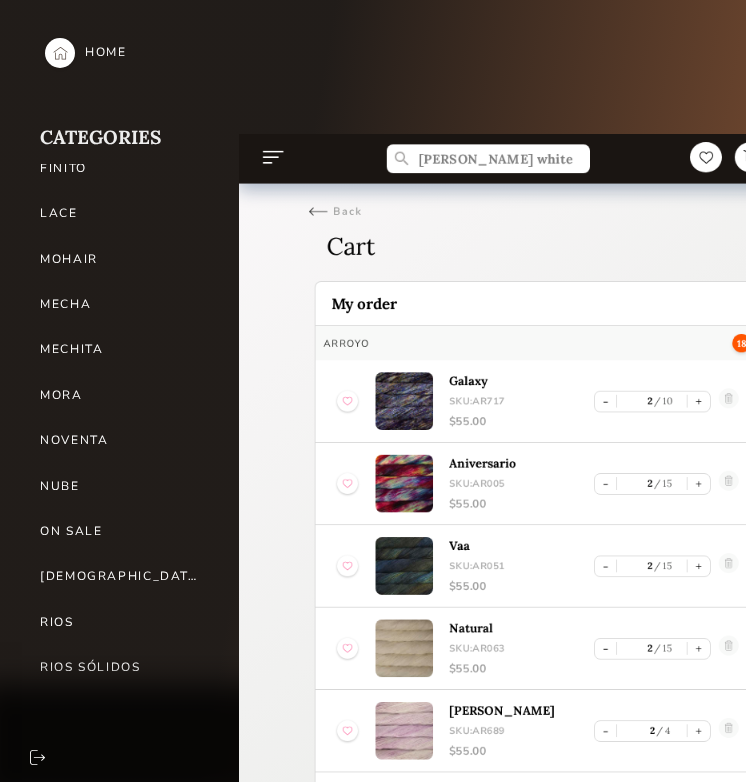 click on "MOHAIR" at bounding box center [120, 259] 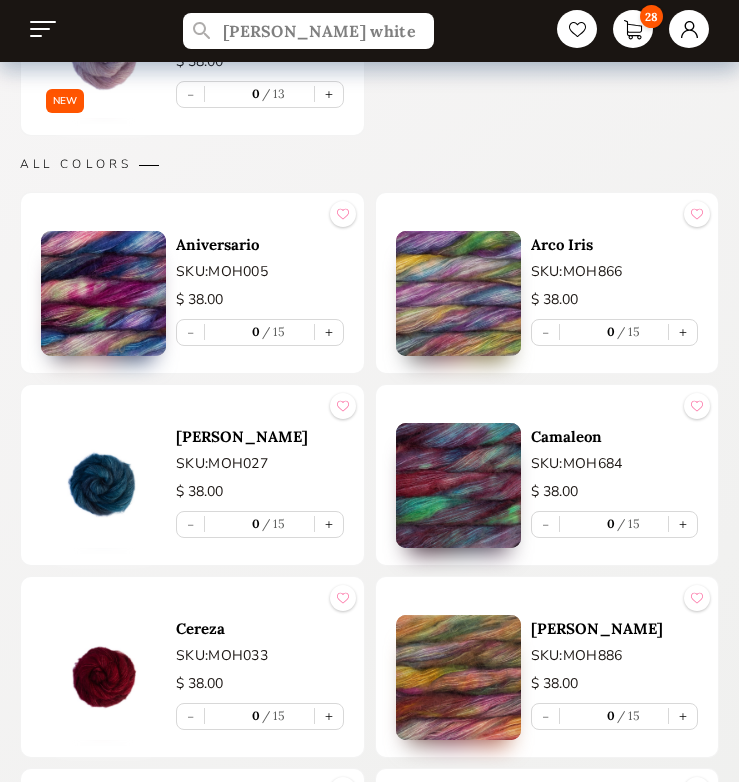 scroll, scrollTop: 998, scrollLeft: 0, axis: vertical 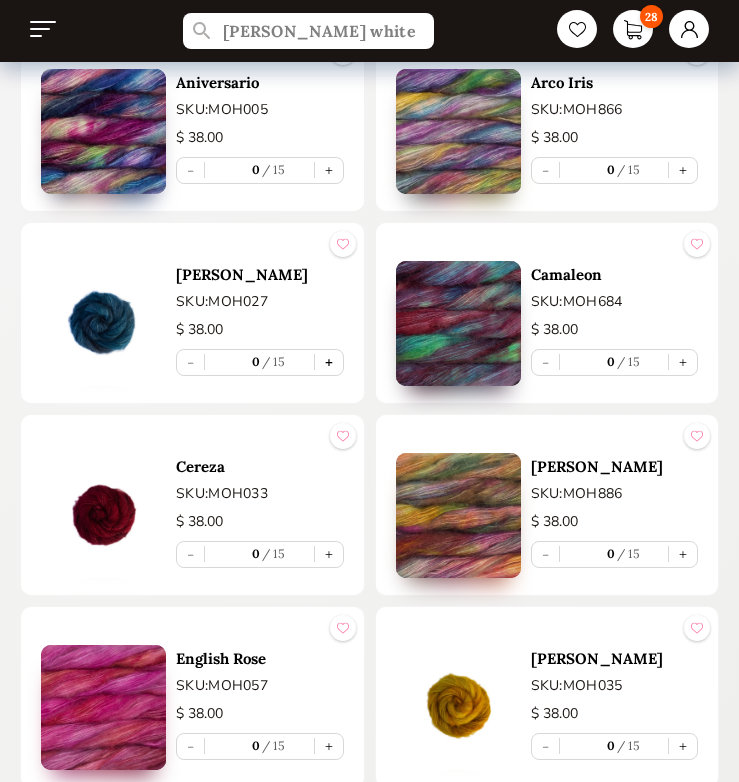 click on "+" at bounding box center (329, 362) 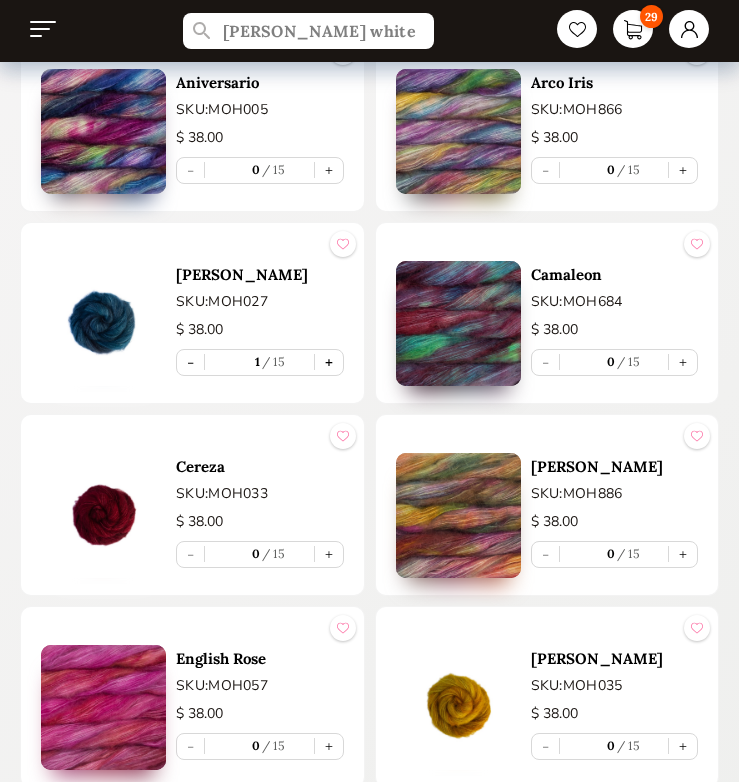 type on "1" 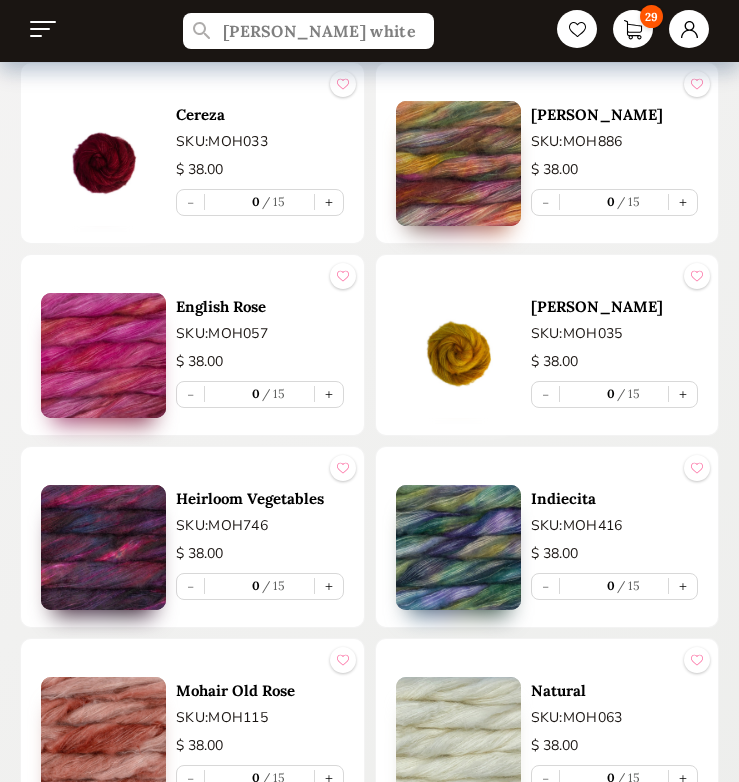 scroll, scrollTop: 1539, scrollLeft: 0, axis: vertical 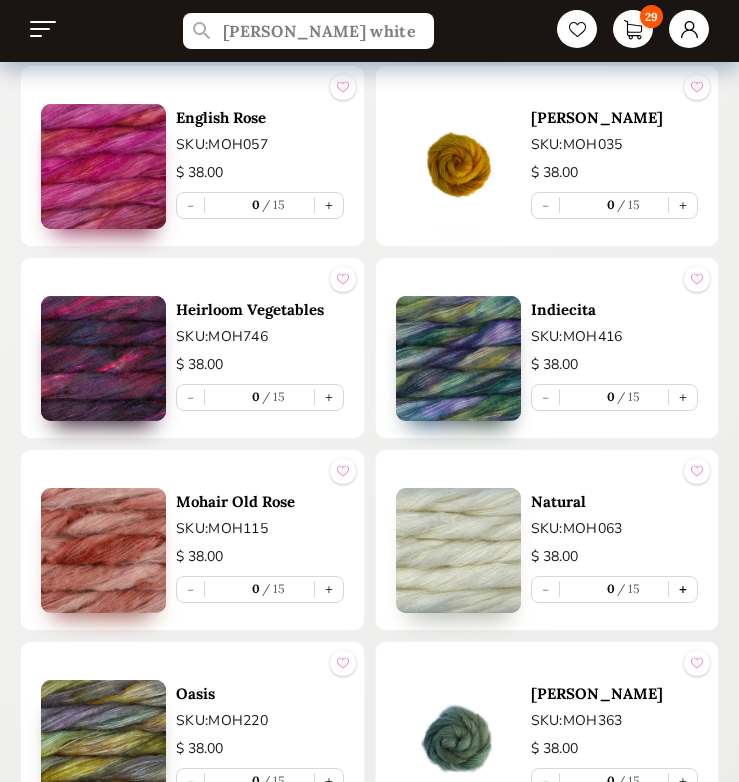 click on "+" at bounding box center [683, 589] 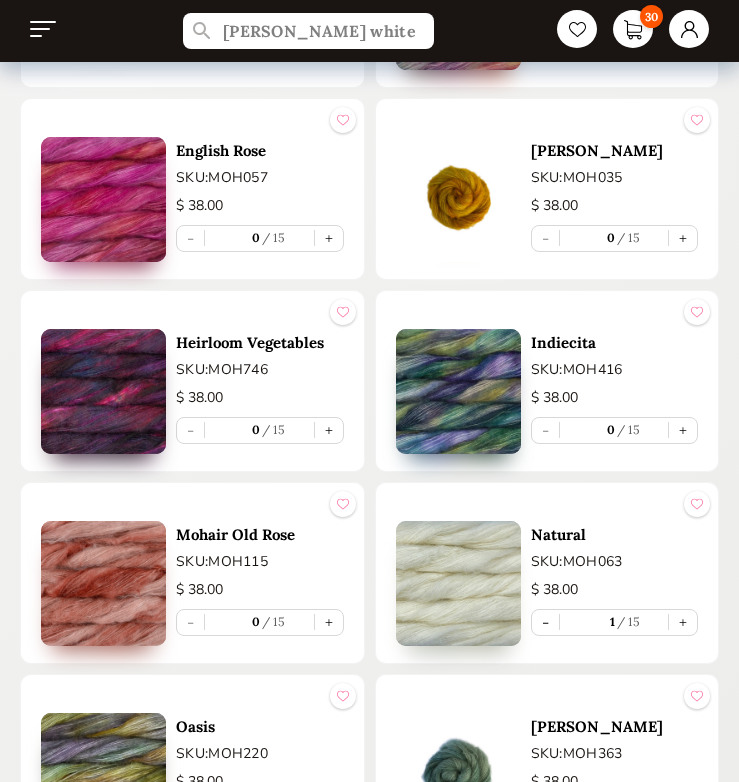 scroll, scrollTop: 1403, scrollLeft: 0, axis: vertical 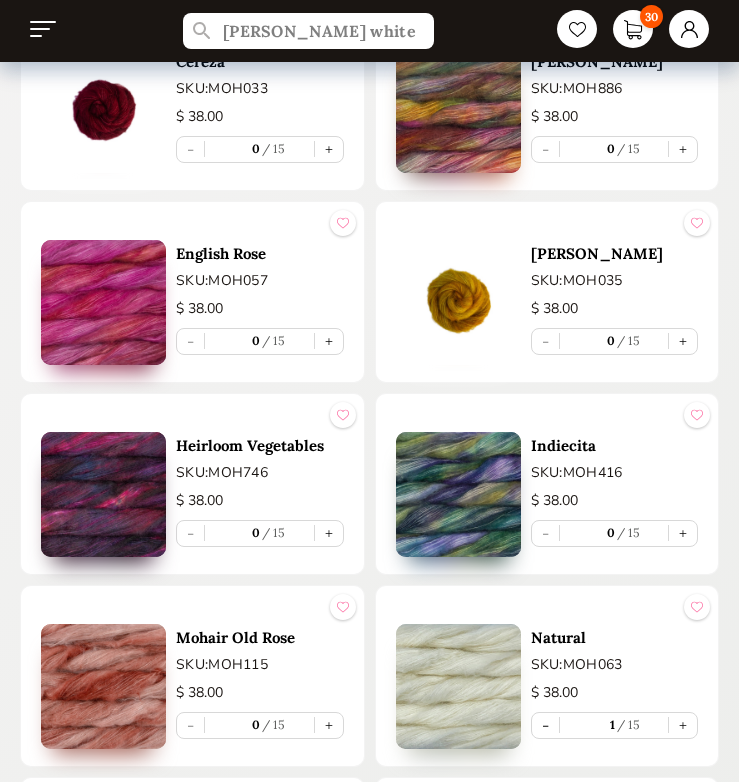 click at bounding box center (43, 29) 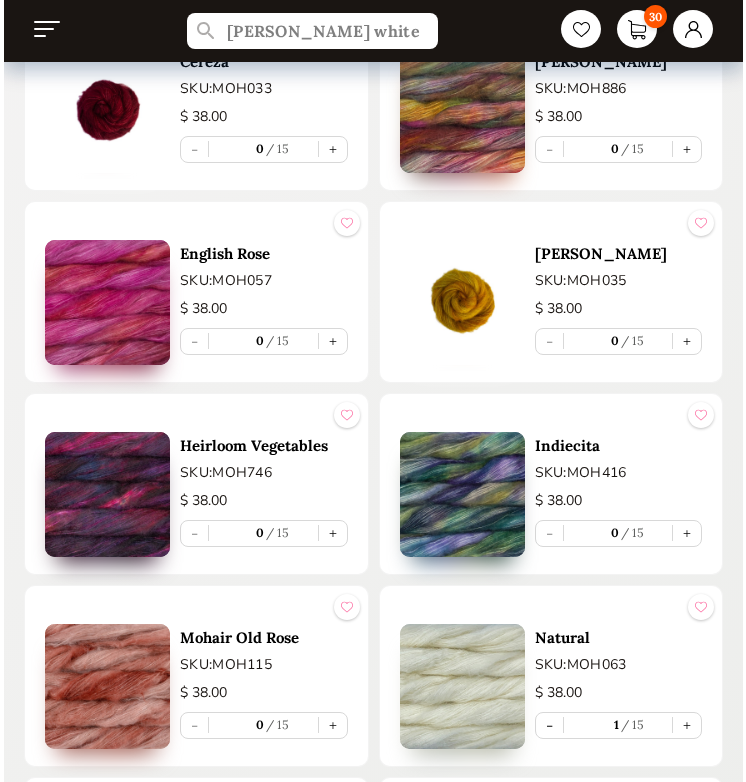 scroll, scrollTop: 0, scrollLeft: 0, axis: both 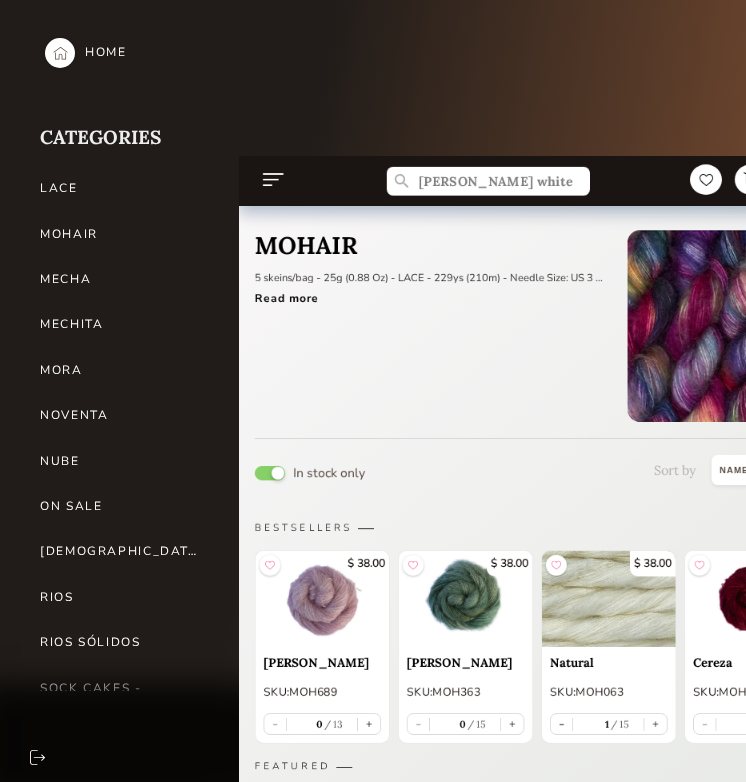 click on "NOVENTA" at bounding box center (120, 415) 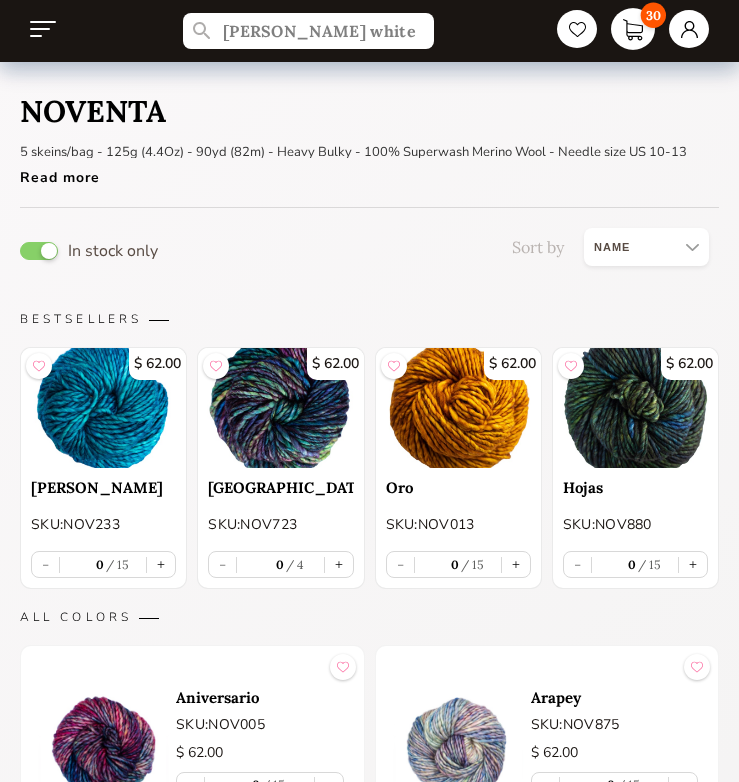 click on "30" at bounding box center [633, 29] 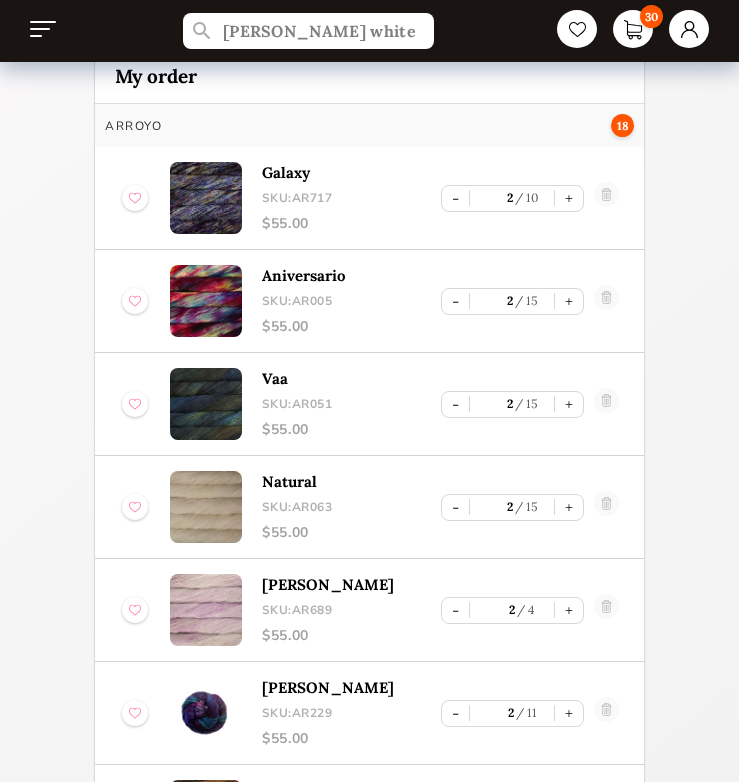 scroll, scrollTop: 0, scrollLeft: 0, axis: both 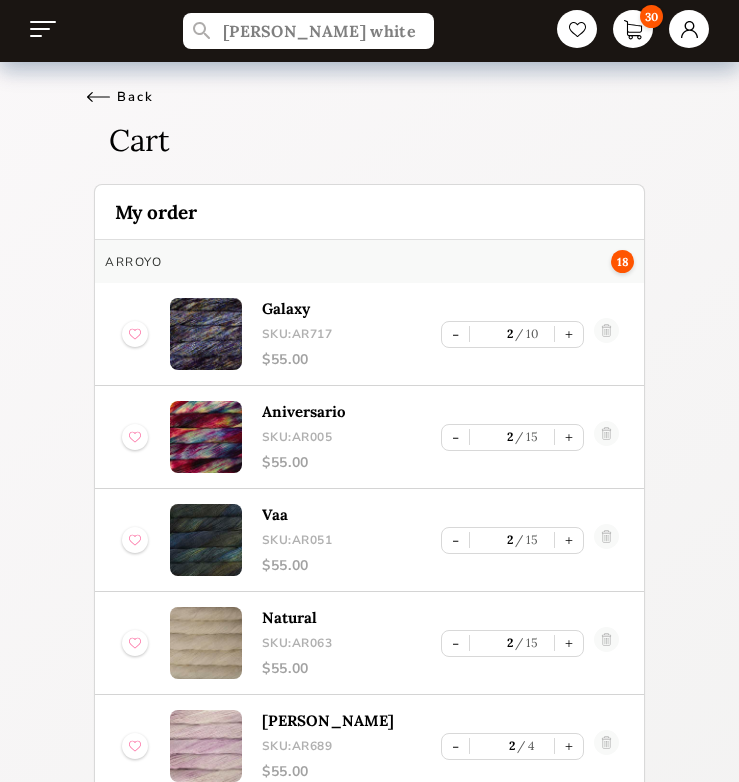 click on "Back" at bounding box center (120, 97) 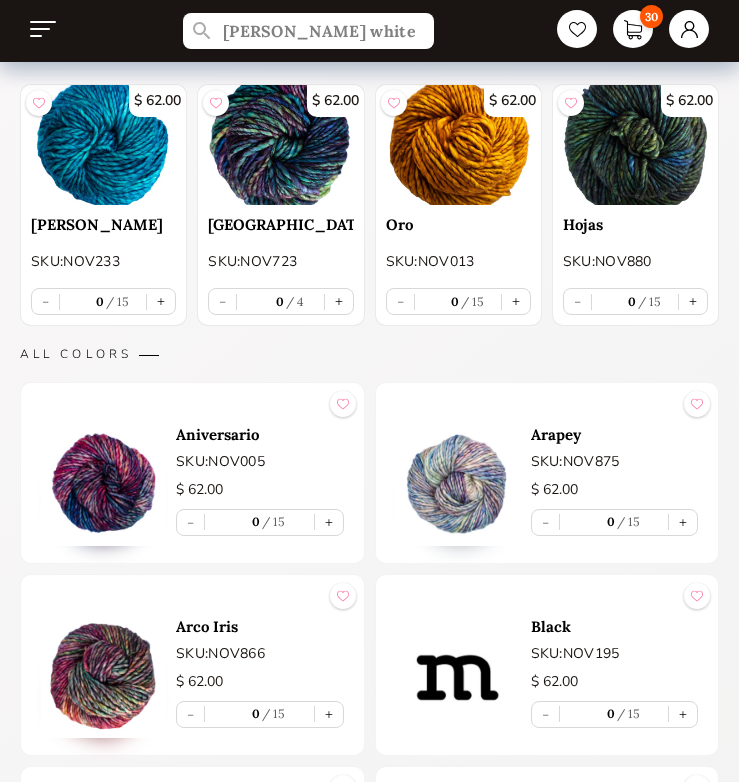 scroll, scrollTop: 445, scrollLeft: 0, axis: vertical 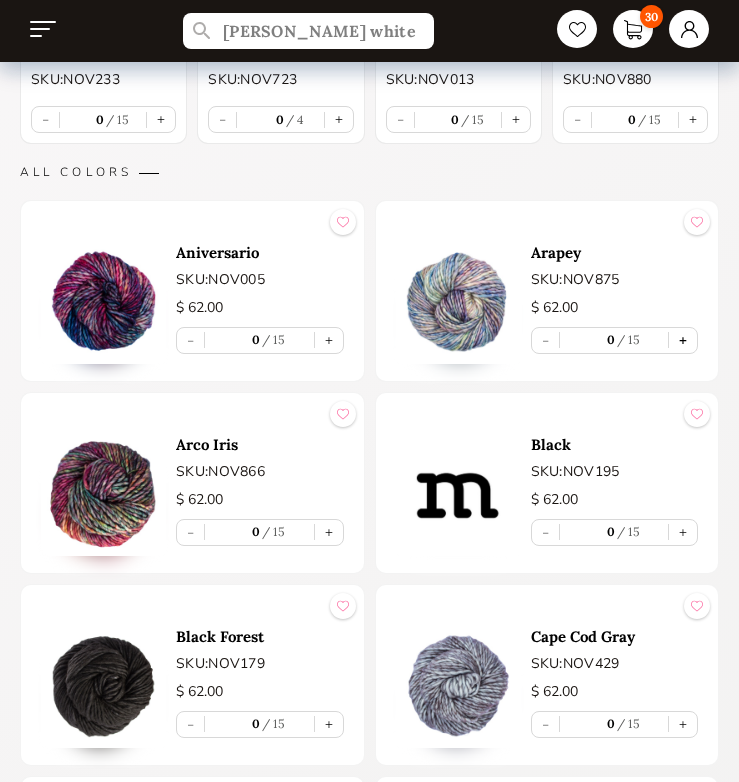 click on "+" at bounding box center (683, 340) 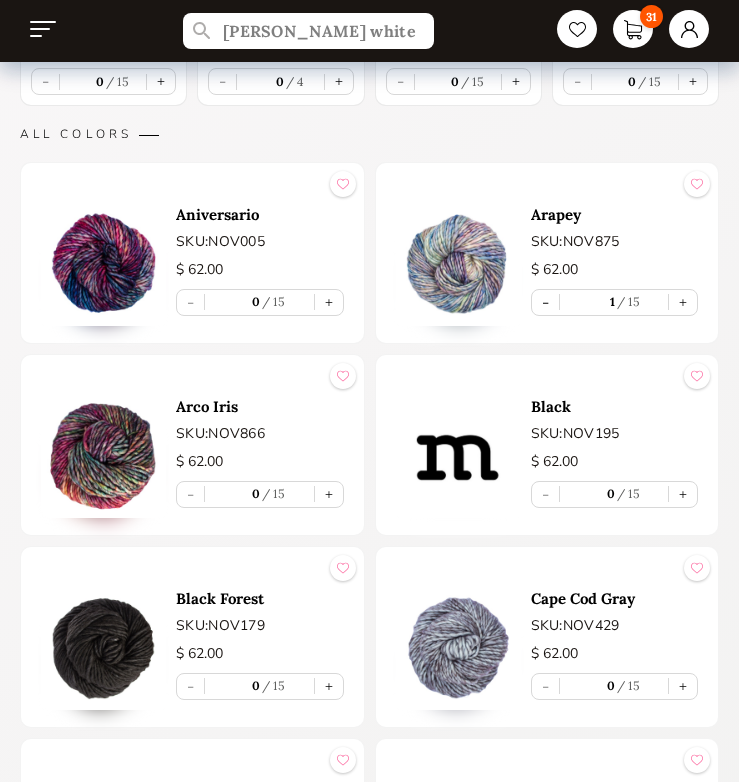 scroll, scrollTop: 487, scrollLeft: 0, axis: vertical 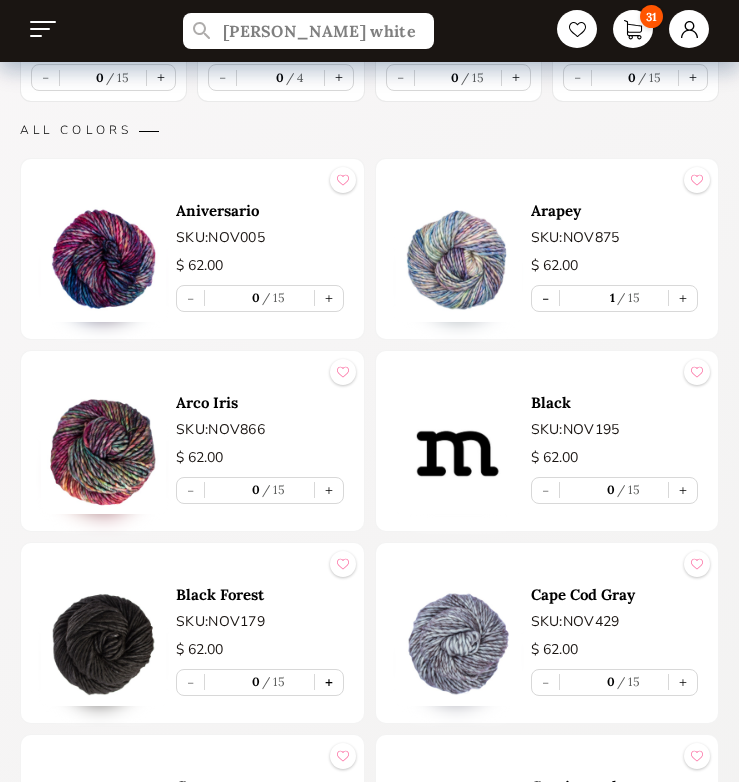 click on "+" at bounding box center (329, 682) 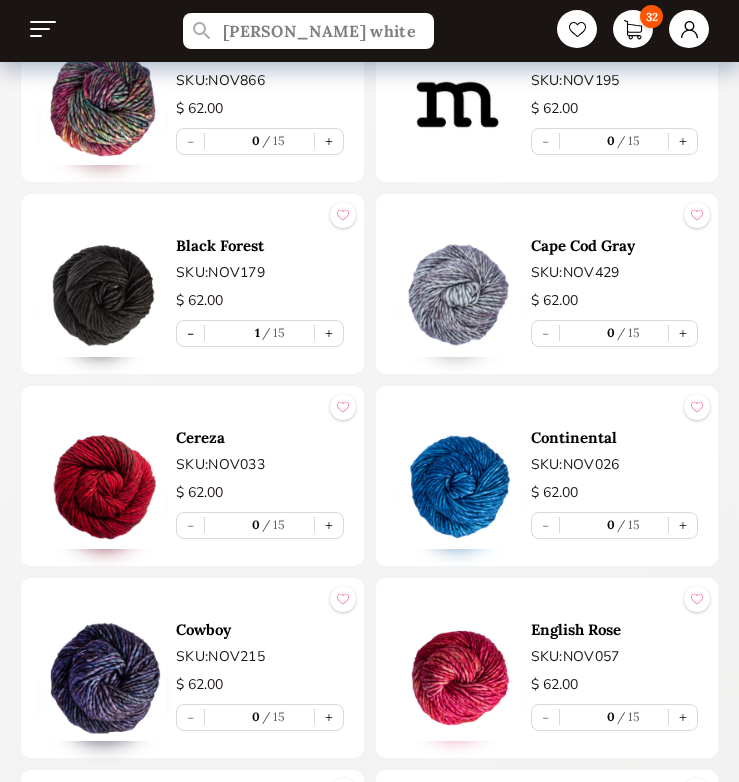 scroll, scrollTop: 941, scrollLeft: 0, axis: vertical 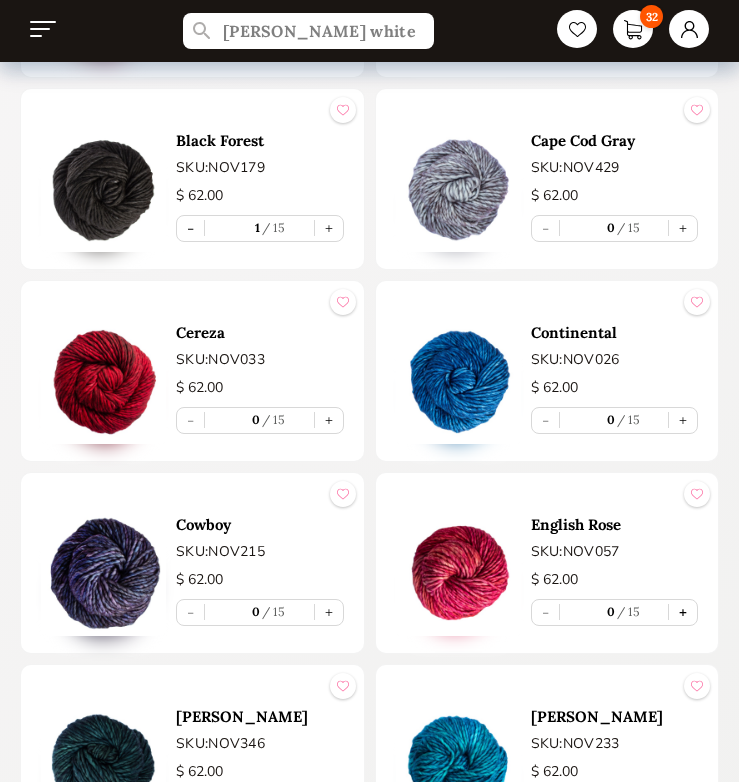 click on "+" at bounding box center [683, 612] 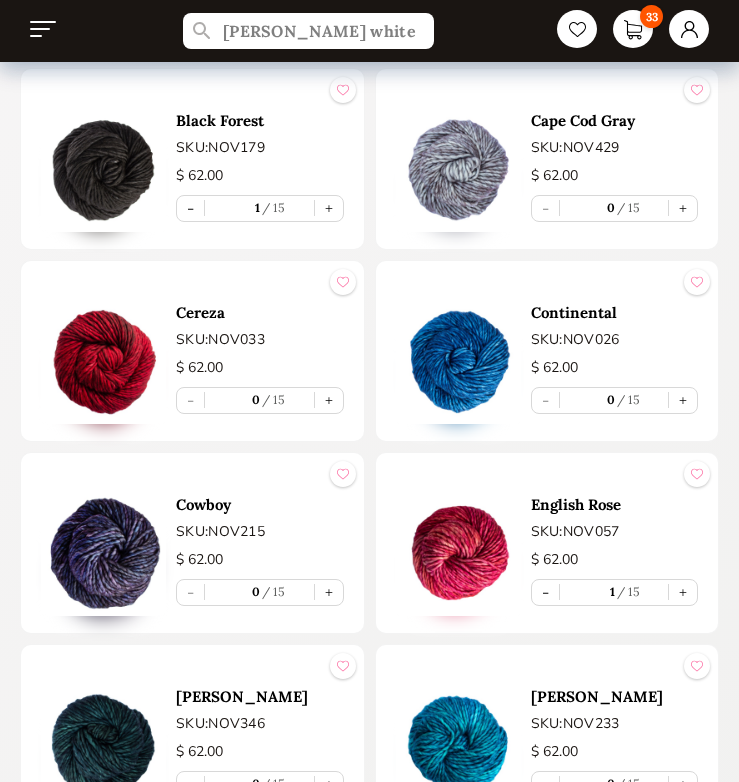 scroll, scrollTop: 989, scrollLeft: 0, axis: vertical 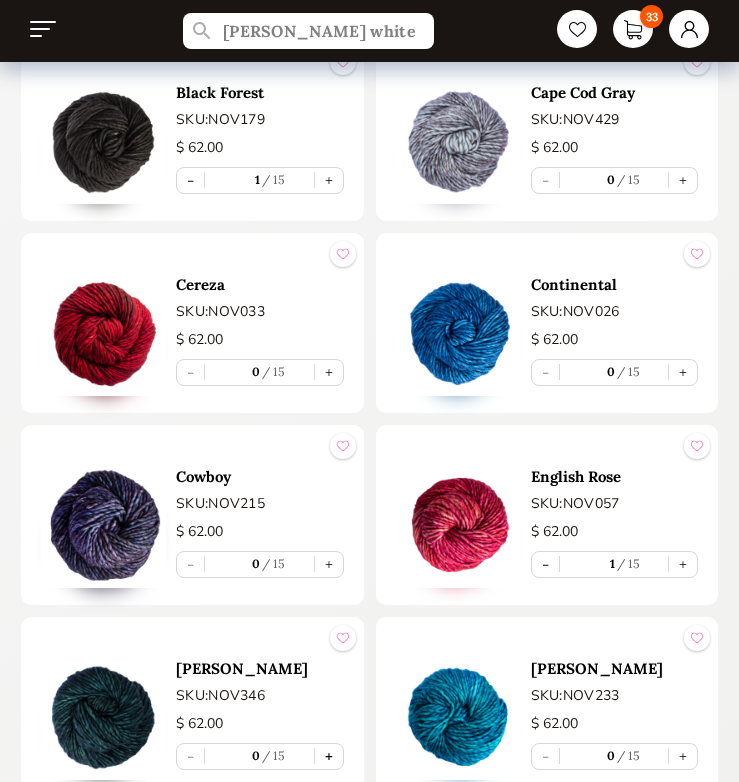 click on "+" at bounding box center (329, 756) 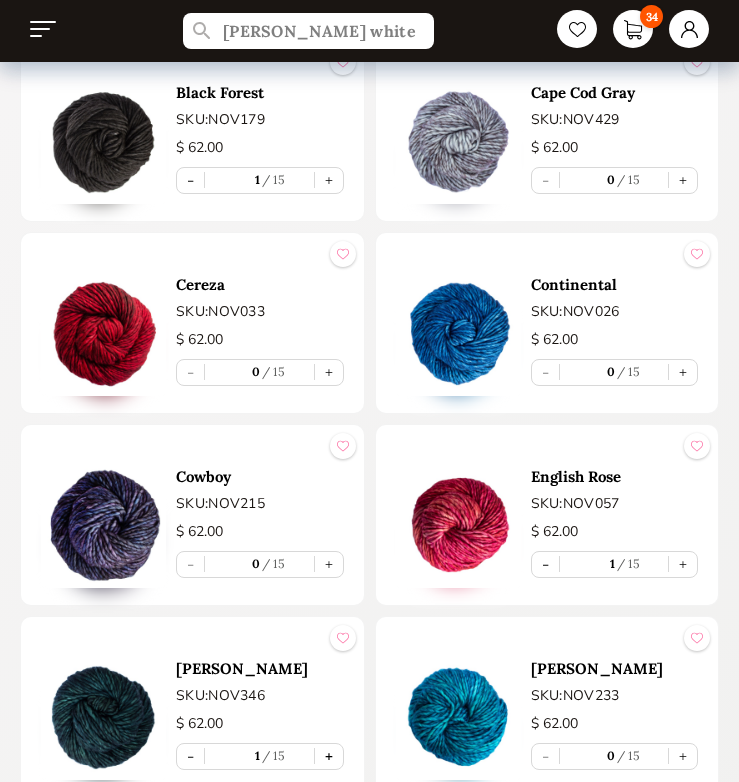 type on "1" 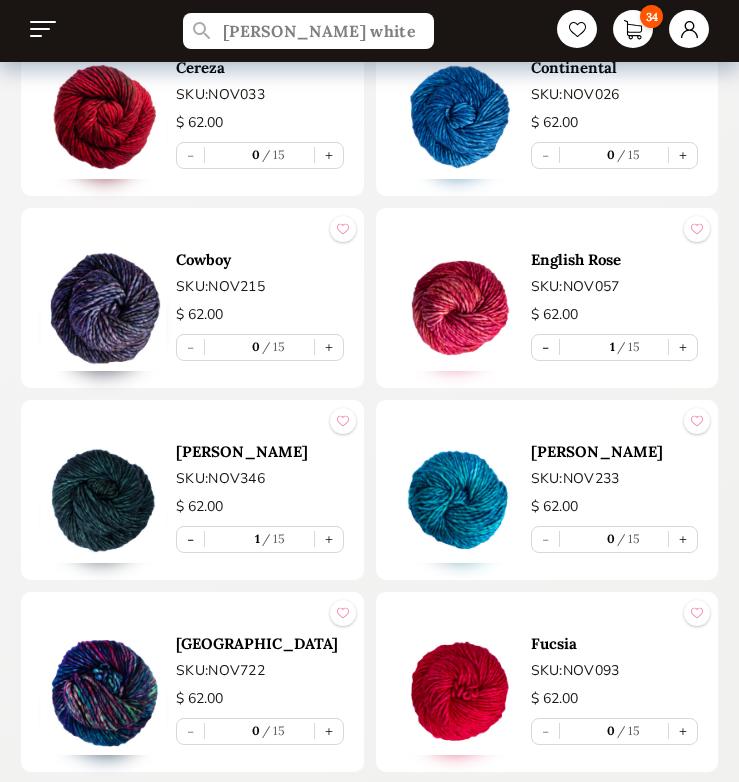 scroll, scrollTop: 1246, scrollLeft: 0, axis: vertical 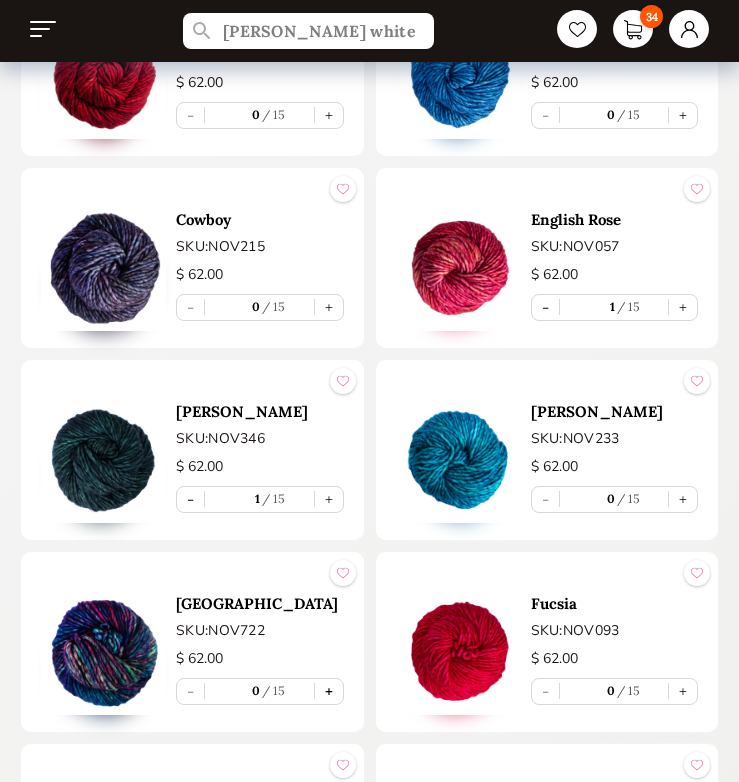 click on "+" at bounding box center [329, 691] 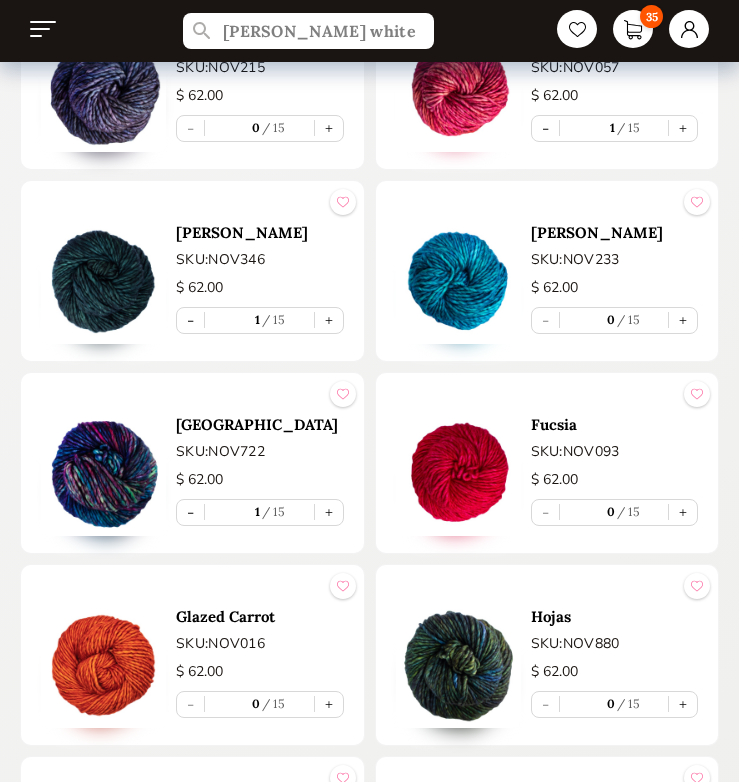scroll, scrollTop: 1599, scrollLeft: 0, axis: vertical 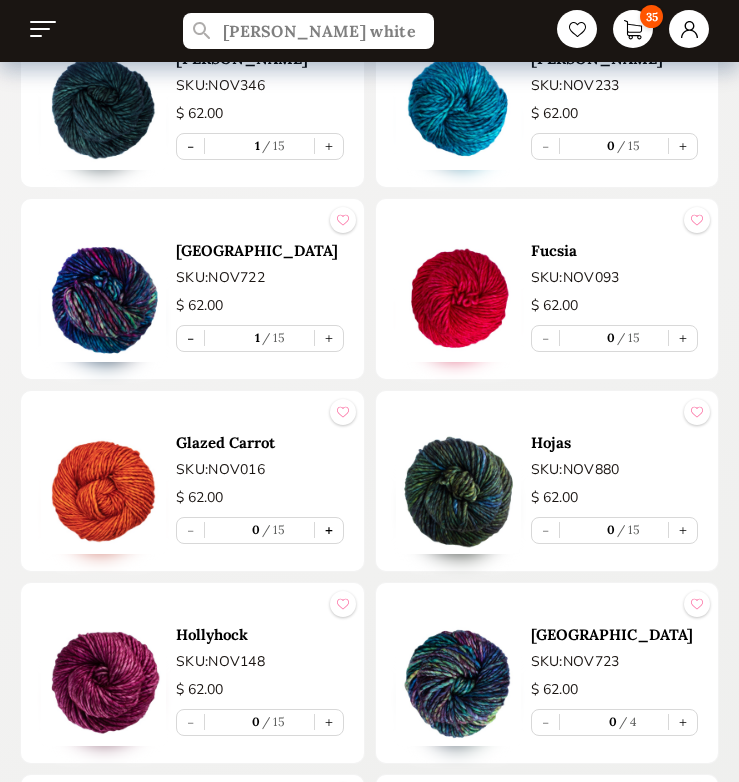 click on "+" at bounding box center (329, 530) 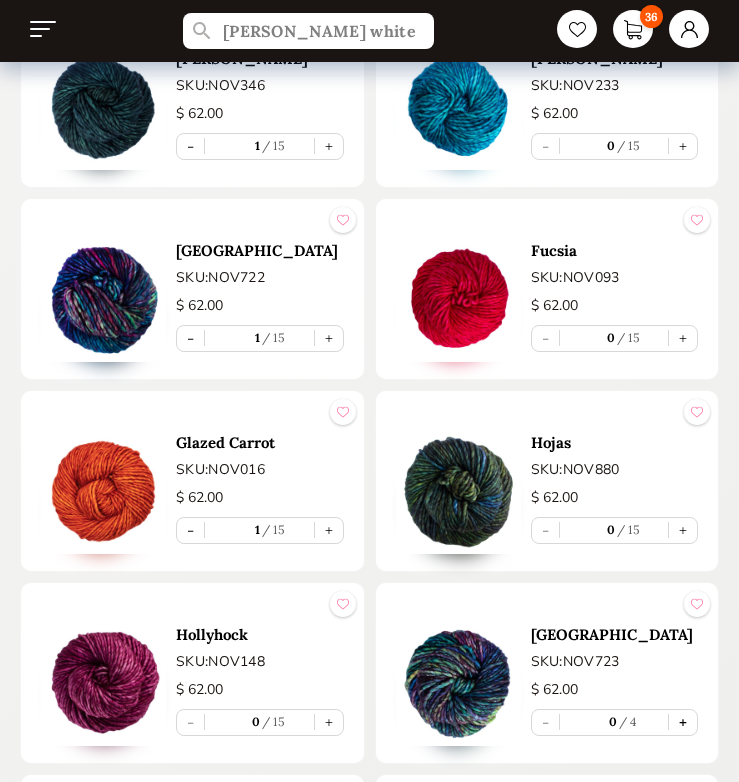 click on "+" at bounding box center [683, 722] 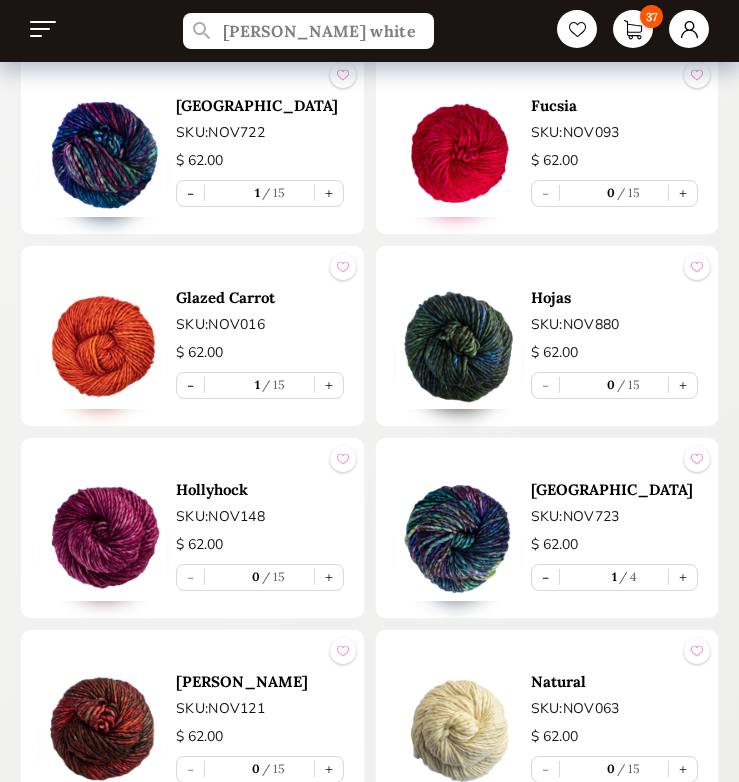 scroll, scrollTop: 2093, scrollLeft: 0, axis: vertical 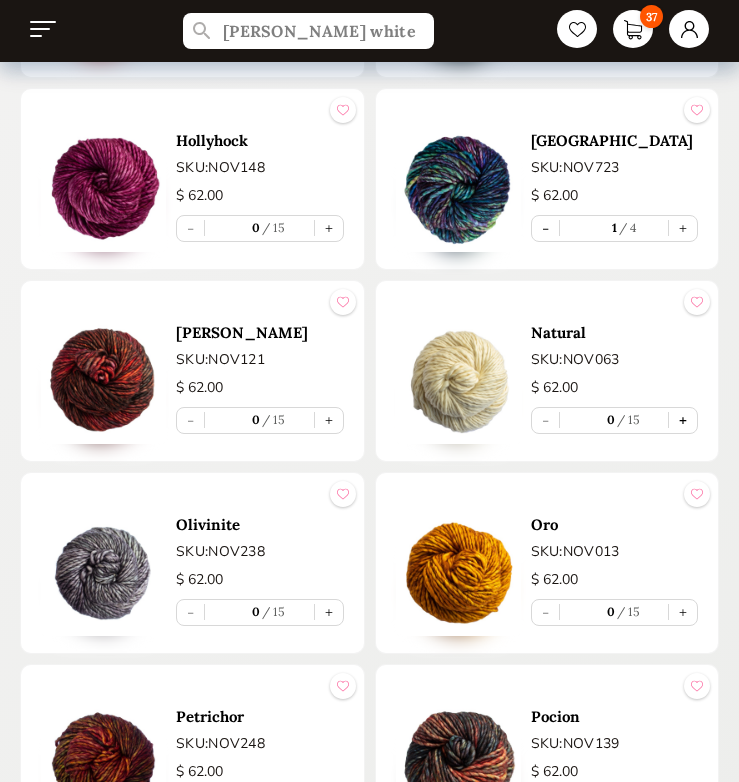 click on "+" at bounding box center (683, 420) 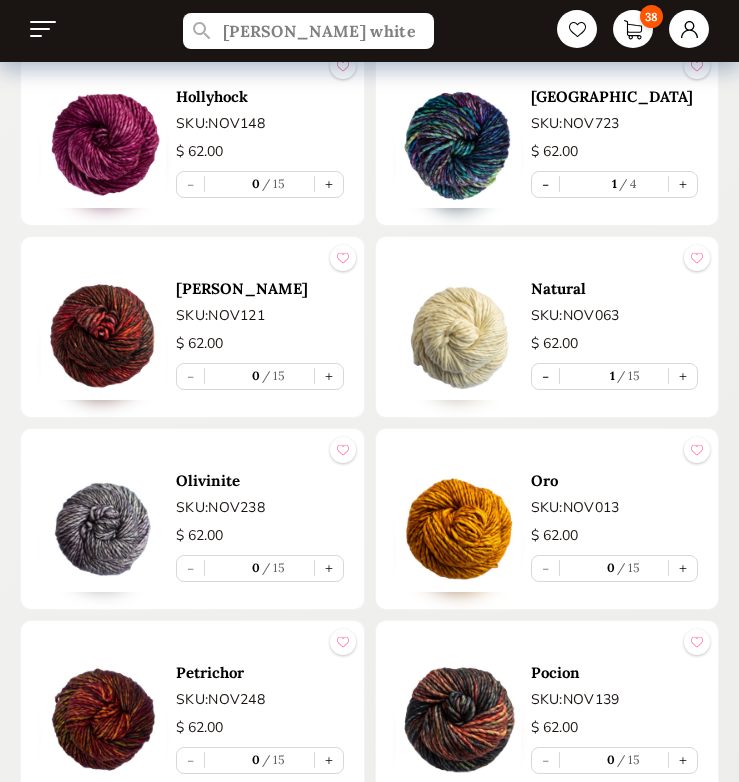 scroll, scrollTop: 2141, scrollLeft: 0, axis: vertical 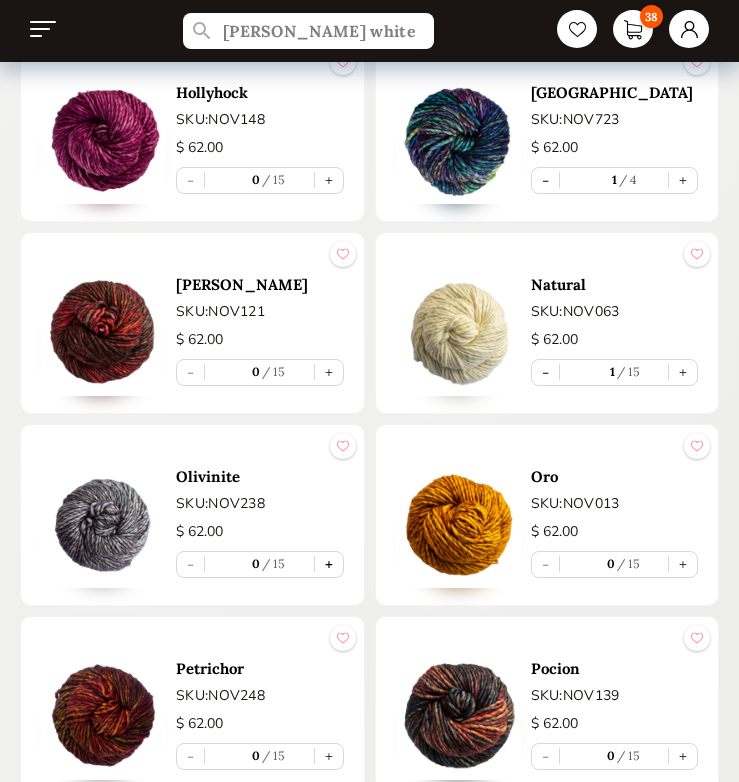 click on "+" at bounding box center (329, 564) 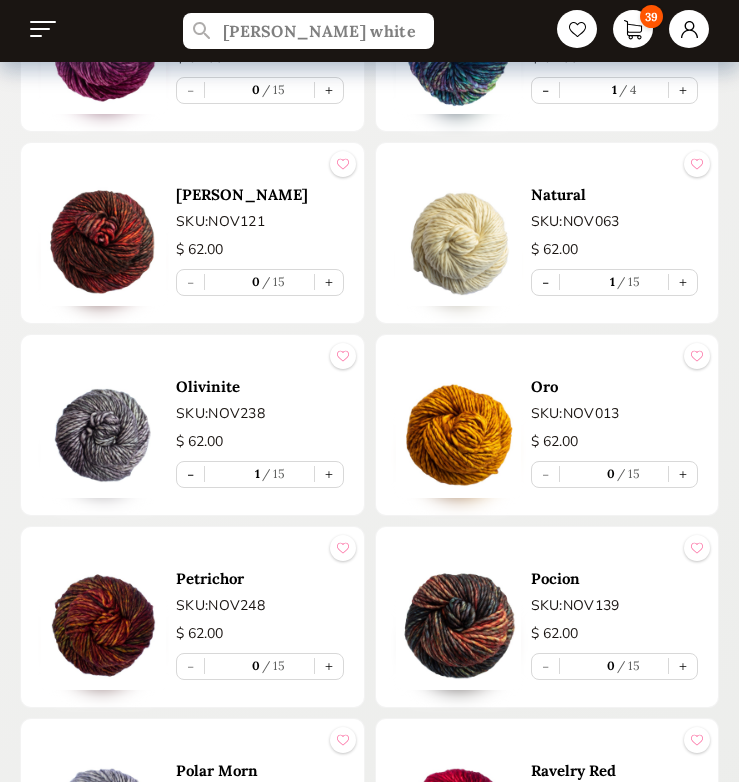 scroll, scrollTop: 2292, scrollLeft: 0, axis: vertical 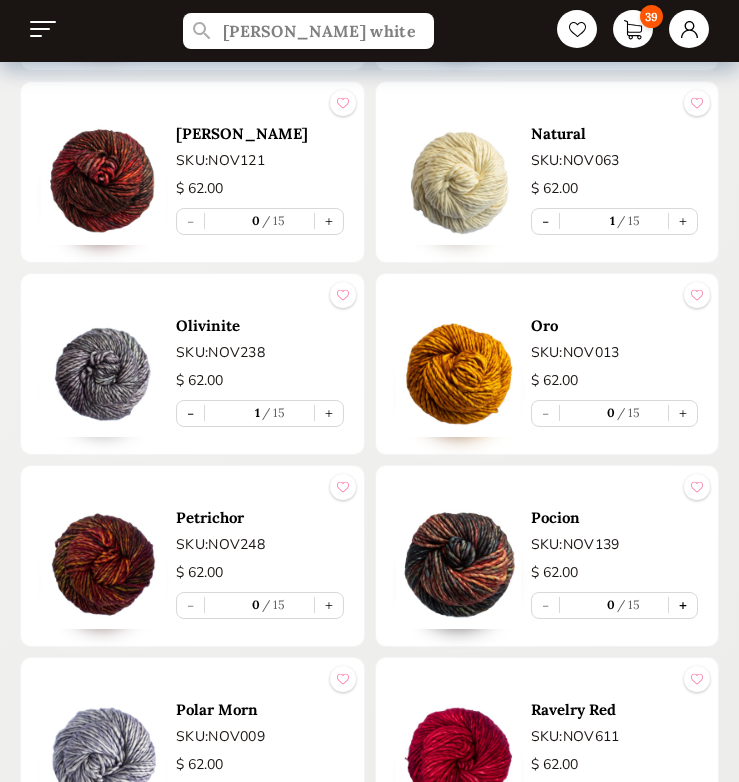 click on "+" at bounding box center (683, 605) 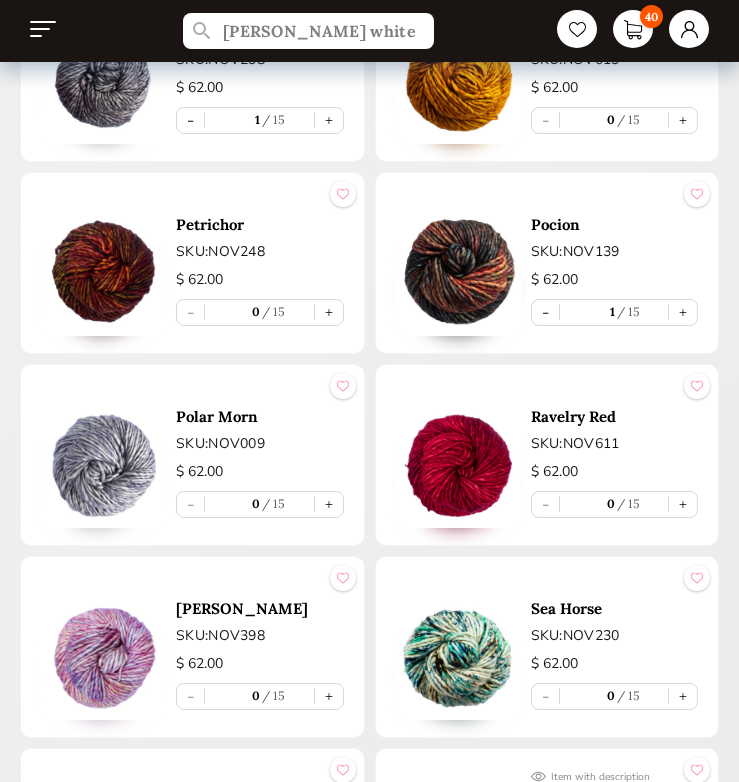 scroll, scrollTop: 2682, scrollLeft: 0, axis: vertical 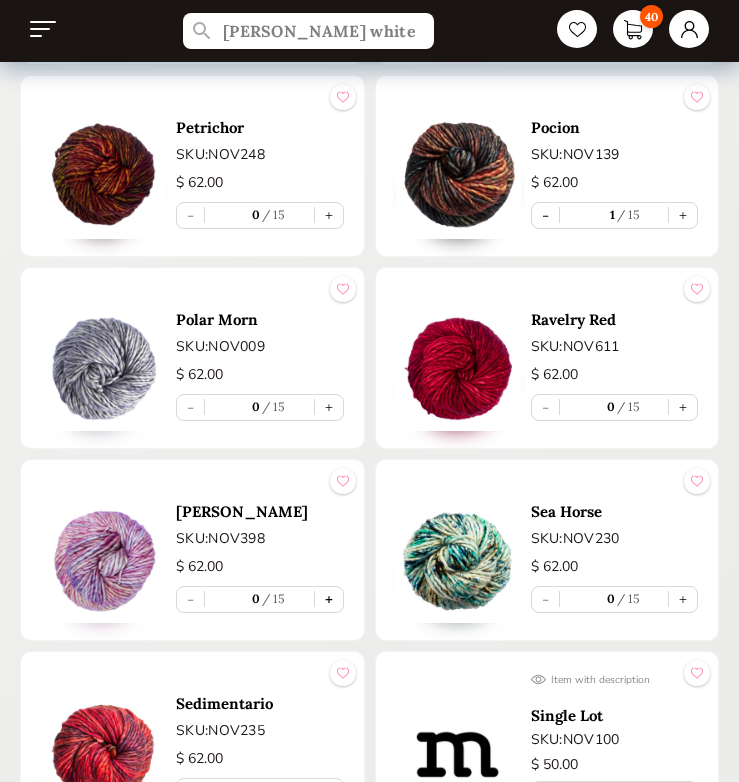 click on "+" at bounding box center (329, 599) 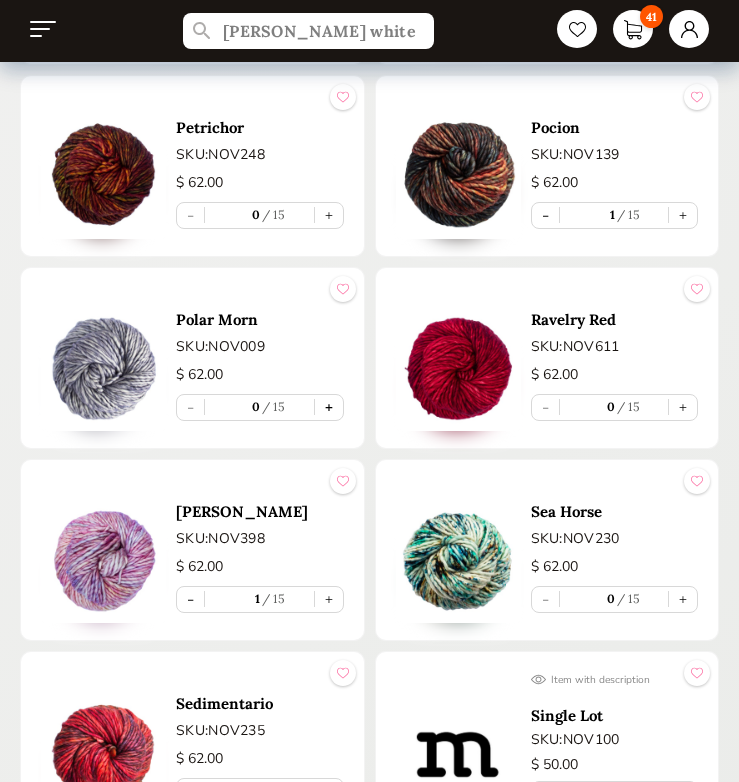 click on "+" at bounding box center (329, 407) 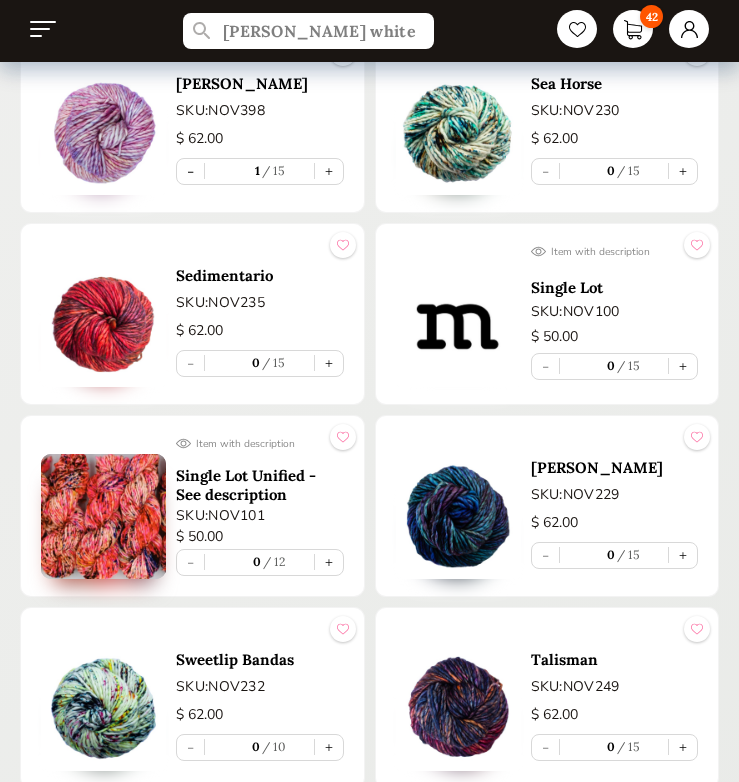 scroll, scrollTop: 3114, scrollLeft: 0, axis: vertical 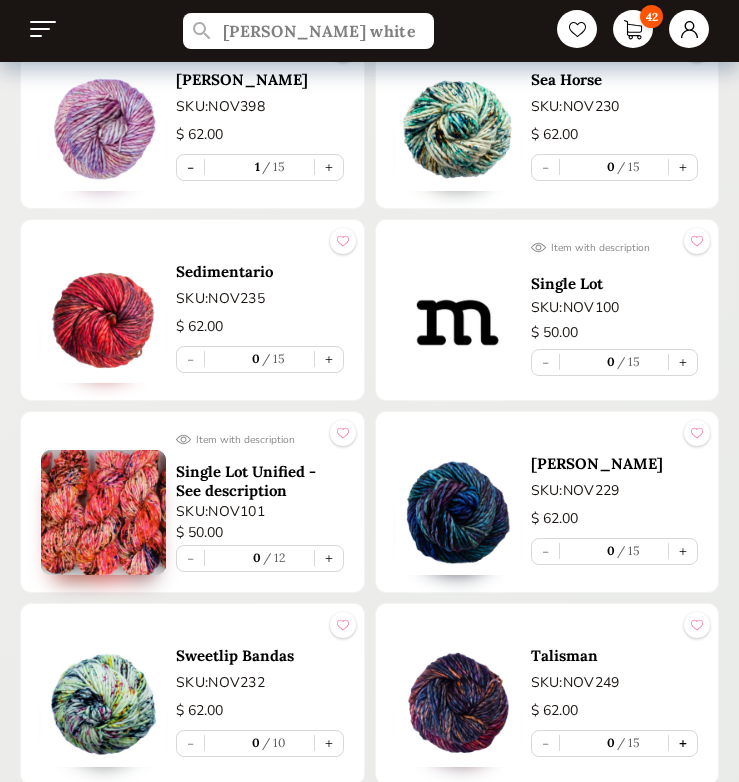 click on "+" at bounding box center [683, 743] 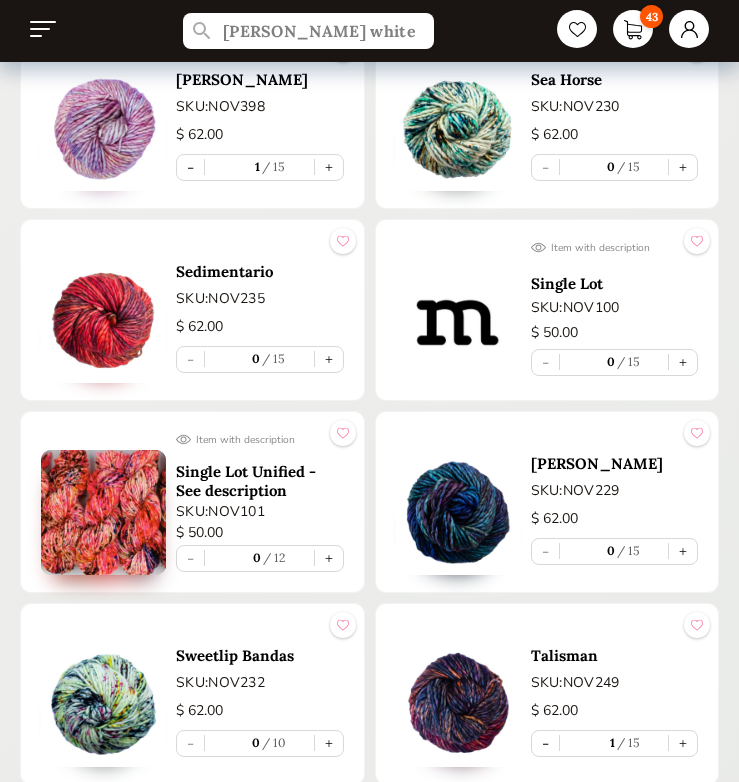 scroll, scrollTop: 3110, scrollLeft: 0, axis: vertical 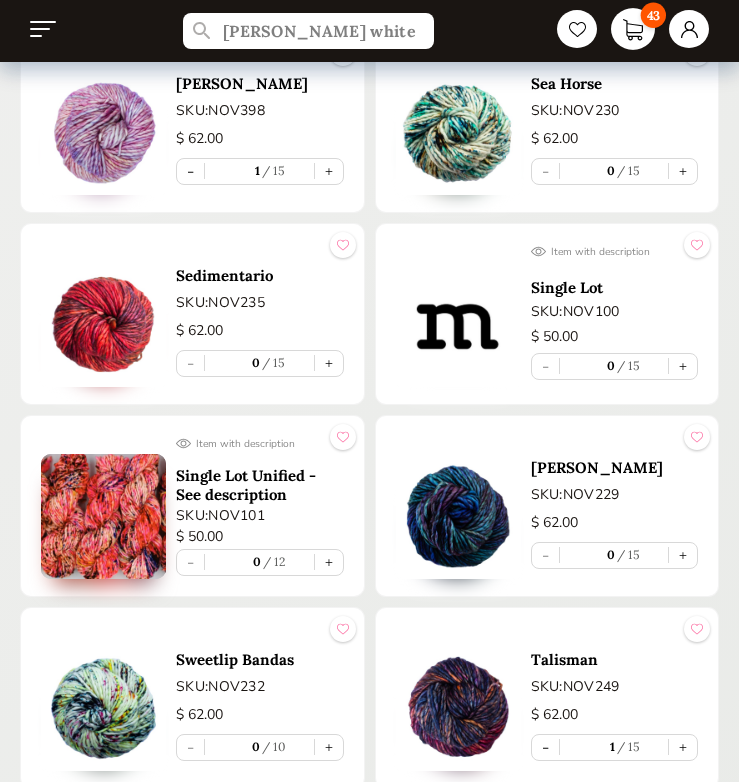 click on "43" at bounding box center [633, 29] 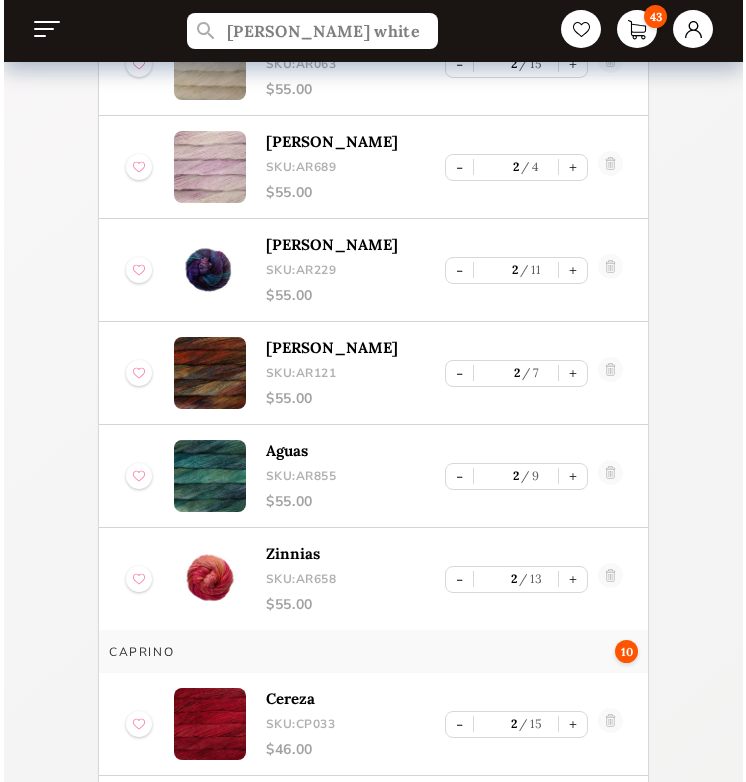 scroll, scrollTop: 0, scrollLeft: 0, axis: both 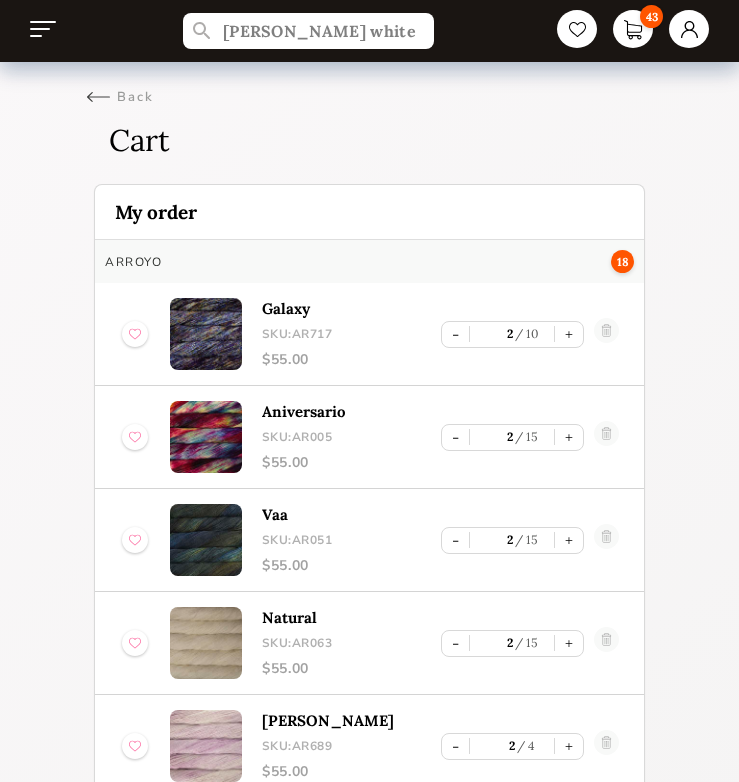 click on "arroyo white 43" at bounding box center [369, 31] 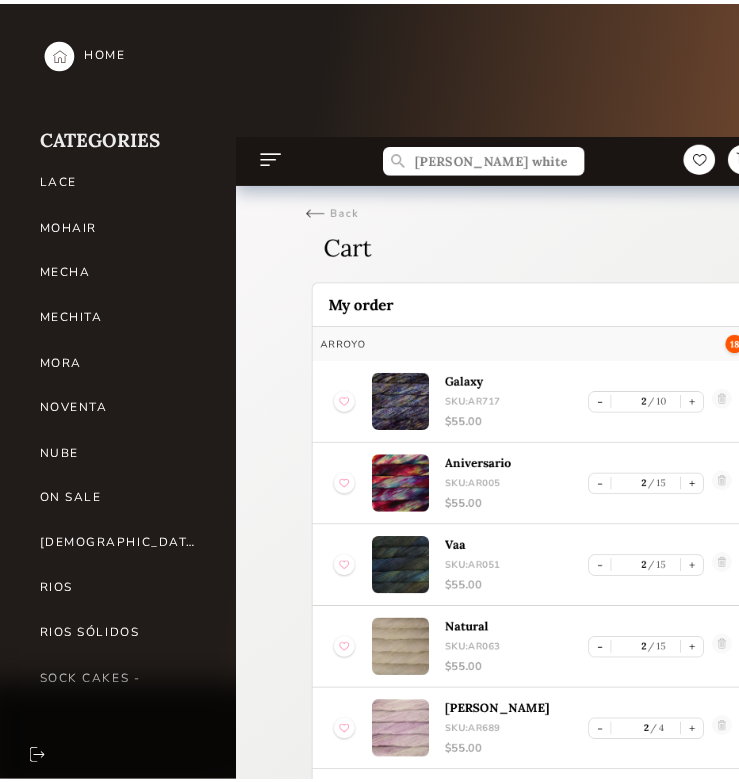 scroll, scrollTop: 812, scrollLeft: 0, axis: vertical 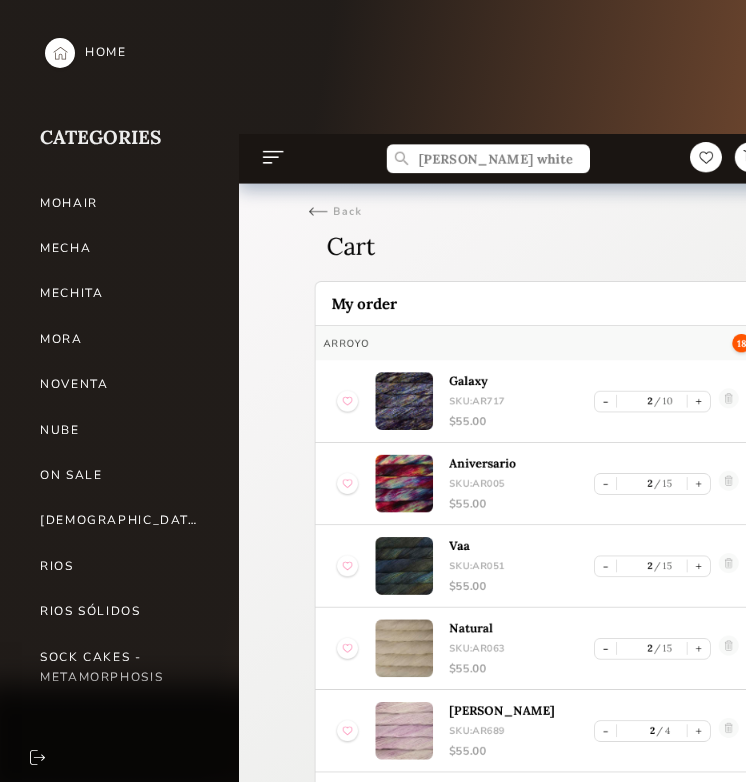 click on "RIOS" at bounding box center [120, 566] 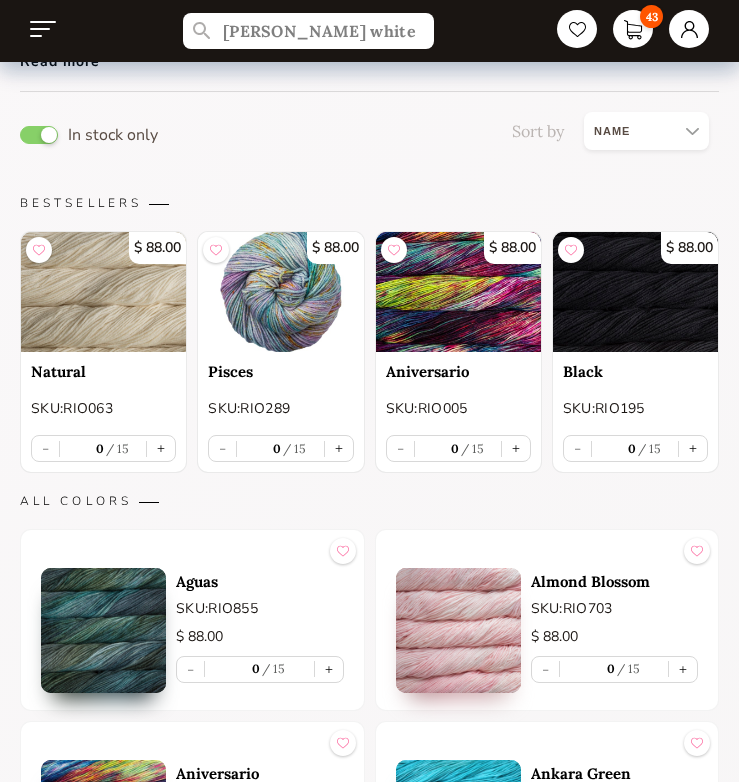 scroll, scrollTop: 263, scrollLeft: 0, axis: vertical 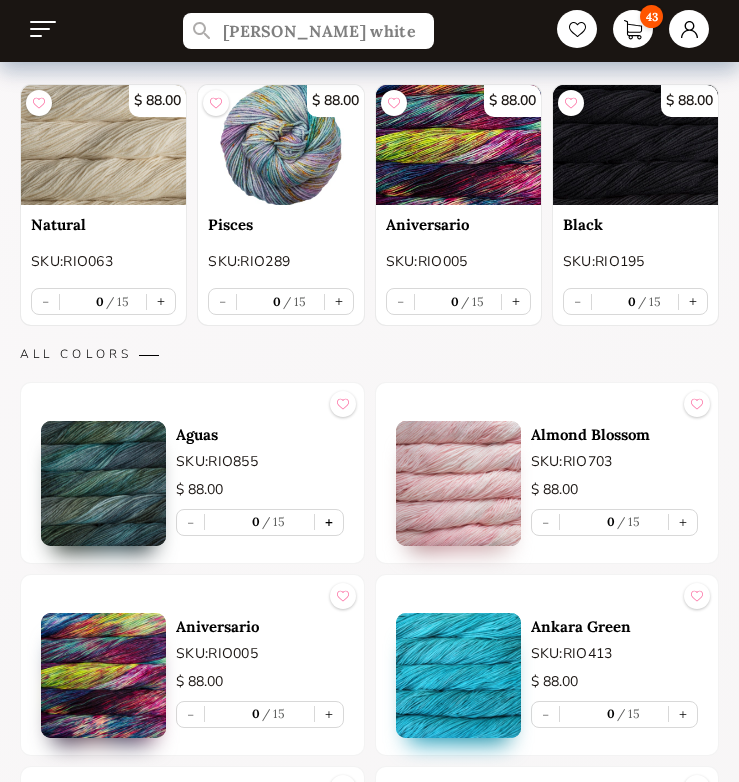 click on "+" at bounding box center [329, 522] 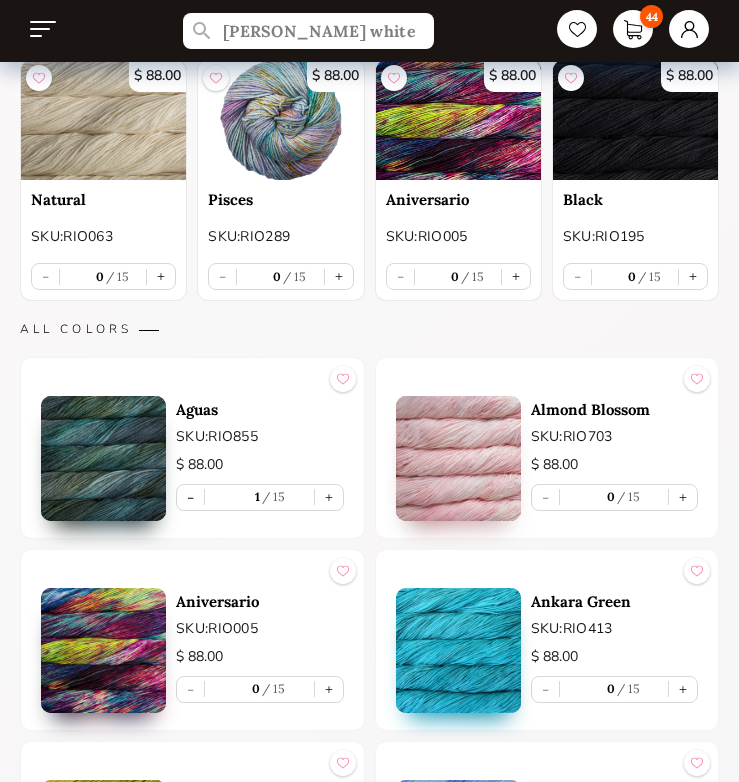 scroll, scrollTop: 310, scrollLeft: 0, axis: vertical 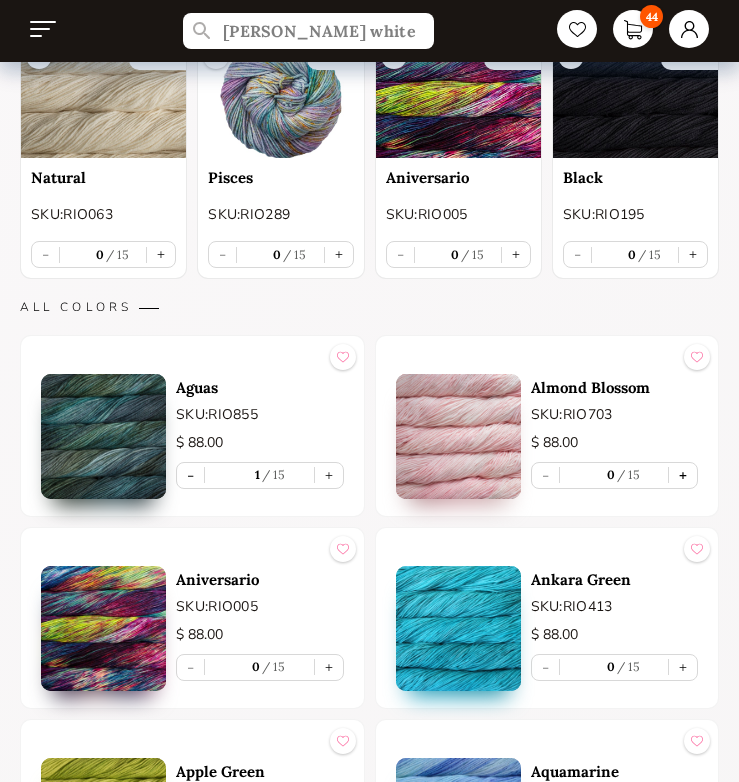click on "+" at bounding box center [683, 475] 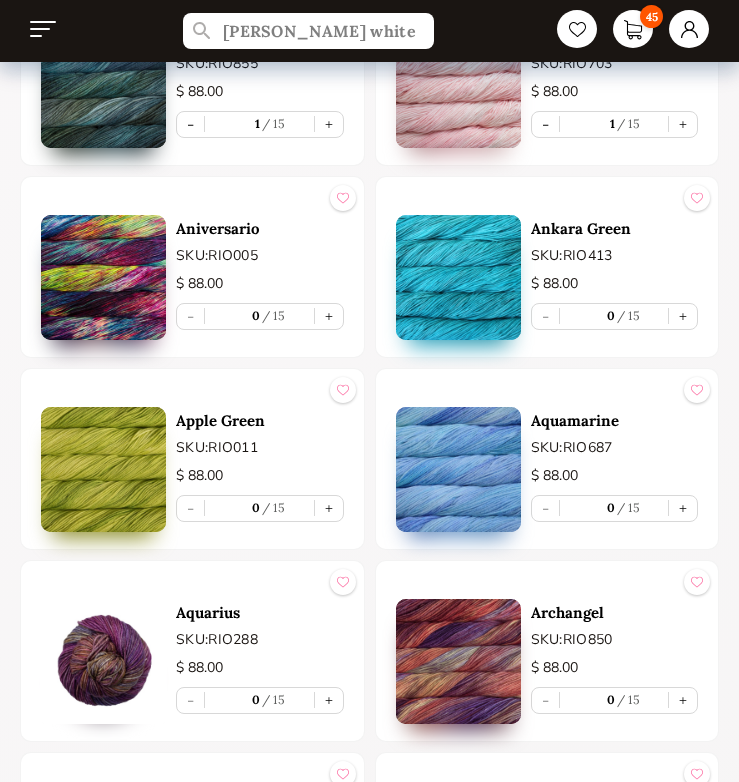 scroll, scrollTop: 700, scrollLeft: 0, axis: vertical 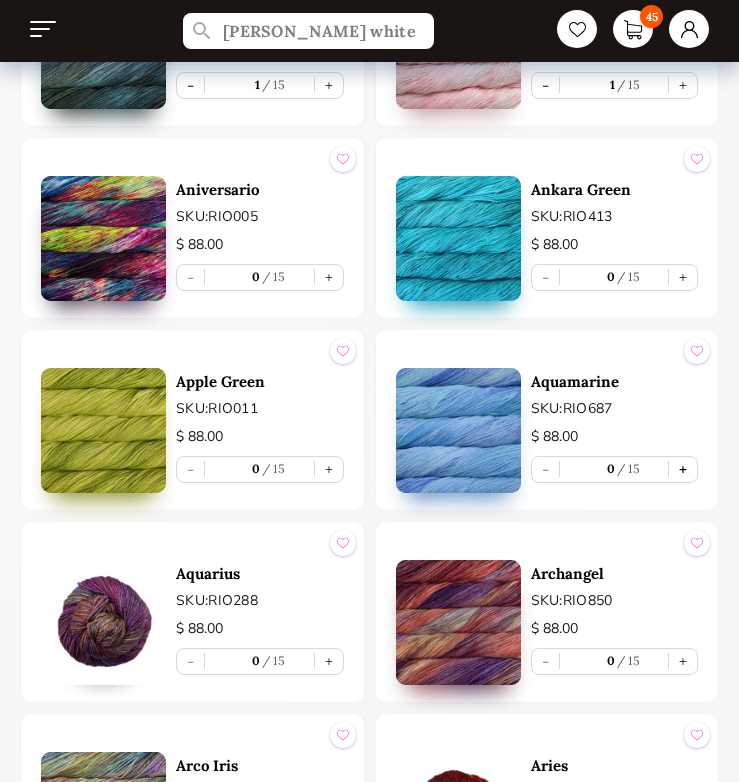 click on "+" at bounding box center (683, 469) 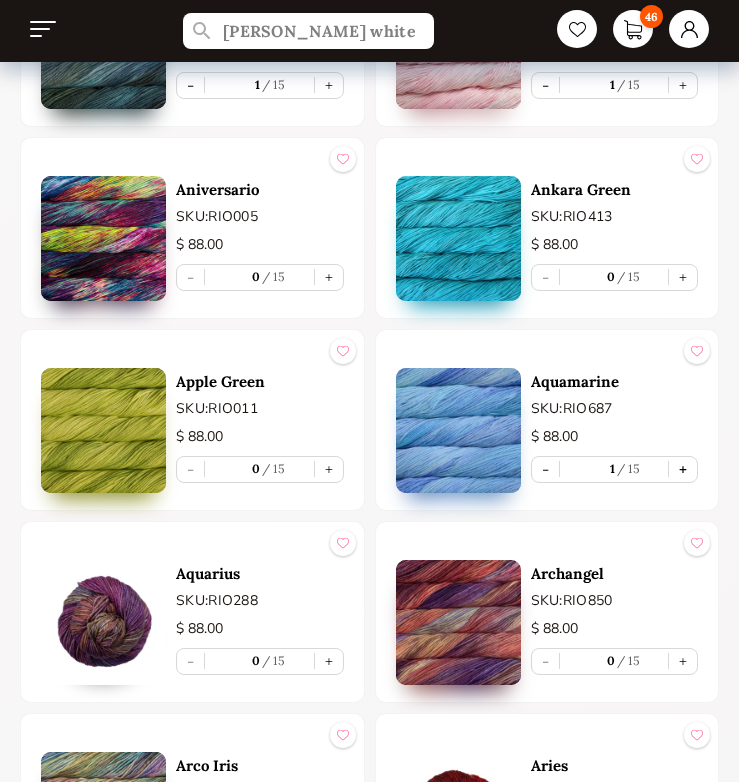 type on "1" 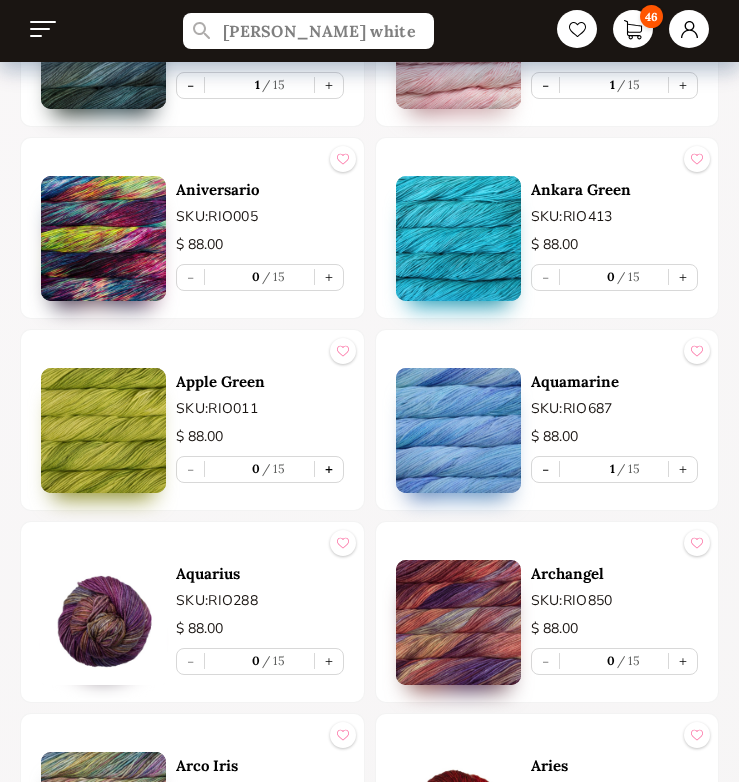 click on "+" at bounding box center [329, 469] 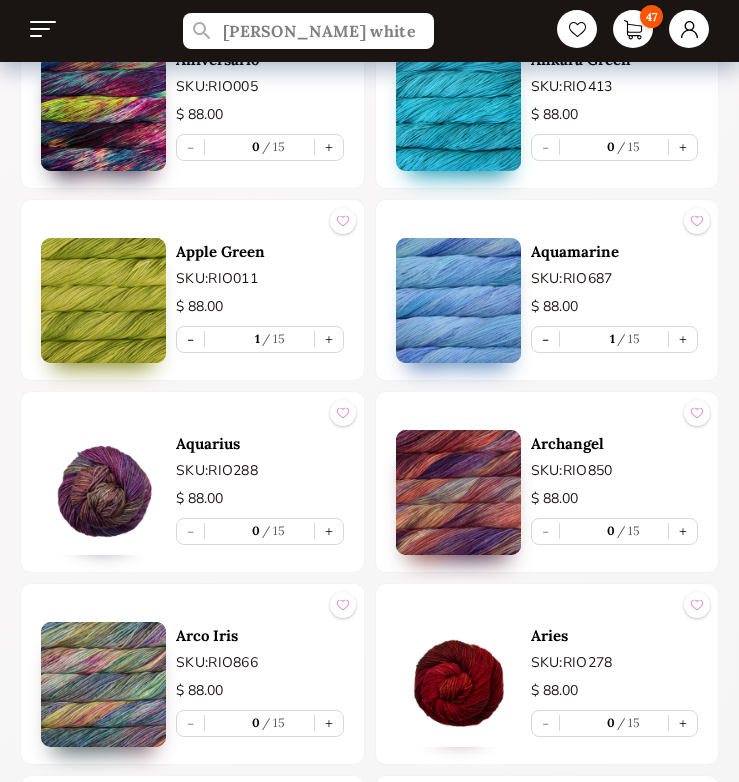 scroll, scrollTop: 835, scrollLeft: 0, axis: vertical 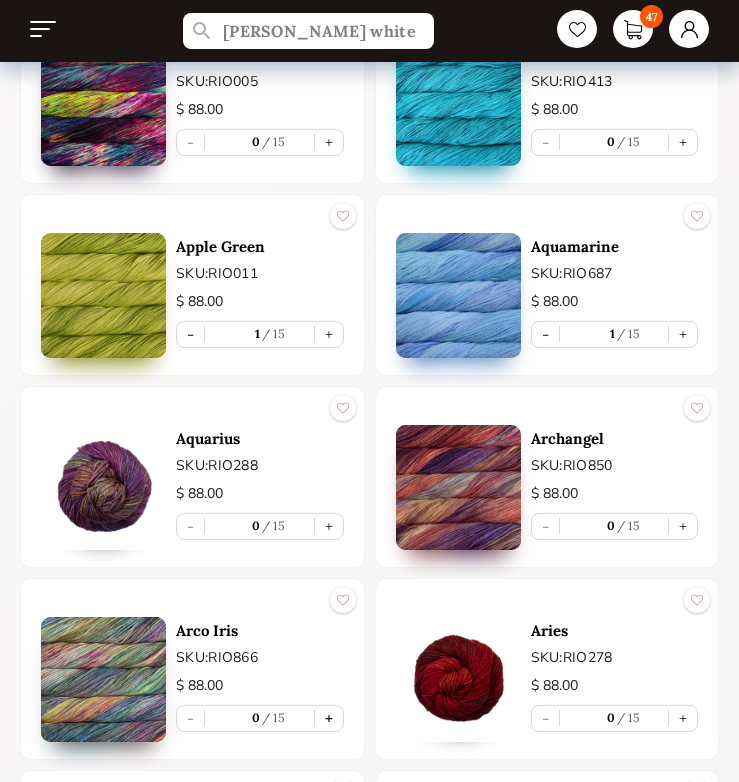 click on "+" at bounding box center [329, 718] 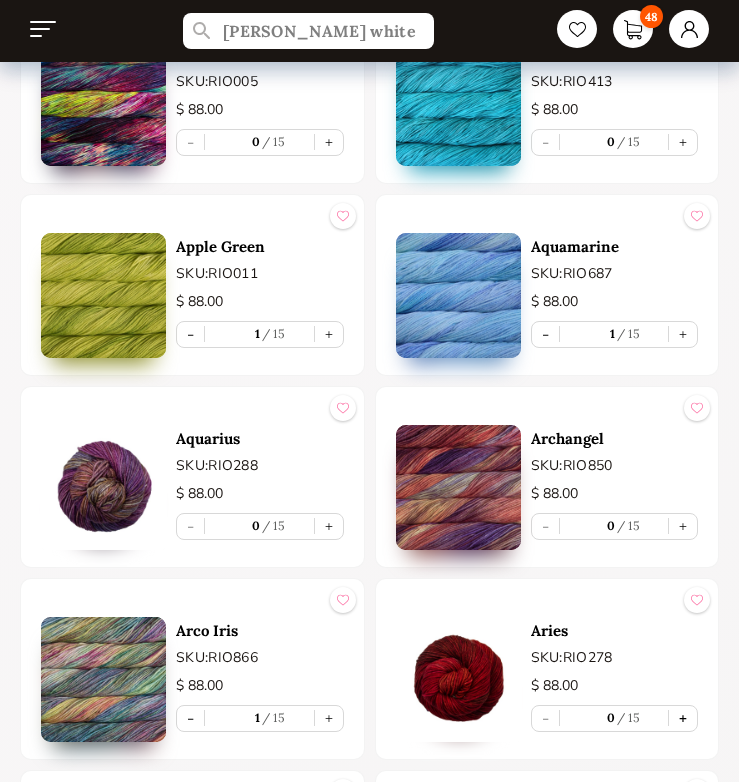click on "+" at bounding box center [683, 718] 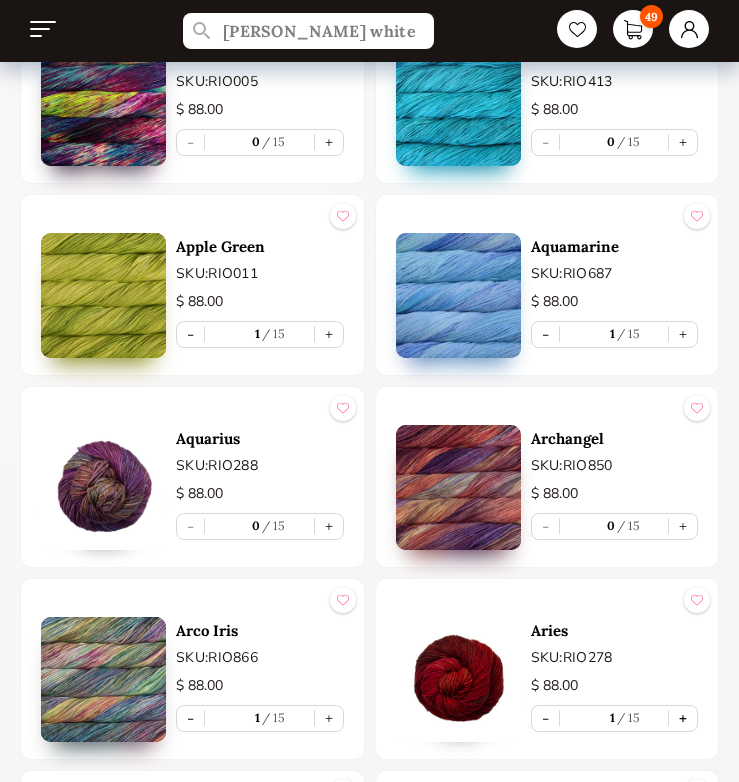 type on "1" 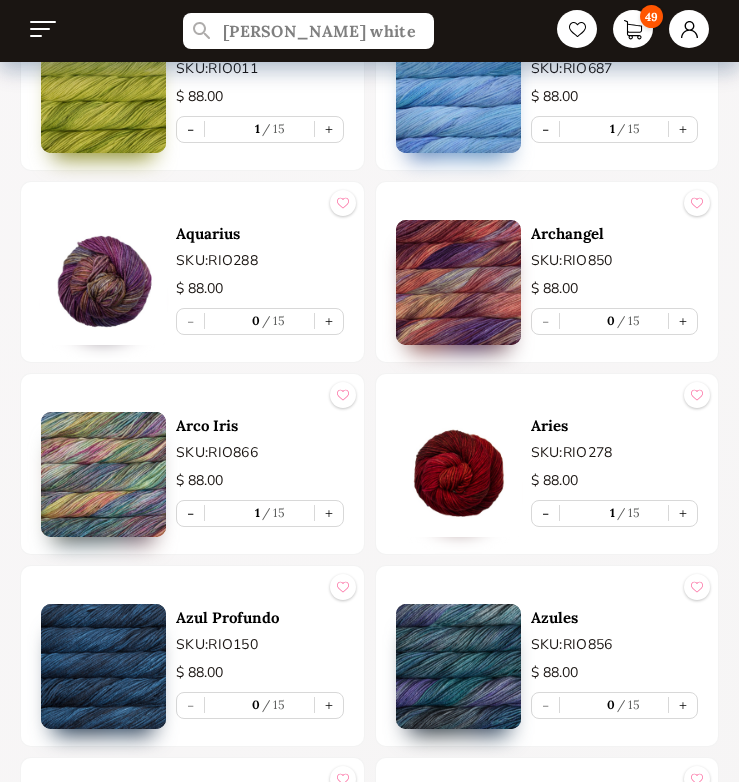 scroll, scrollTop: 1130, scrollLeft: 0, axis: vertical 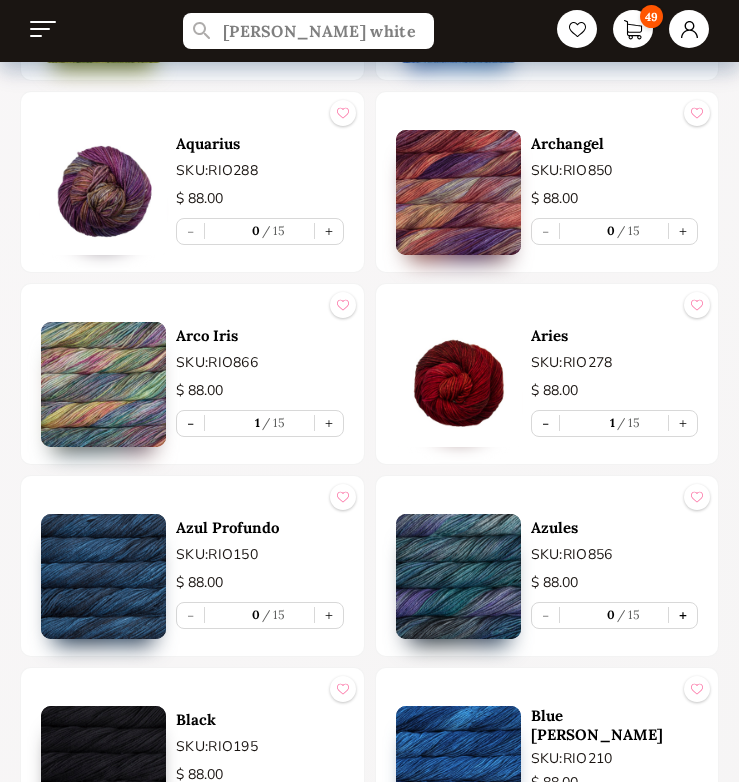 click on "+" at bounding box center [683, 615] 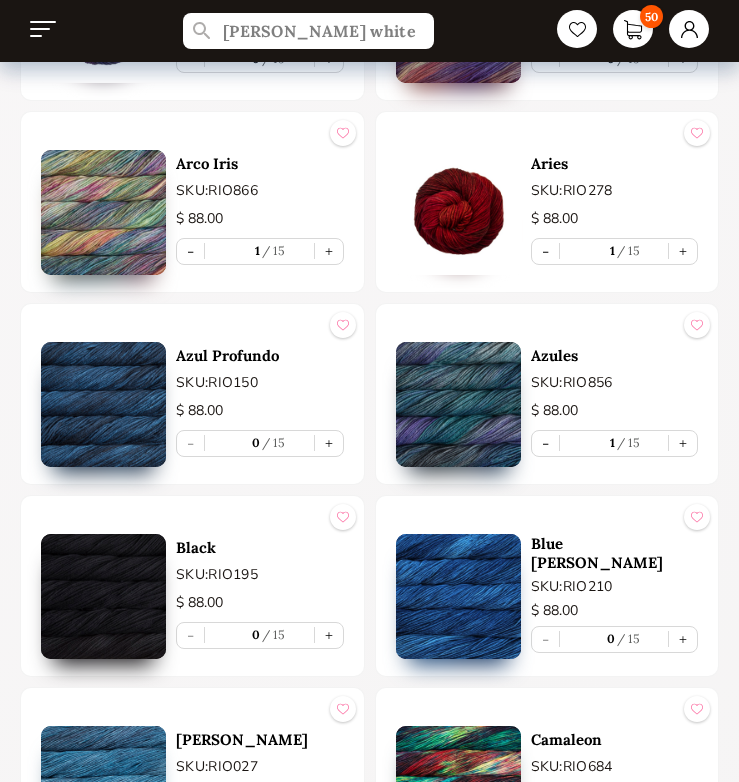 scroll, scrollTop: 1373, scrollLeft: 0, axis: vertical 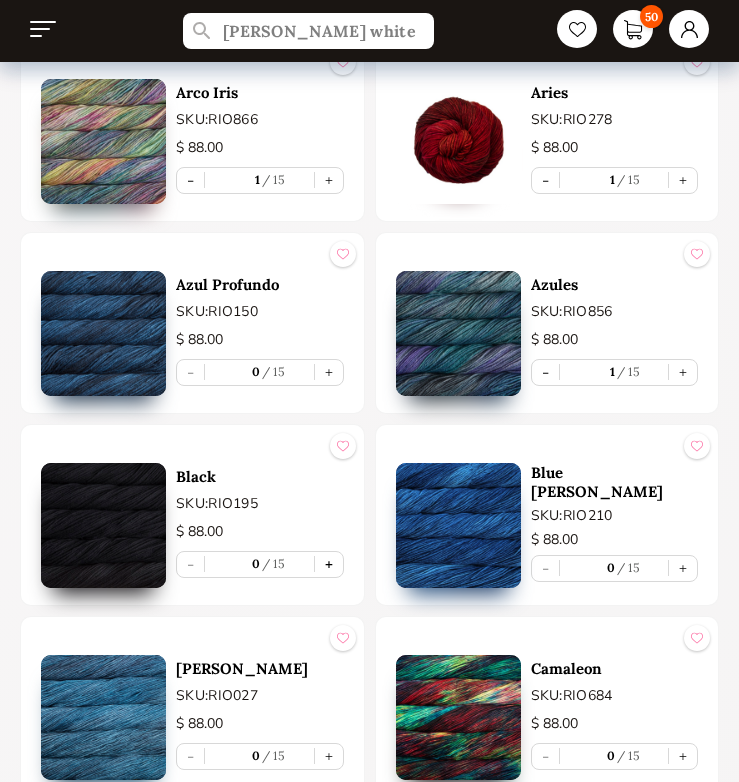 click on "+" at bounding box center [329, 564] 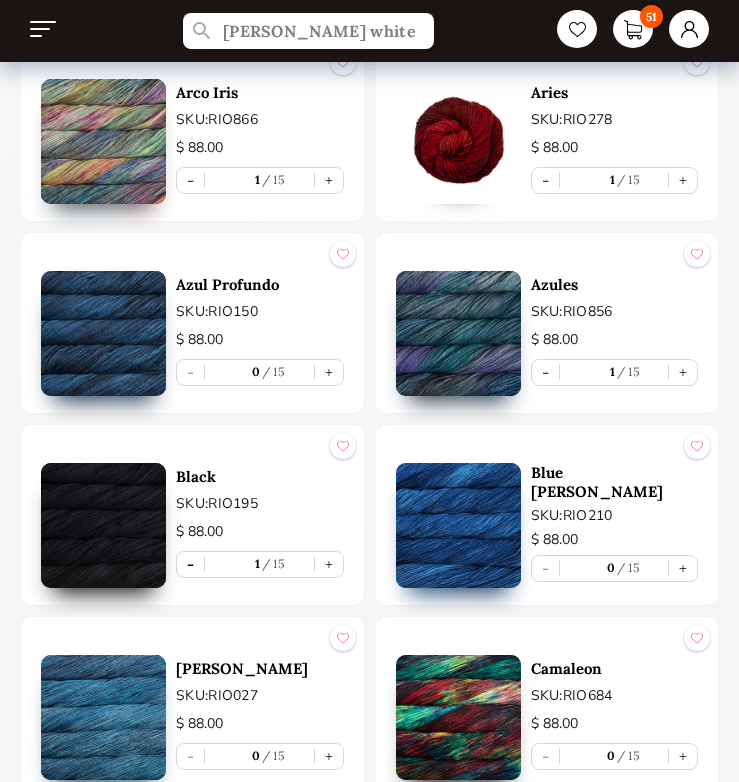 click on "-" at bounding box center [190, 564] 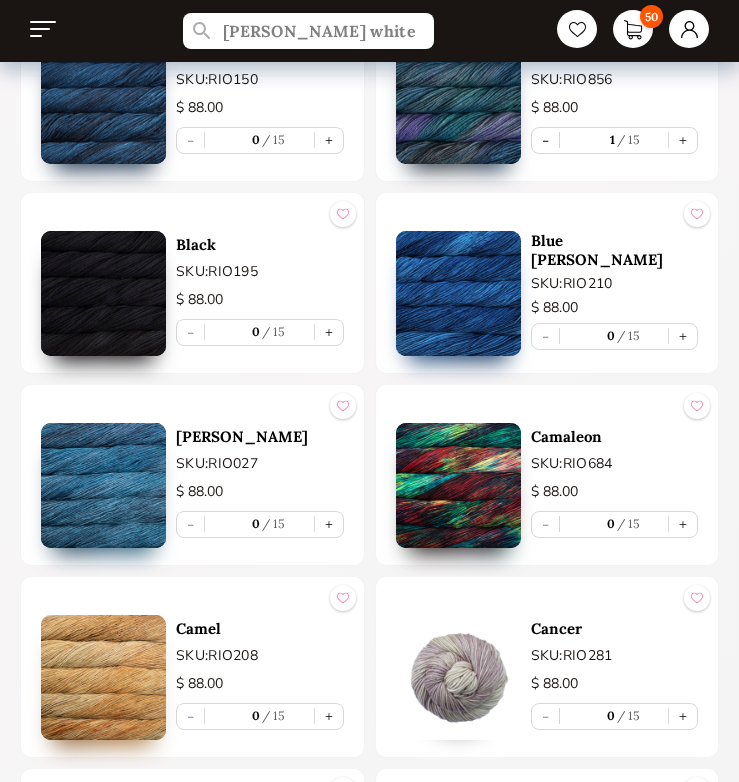 scroll, scrollTop: 1697, scrollLeft: 0, axis: vertical 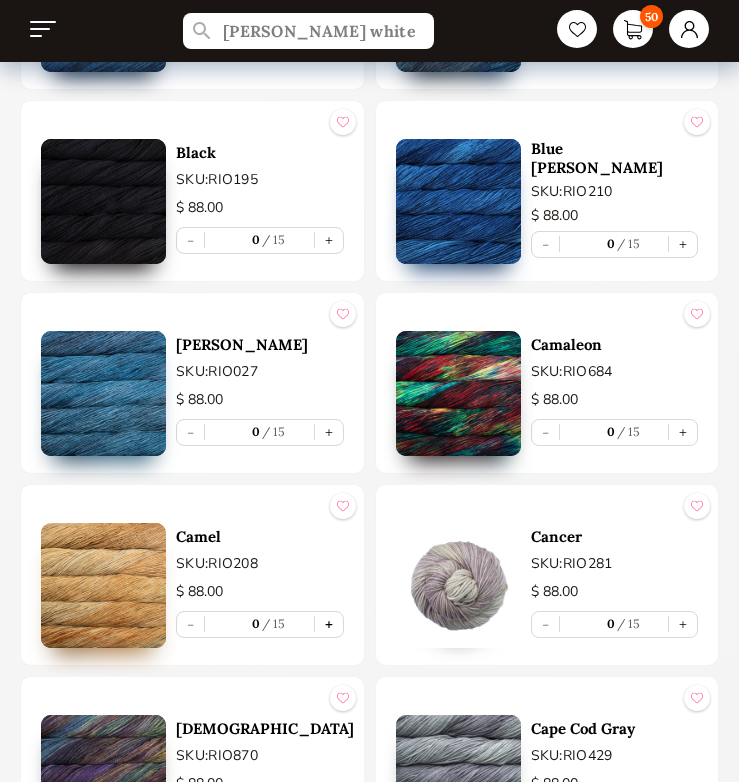 click on "+" at bounding box center [329, 624] 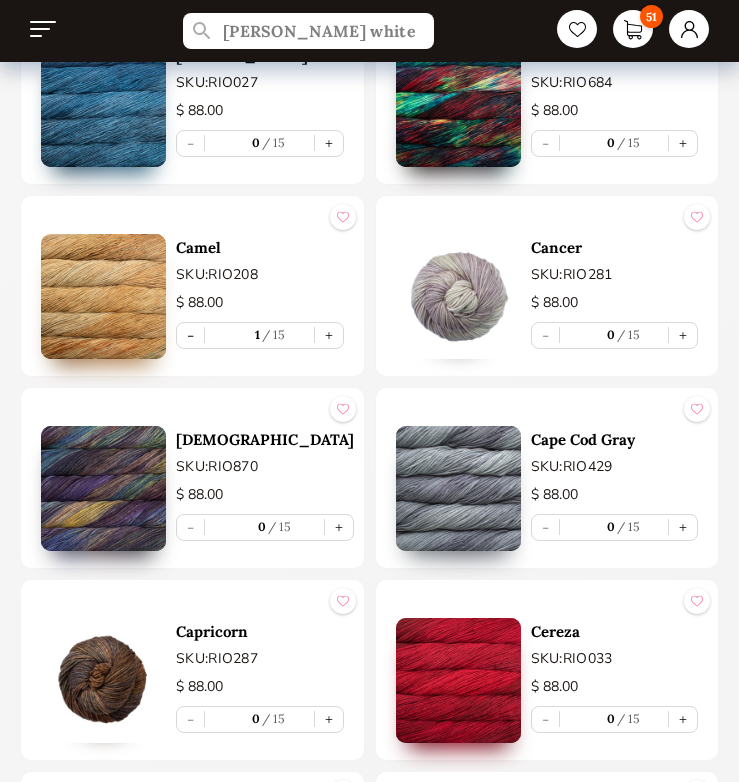 scroll, scrollTop: 2147, scrollLeft: 0, axis: vertical 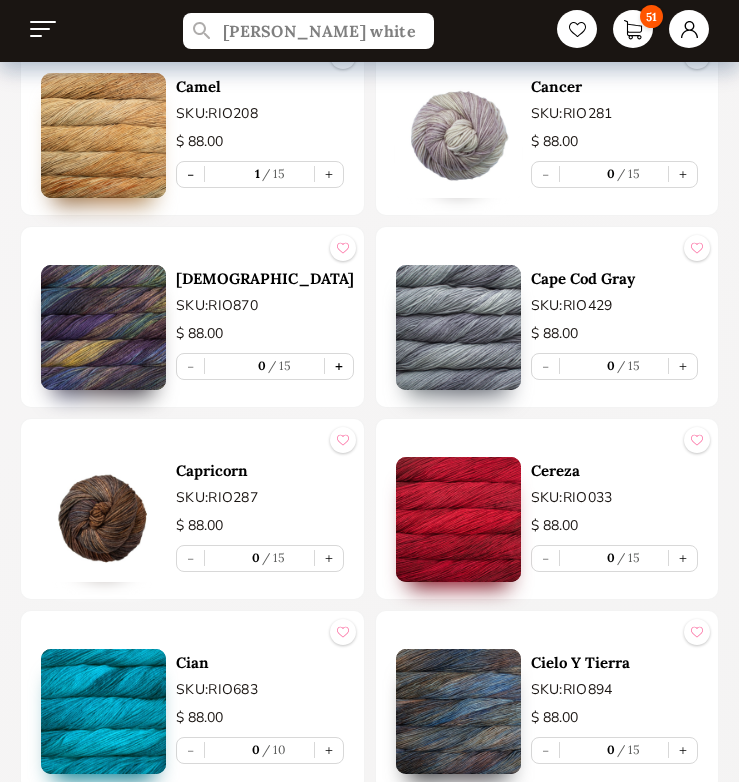 click on "+" at bounding box center [339, 366] 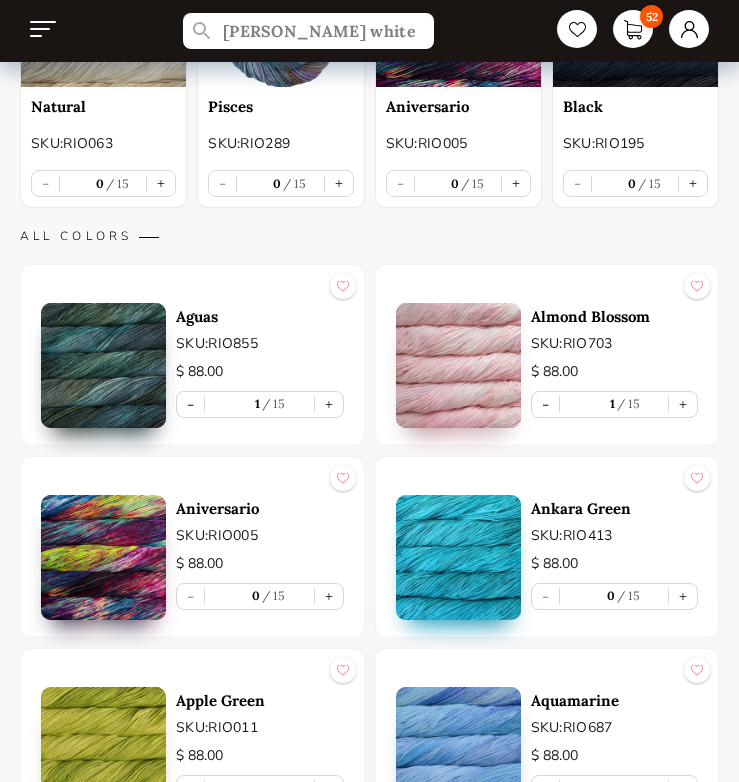 scroll, scrollTop: 411, scrollLeft: 0, axis: vertical 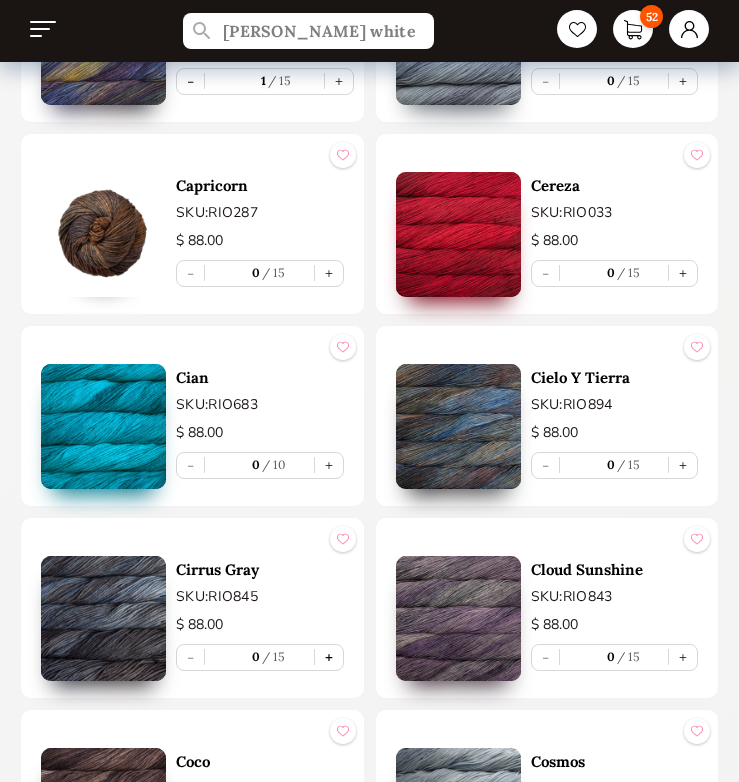 click on "+" at bounding box center (329, 657) 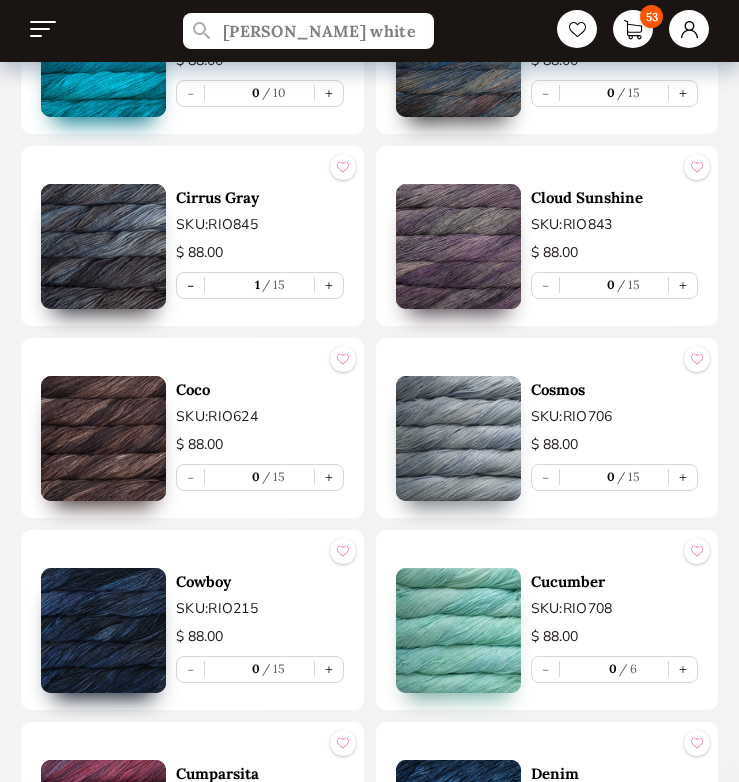 scroll, scrollTop: 3178, scrollLeft: 0, axis: vertical 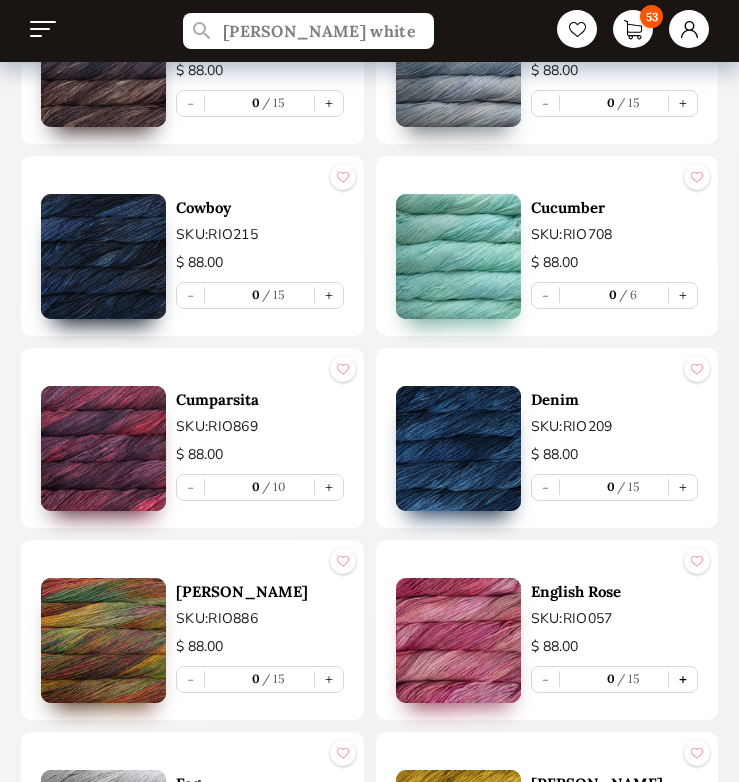 click on "+" at bounding box center (683, 679) 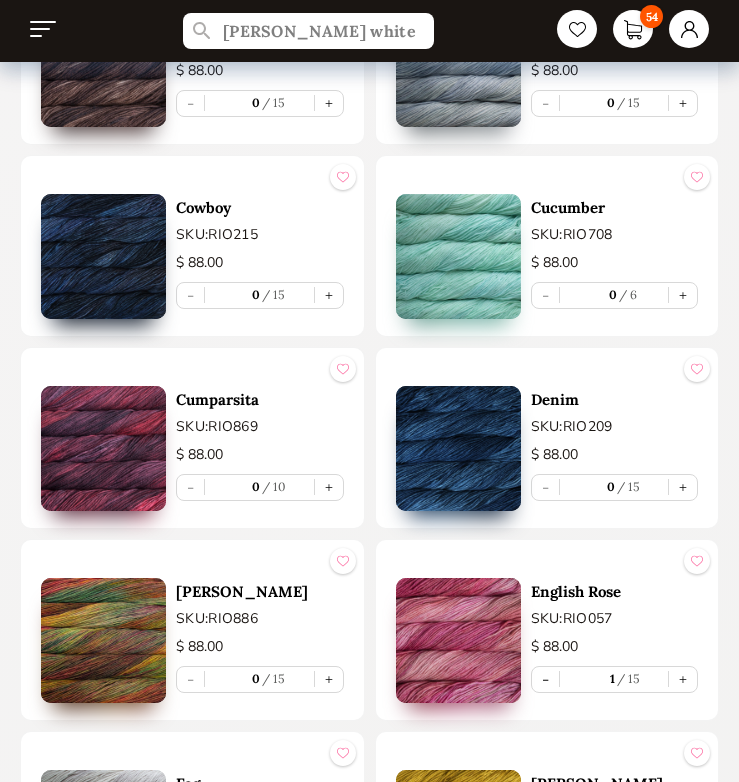 scroll, scrollTop: 3569, scrollLeft: 0, axis: vertical 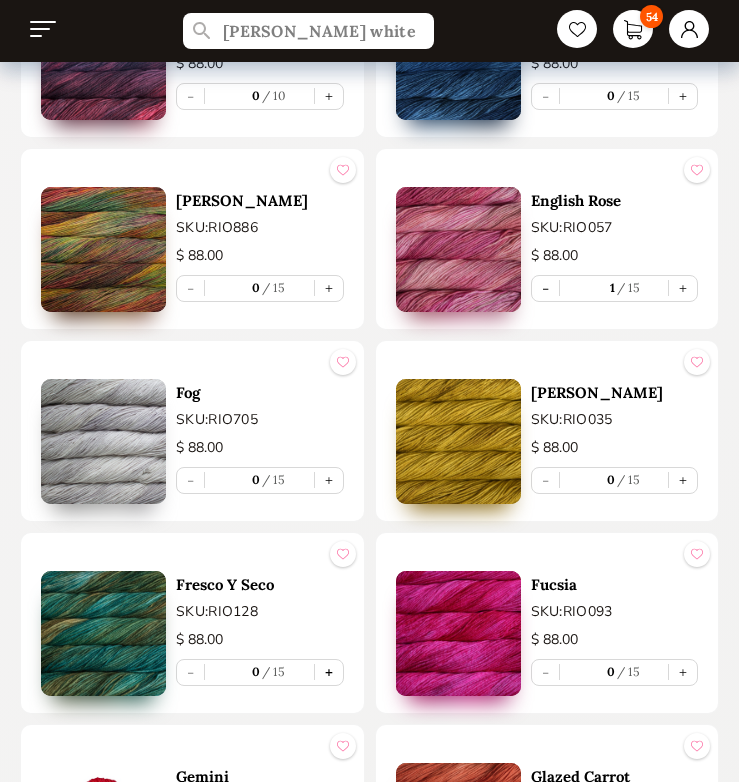 click on "+" at bounding box center (329, 672) 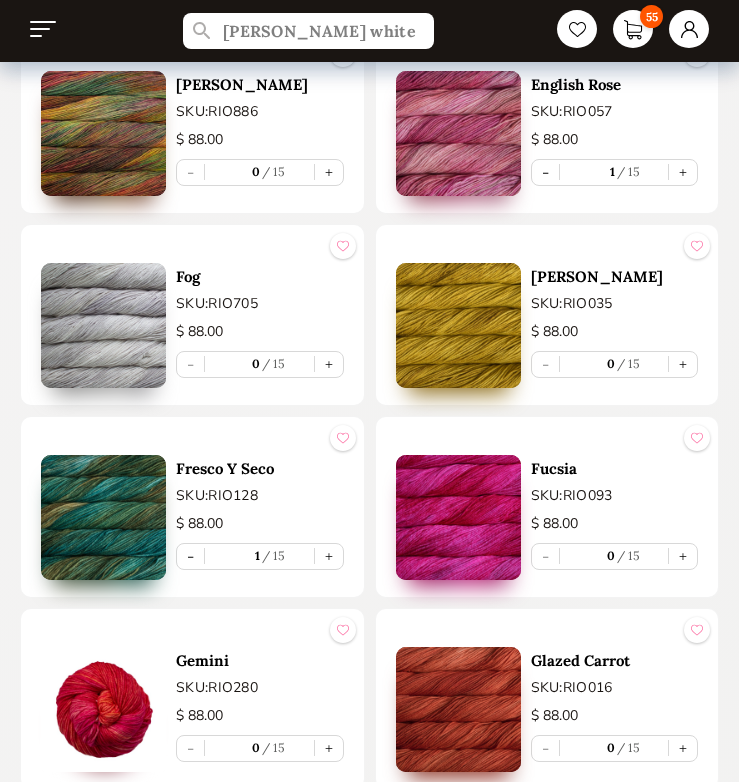 scroll, scrollTop: 3768, scrollLeft: 0, axis: vertical 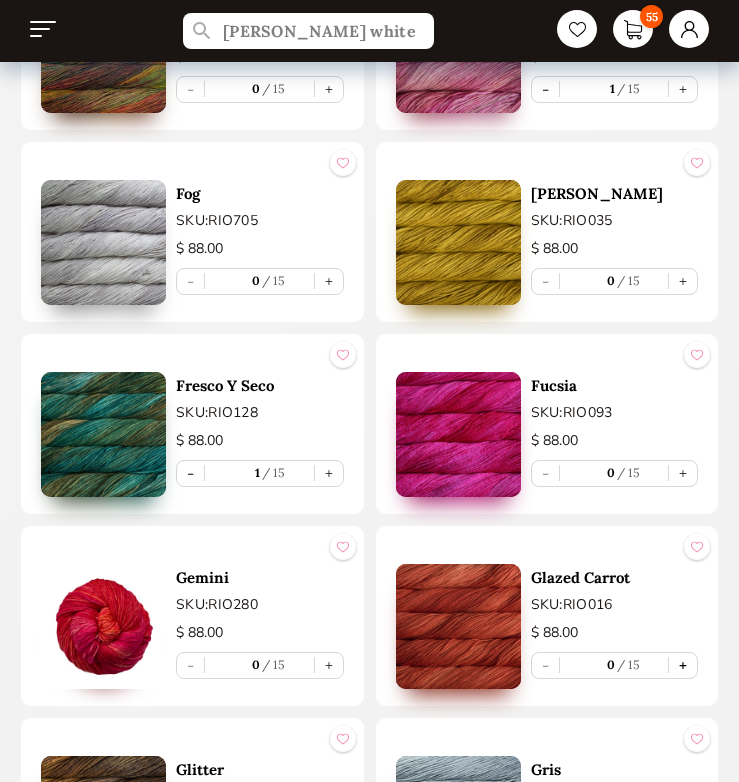 click on "+" at bounding box center (683, 665) 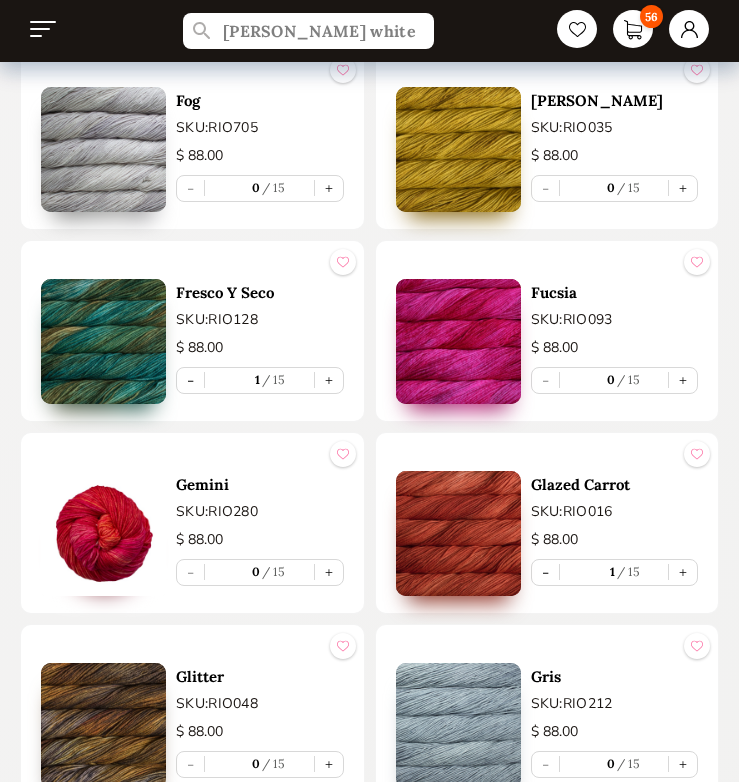 scroll, scrollTop: 3944, scrollLeft: 0, axis: vertical 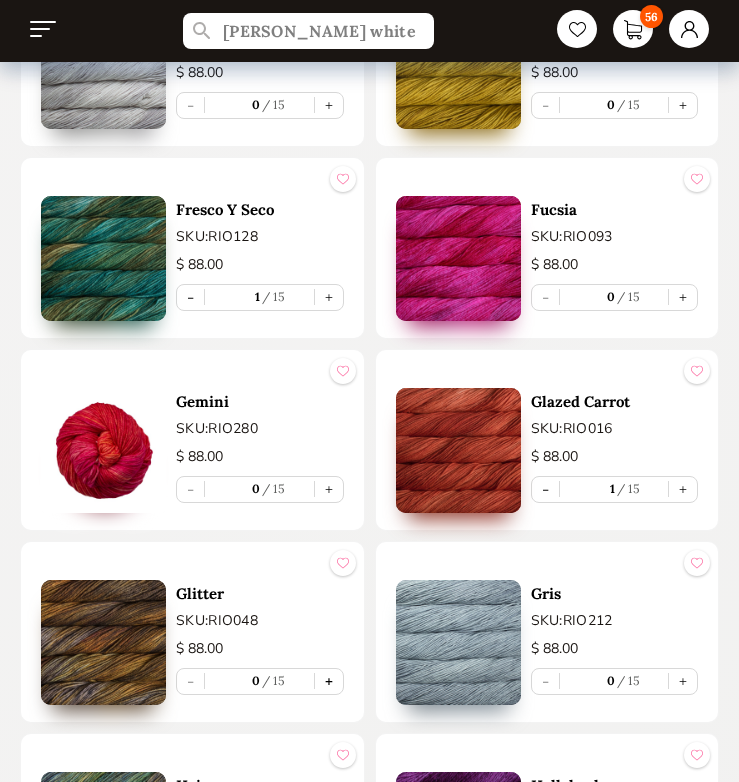 click on "+" at bounding box center (329, 681) 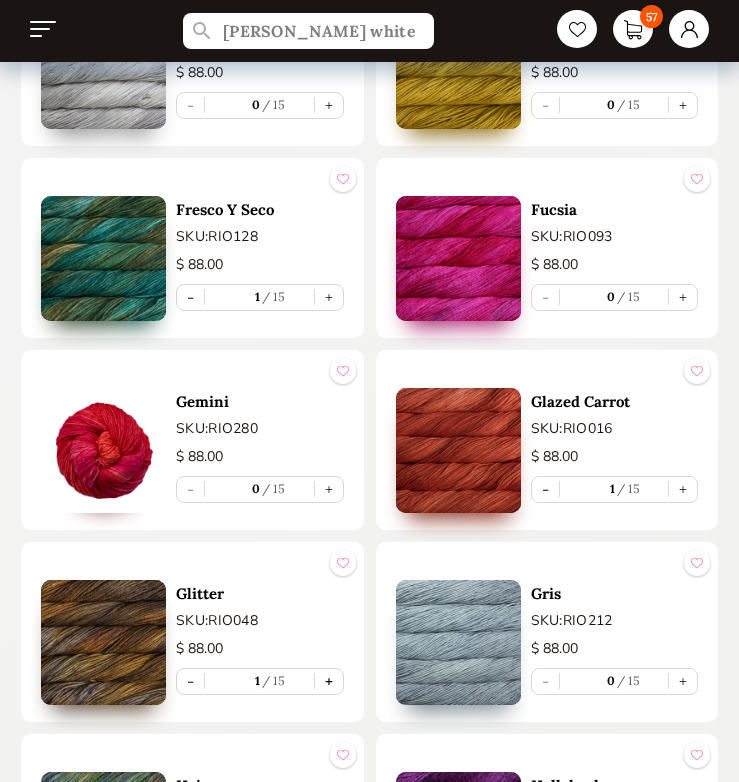 type on "1" 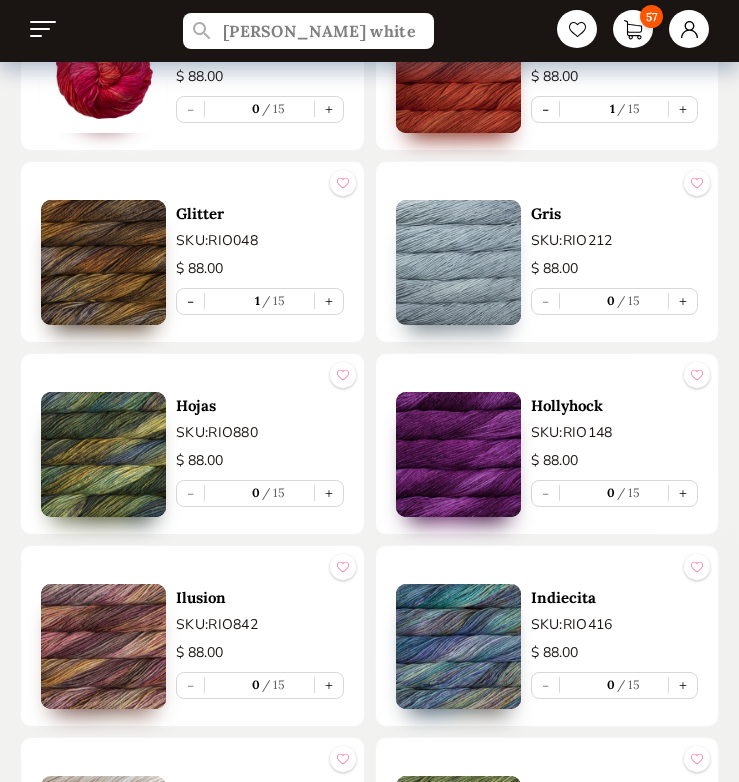 scroll, scrollTop: 4473, scrollLeft: 0, axis: vertical 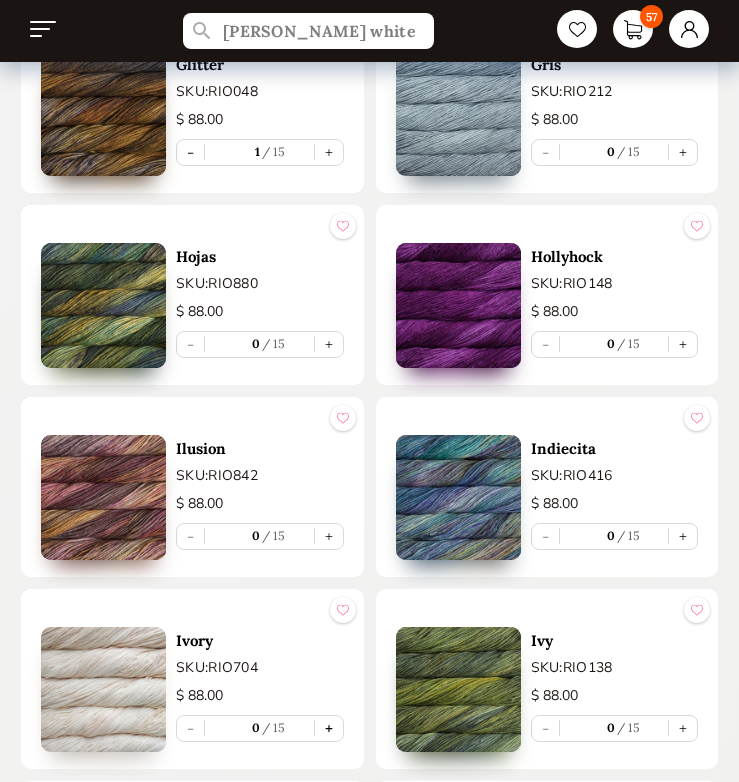 click on "+" at bounding box center (329, 728) 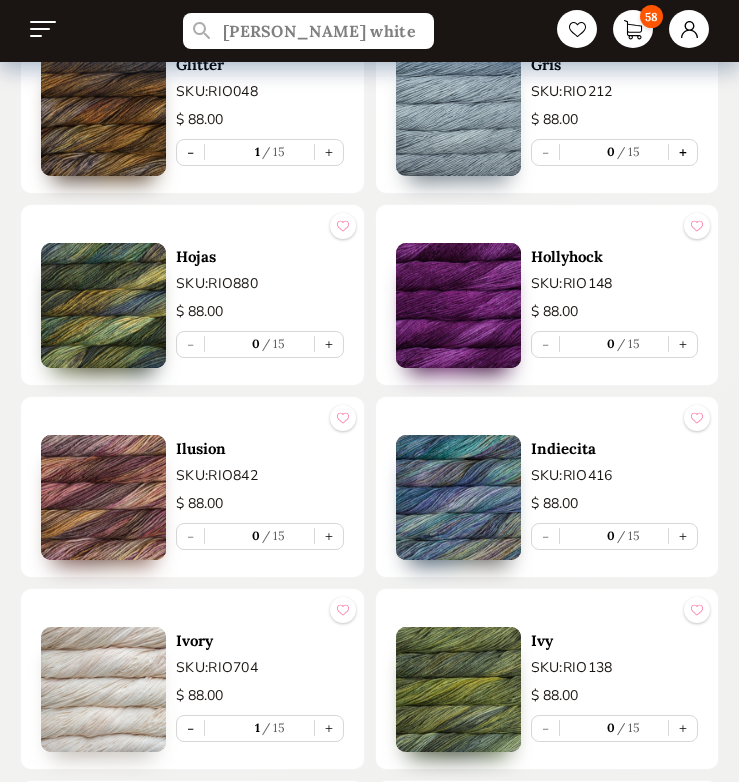click on "+" at bounding box center (683, 152) 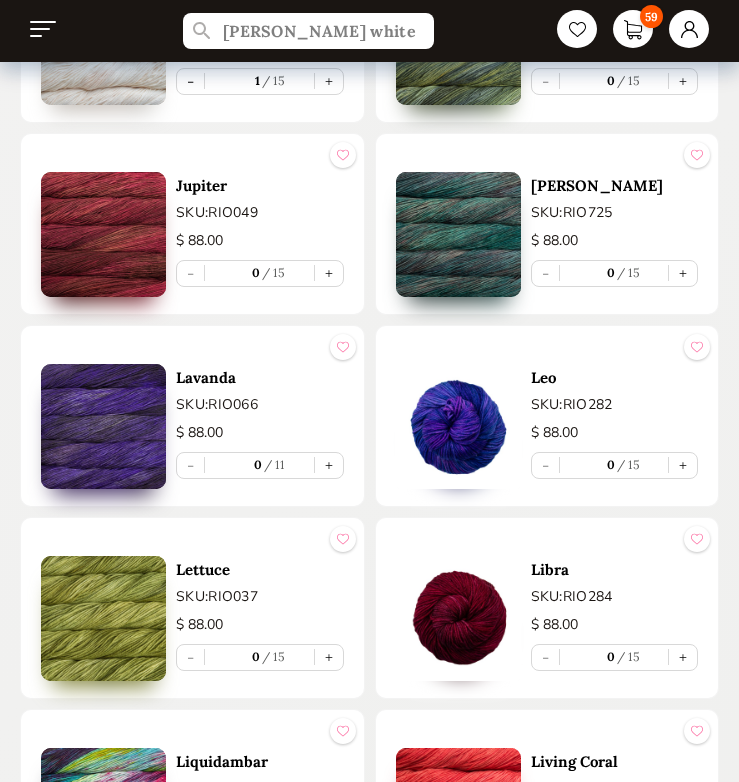 scroll, scrollTop: 5231, scrollLeft: 0, axis: vertical 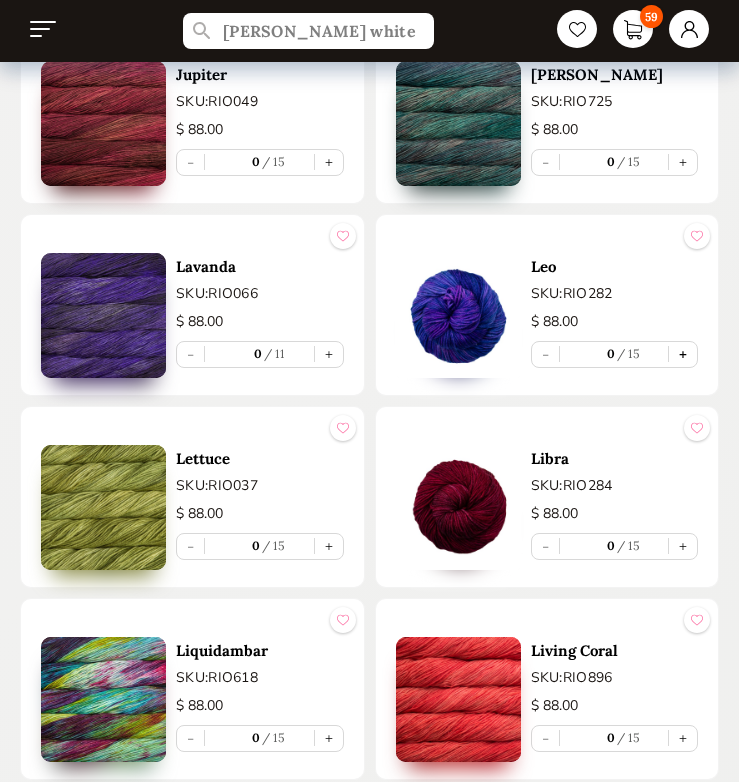 click on "+" at bounding box center [683, 354] 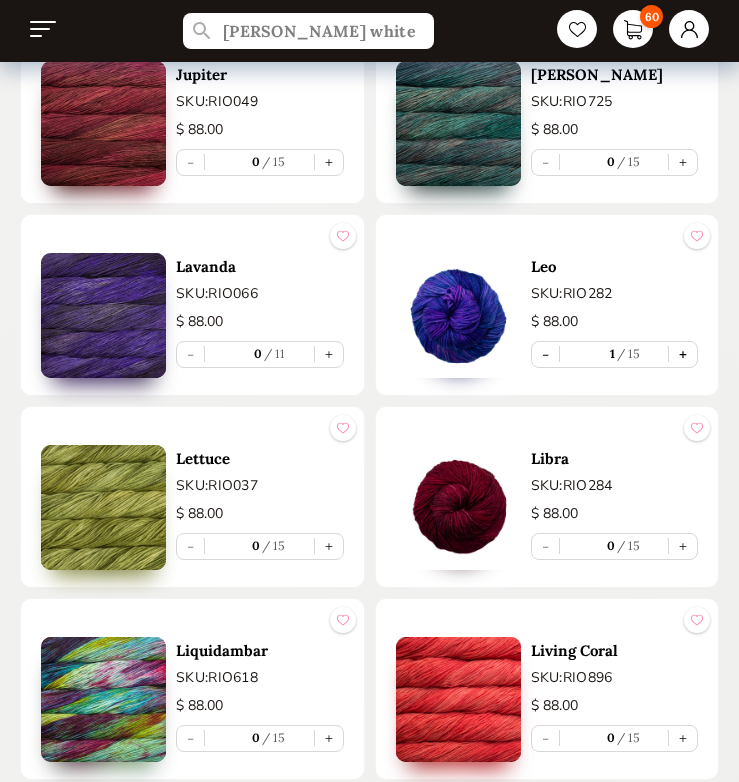type on "1" 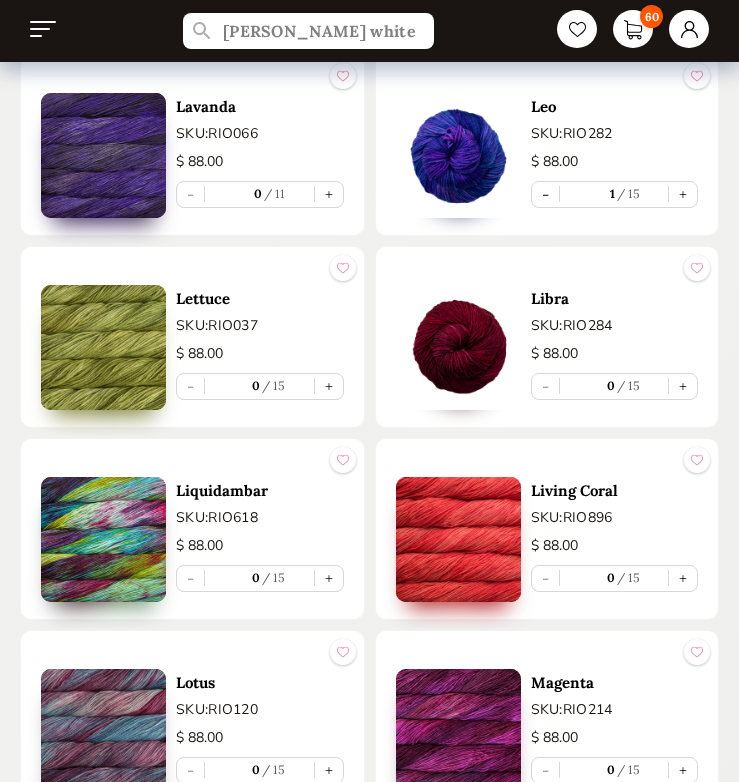 scroll, scrollTop: 5282, scrollLeft: 0, axis: vertical 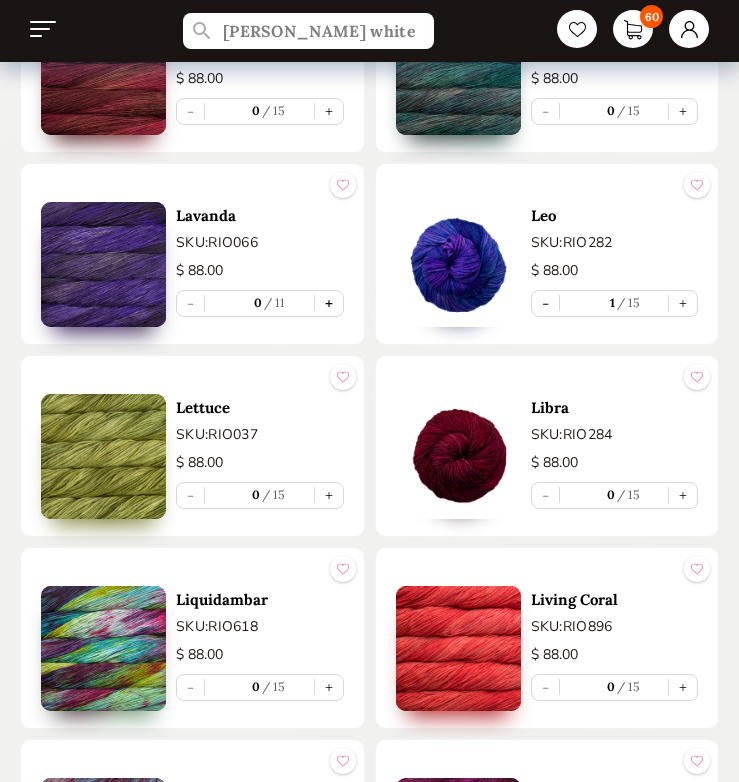 click on "+" at bounding box center [329, 303] 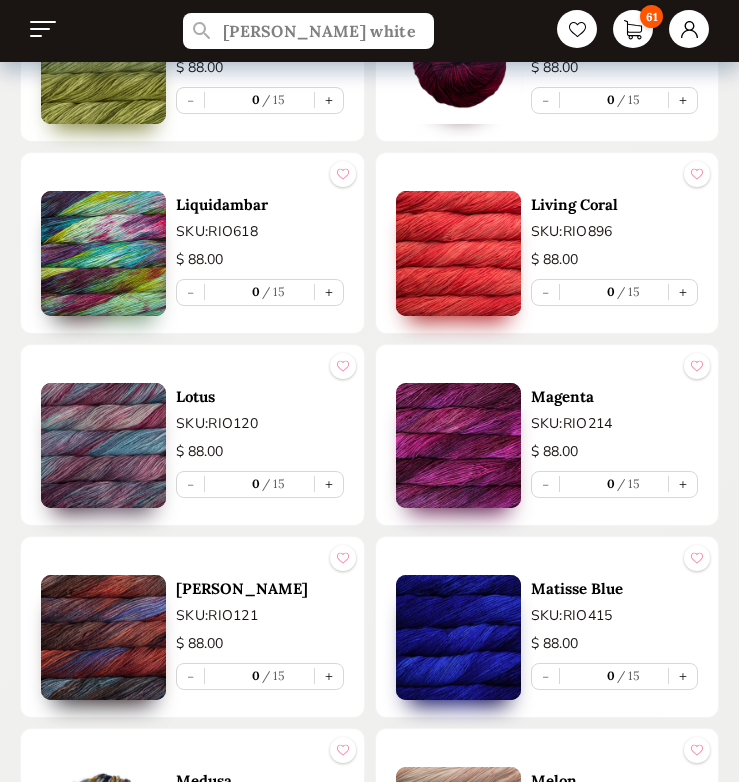 scroll, scrollTop: 5847, scrollLeft: 0, axis: vertical 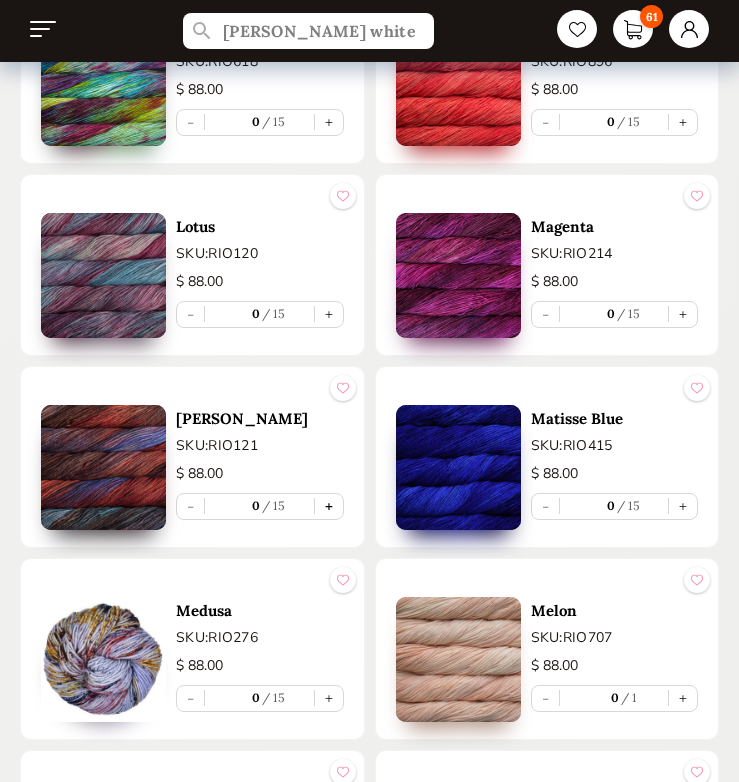 click on "+" at bounding box center (329, 506) 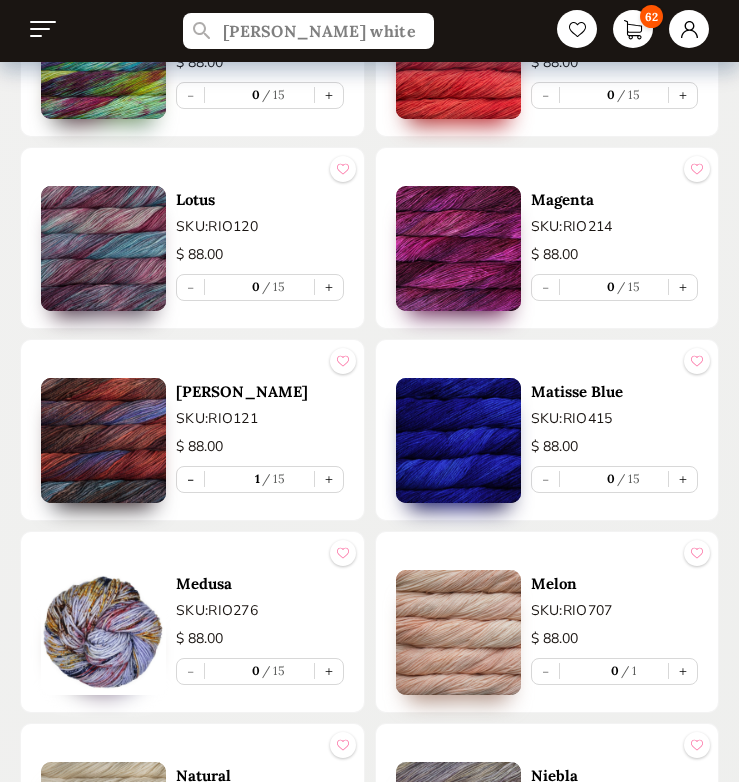 scroll, scrollTop: 6022, scrollLeft: 0, axis: vertical 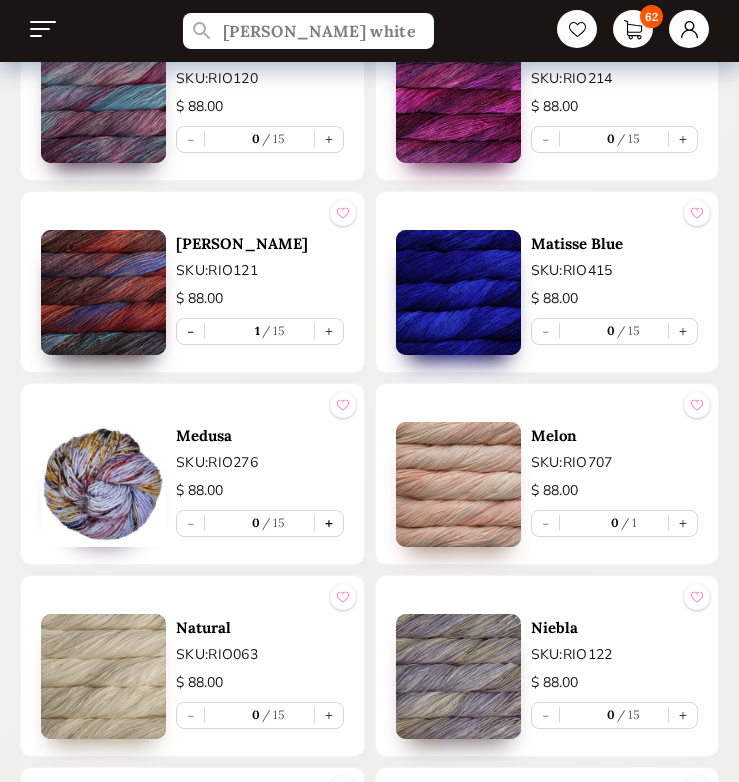 click on "+" at bounding box center [329, 523] 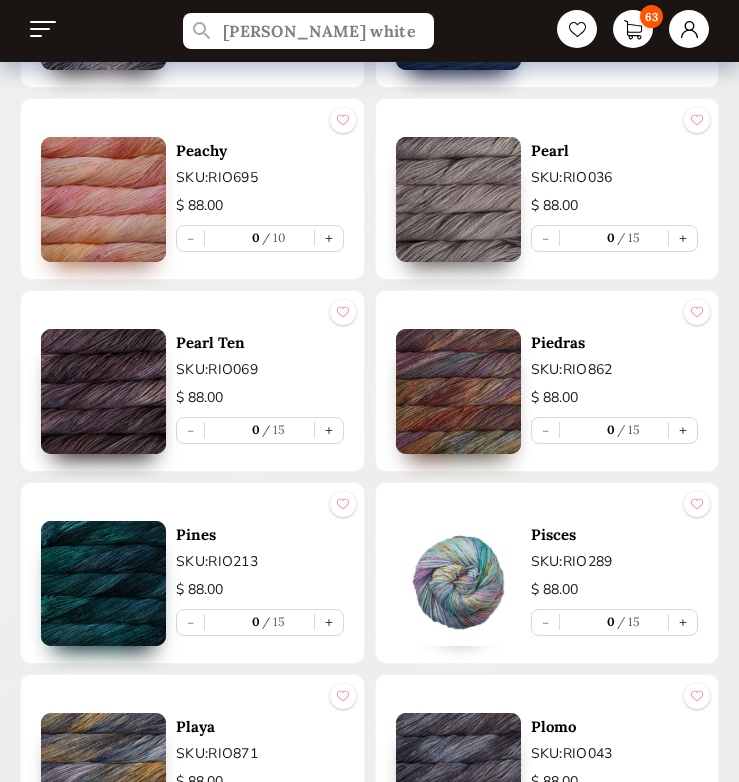 scroll, scrollTop: 7039, scrollLeft: 0, axis: vertical 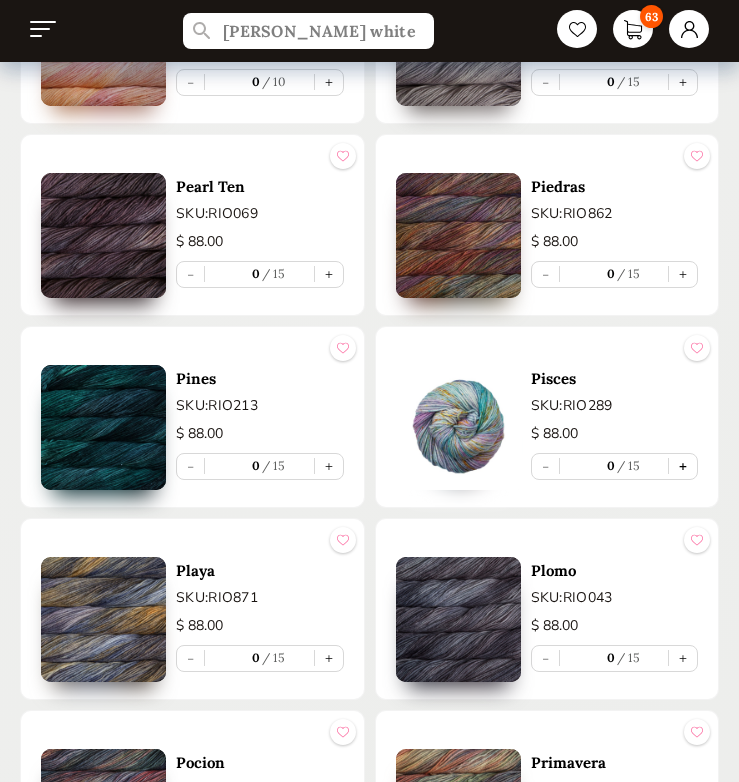 click on "+" at bounding box center (683, 466) 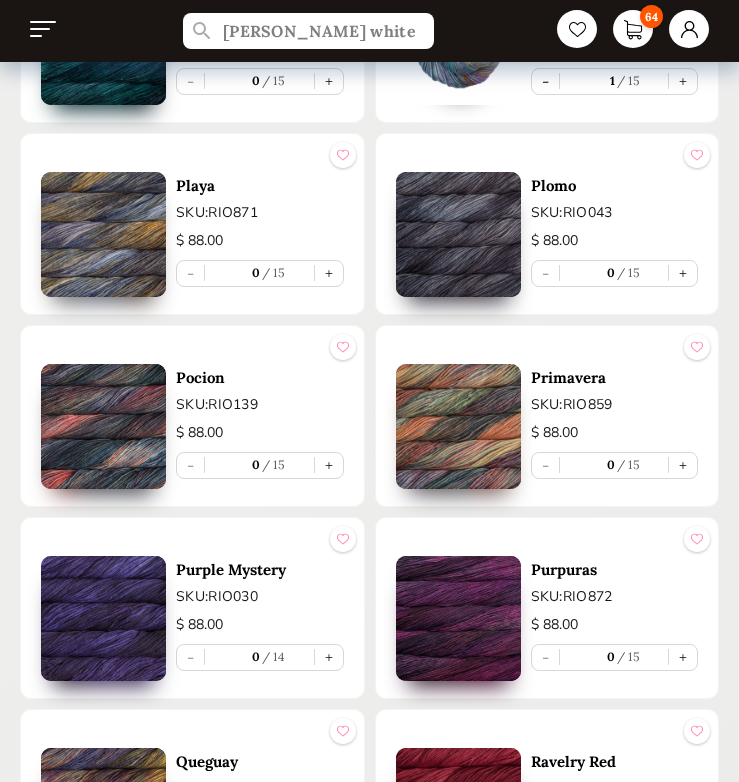 scroll, scrollTop: 7583, scrollLeft: 0, axis: vertical 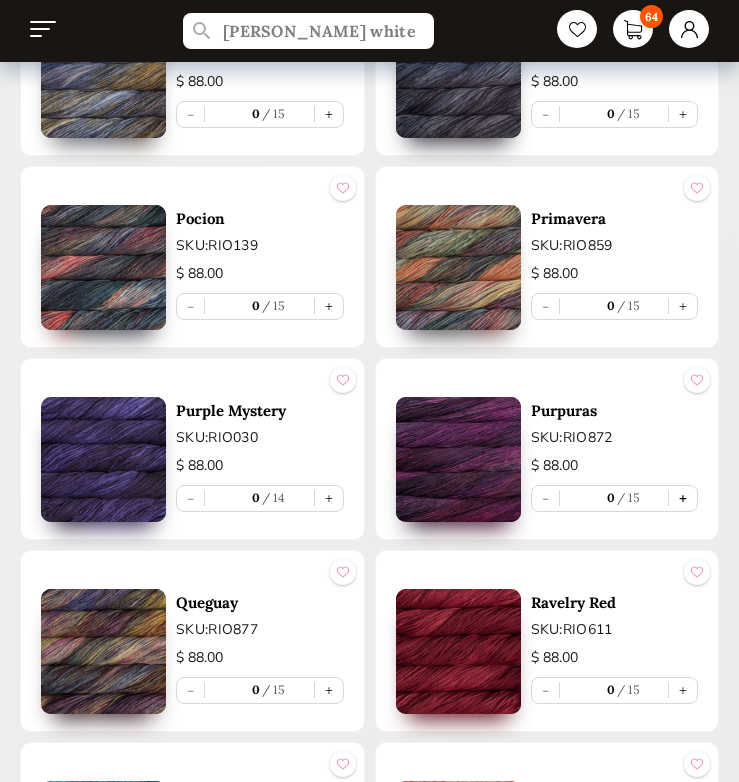 click on "+" at bounding box center [683, 498] 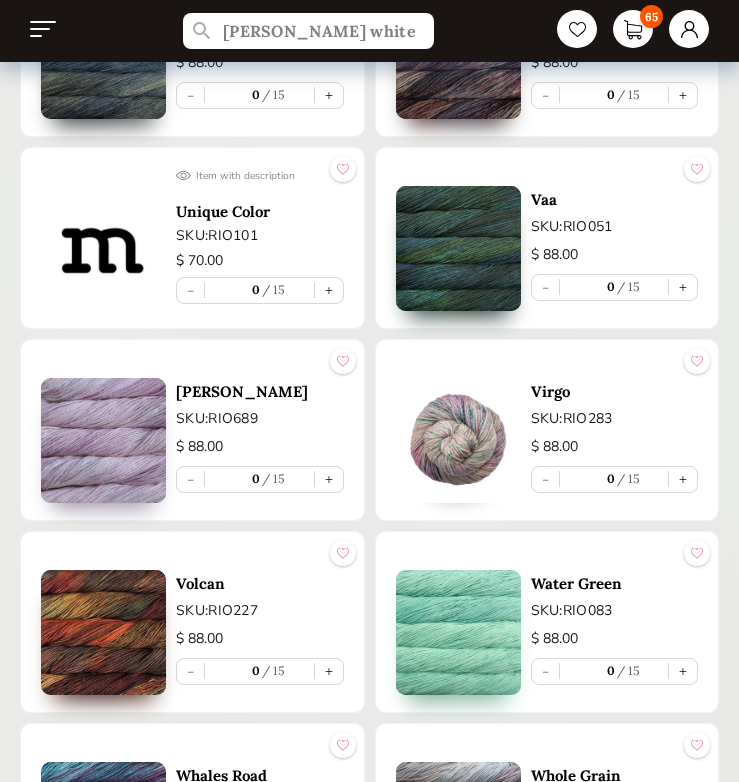 scroll, scrollTop: 9746, scrollLeft: 0, axis: vertical 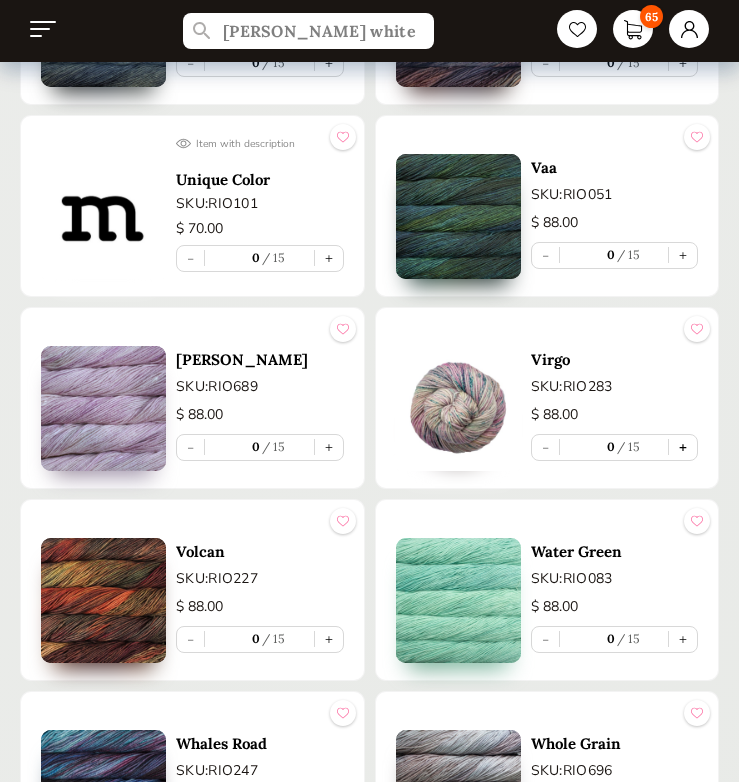 click on "+" at bounding box center [683, 447] 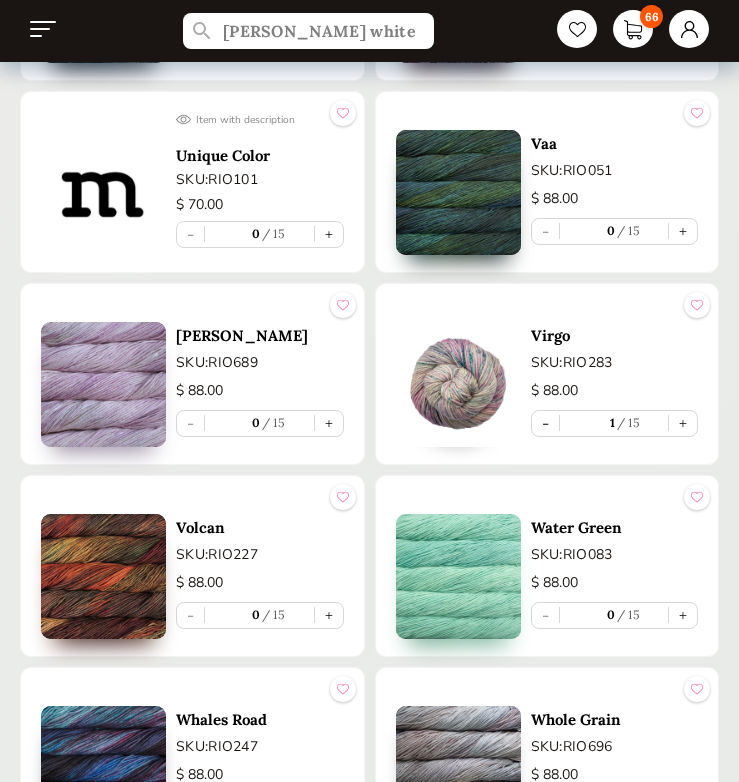 scroll, scrollTop: 9881, scrollLeft: 0, axis: vertical 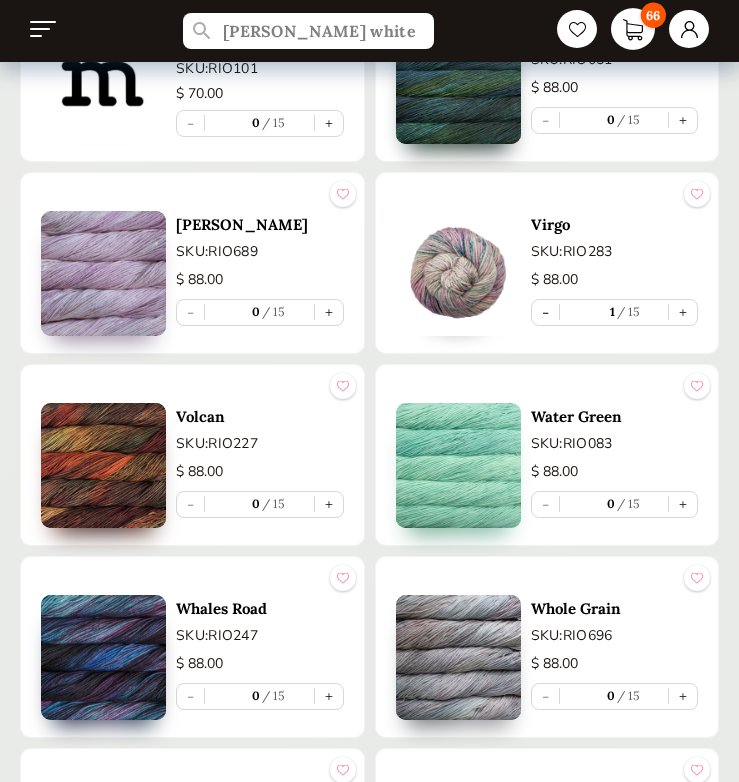 click on "66" at bounding box center [633, 29] 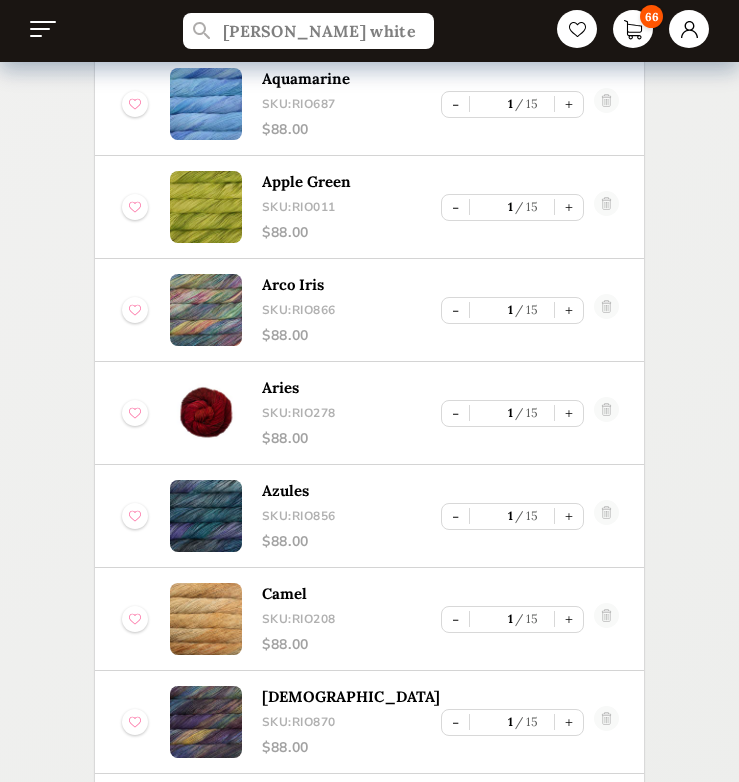 scroll, scrollTop: 4134, scrollLeft: 0, axis: vertical 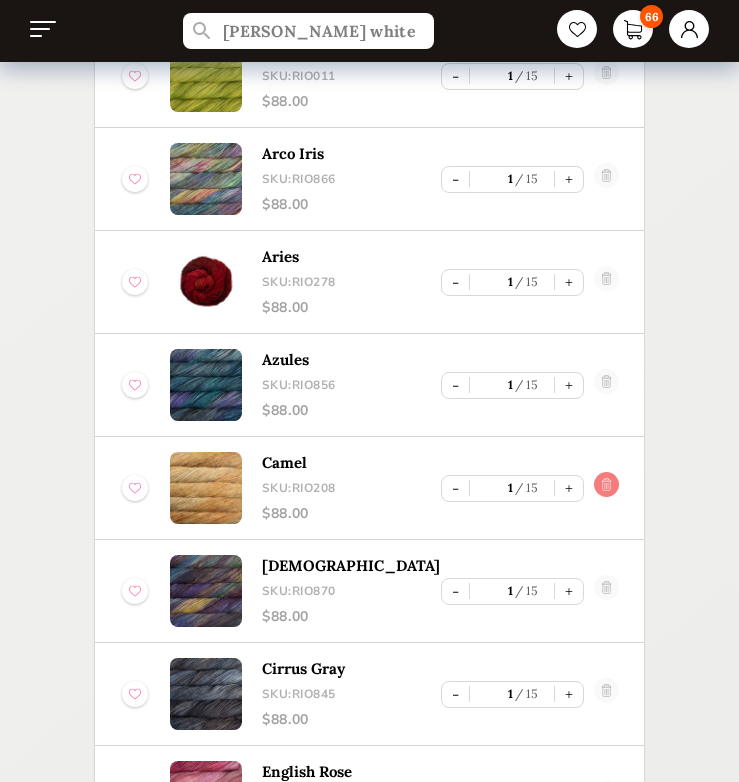 click at bounding box center [607, 488] 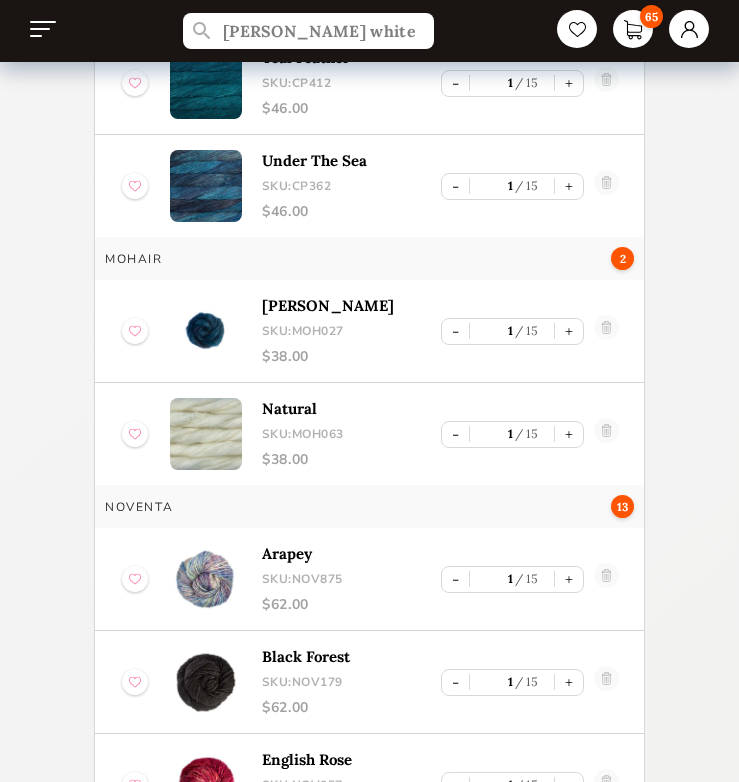 scroll, scrollTop: 1945, scrollLeft: 0, axis: vertical 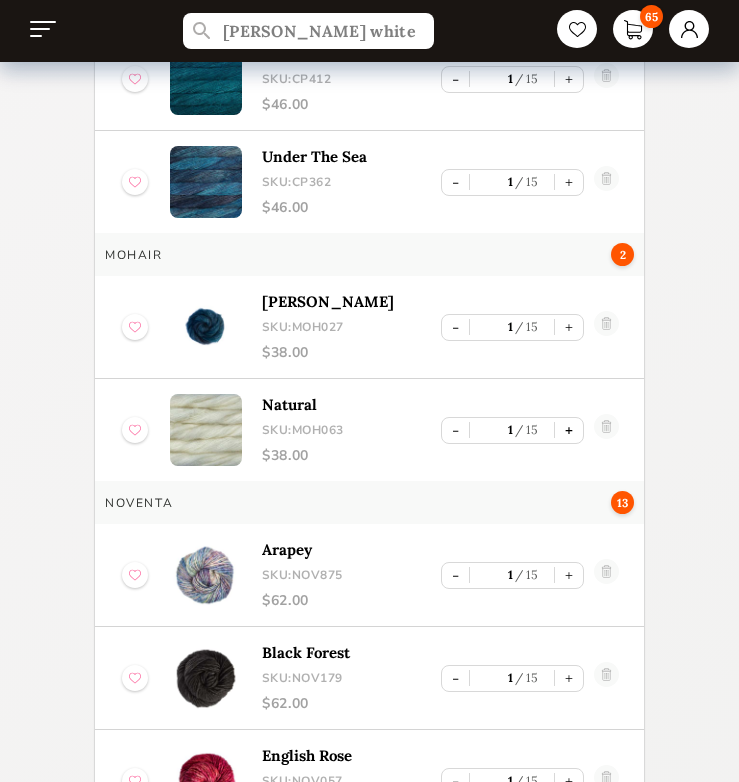 click on "+" at bounding box center [569, 430] 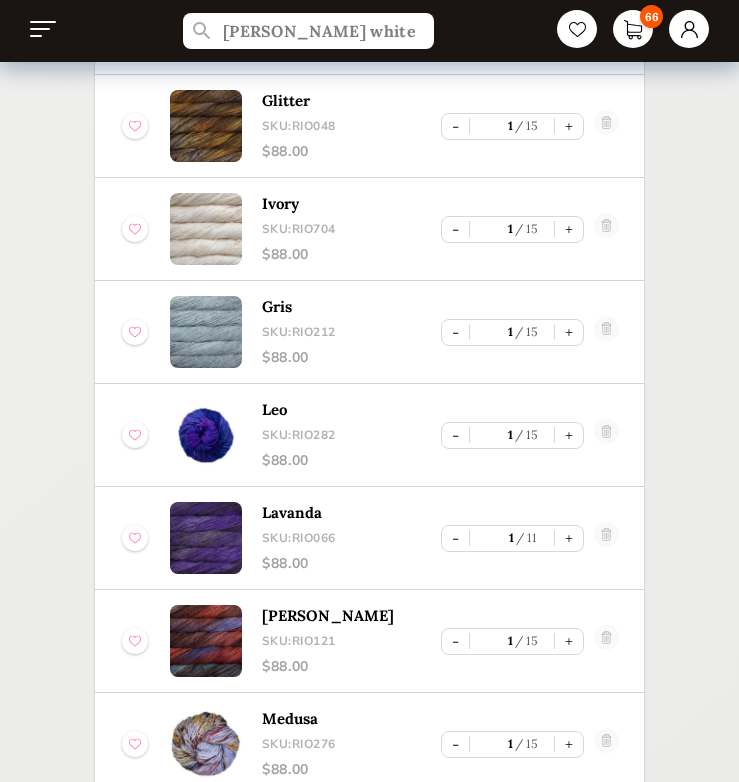 scroll, scrollTop: 5134, scrollLeft: 0, axis: vertical 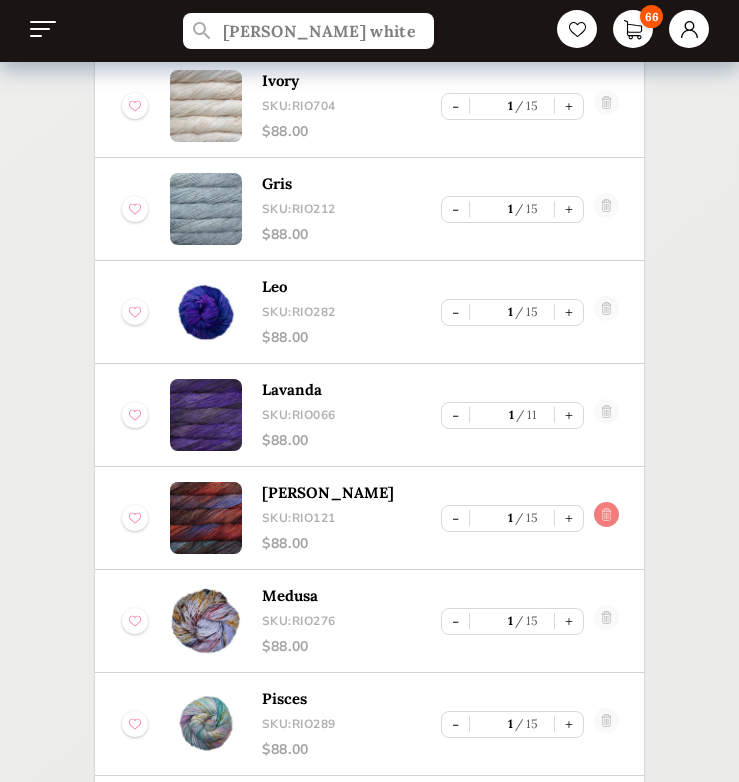 click at bounding box center (607, 518) 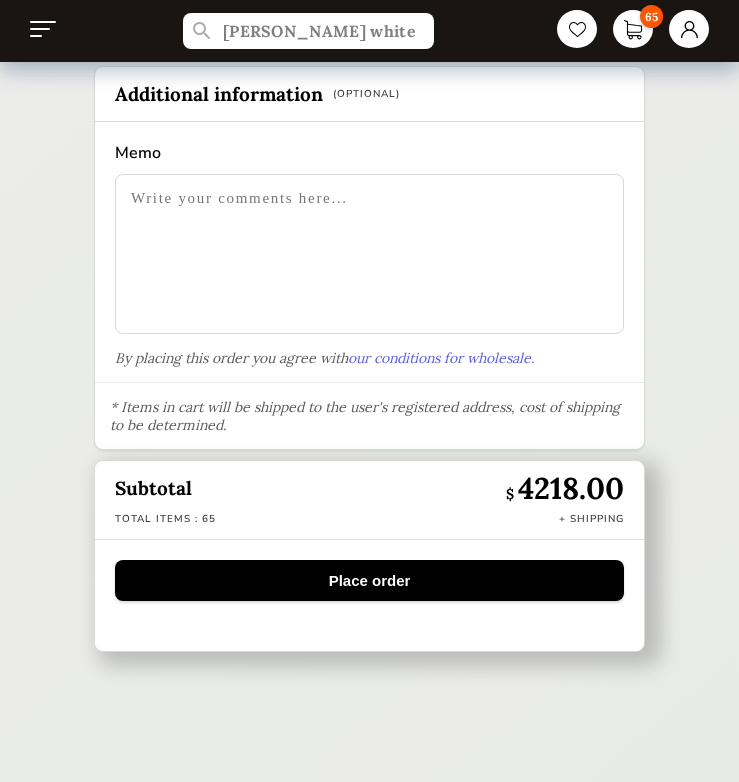scroll, scrollTop: 5896, scrollLeft: 0, axis: vertical 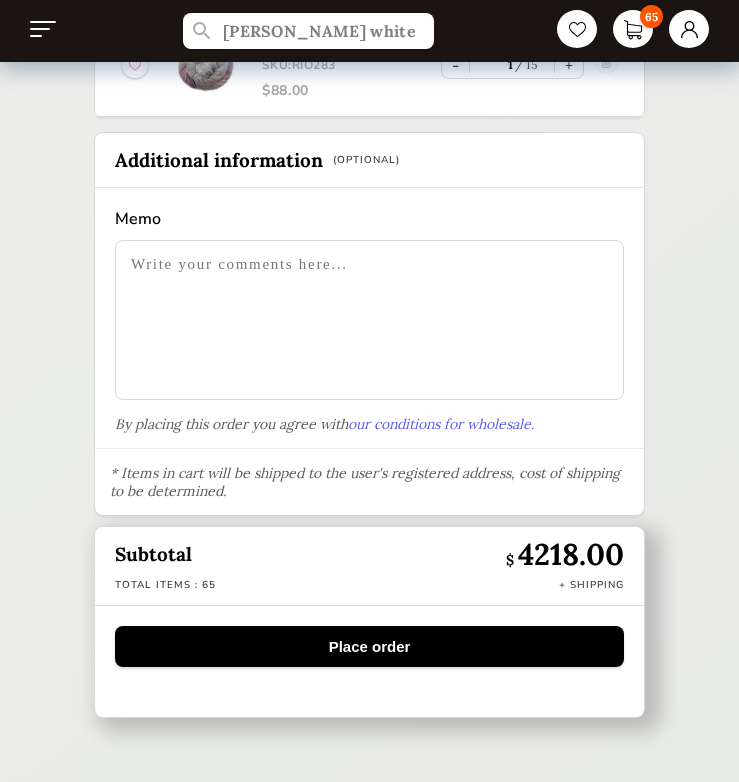 click on "Cart My order Arroyo 18 Galaxy SKU:  AR717 $ 55.00 - 2 10 + Aniversario SKU:  AR005 $ 55.00 - 2 15 + Vaa SKU:  AR051 $ 55.00 - 2 15 + Natural SKU:  AR063 $ 55.00 - 2 15 + Valentina SKU:  AR689 $ 55.00 - 2 4 + Sombra De Palma SKU:  AR229 $ 55.00 - 2 11 + Marte SKU:  AR121 $ 55.00 - 2 7 + Aguas SKU:  AR855 $ 55.00 - 2 9 + Zinnias SKU:  AR658 $ 55.00 - 2 13 + Caprino 10 Cereza SKU:  CP033 $ 46.00 - 2 15 + Cirrus Gray SKU:  CP845 $ 46.00 - 1 15 + Galaxy SKU:  CP717 $ 46.00 - 1 8 + Matisse Blue SKU:  CP415 $ 46.00 - 1 15 + Pascal SKU:  CP363 $ 46.00 - 1 15 + Rosalinda SKU:  CP398 $ 46.00 - 1 15 + Sand Bank SKU:  CP131 $ 46.00 - 1 15 + Teal Feather SKU:  CP412 $ 46.00 - 1 15 + Under The Sea SKU:  CP362 $ 46.00 - 1 15 + MOHAIR 3 Bobby Blue SKU:  MOH027 $ 38.00 - 1 15 + Natural SKU:  MOH063 $ 38.00 - 2 15 + NOVENTA 13 Arapey SKU:  NOV875 $ 62.00 - 1 15 + Black Forest SKU:  NOV179 $ 62.00 - 1 15 + English Rose SKU:  NOV057 $ 62.00 - 1 15 + Fiona SKU:  NOV346 $ 62.00 - 1 15 + Fortaleza SKU:  NOV722 $ 62.00 - 1 15 + $ -" at bounding box center (369, -2419) 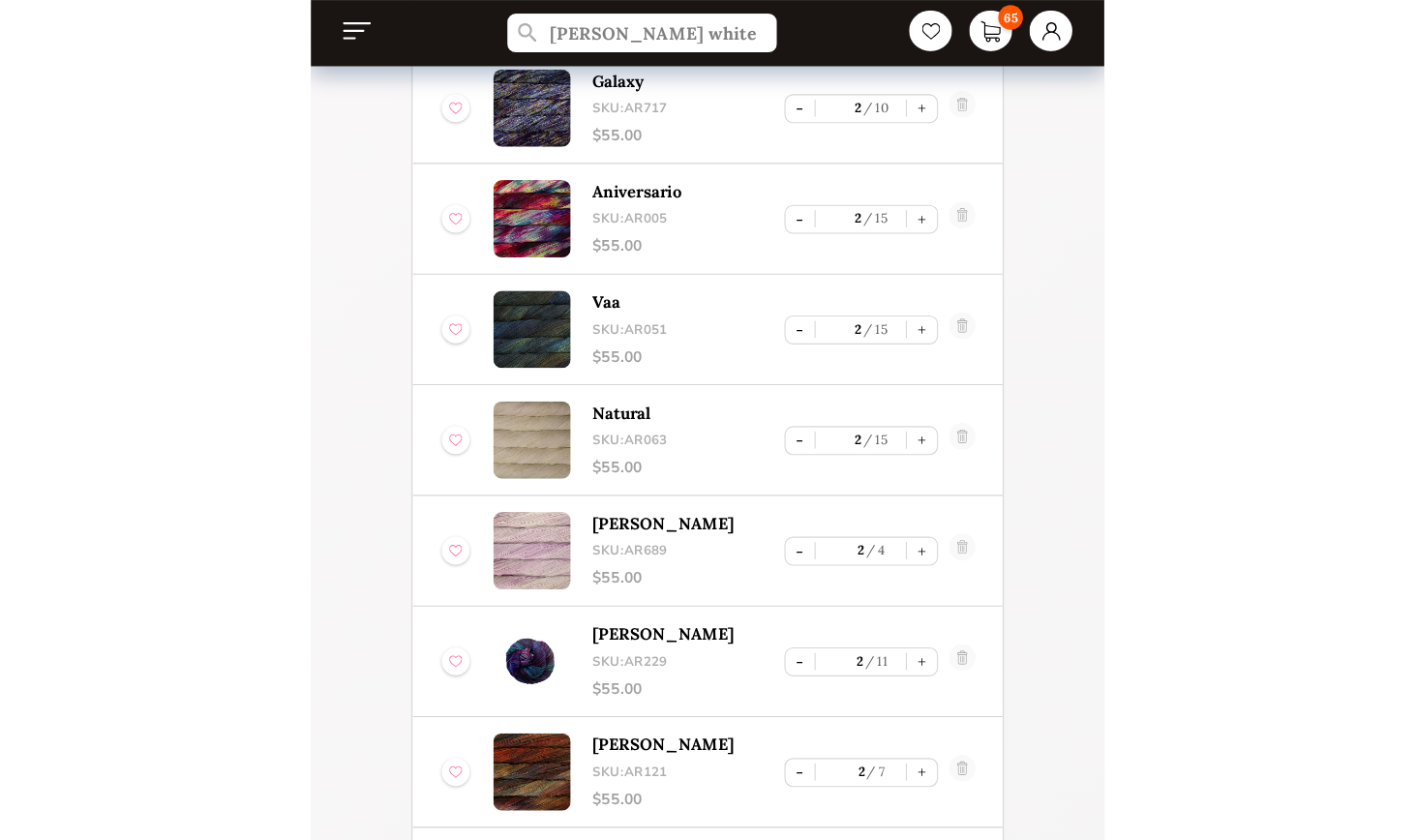 scroll, scrollTop: 0, scrollLeft: 0, axis: both 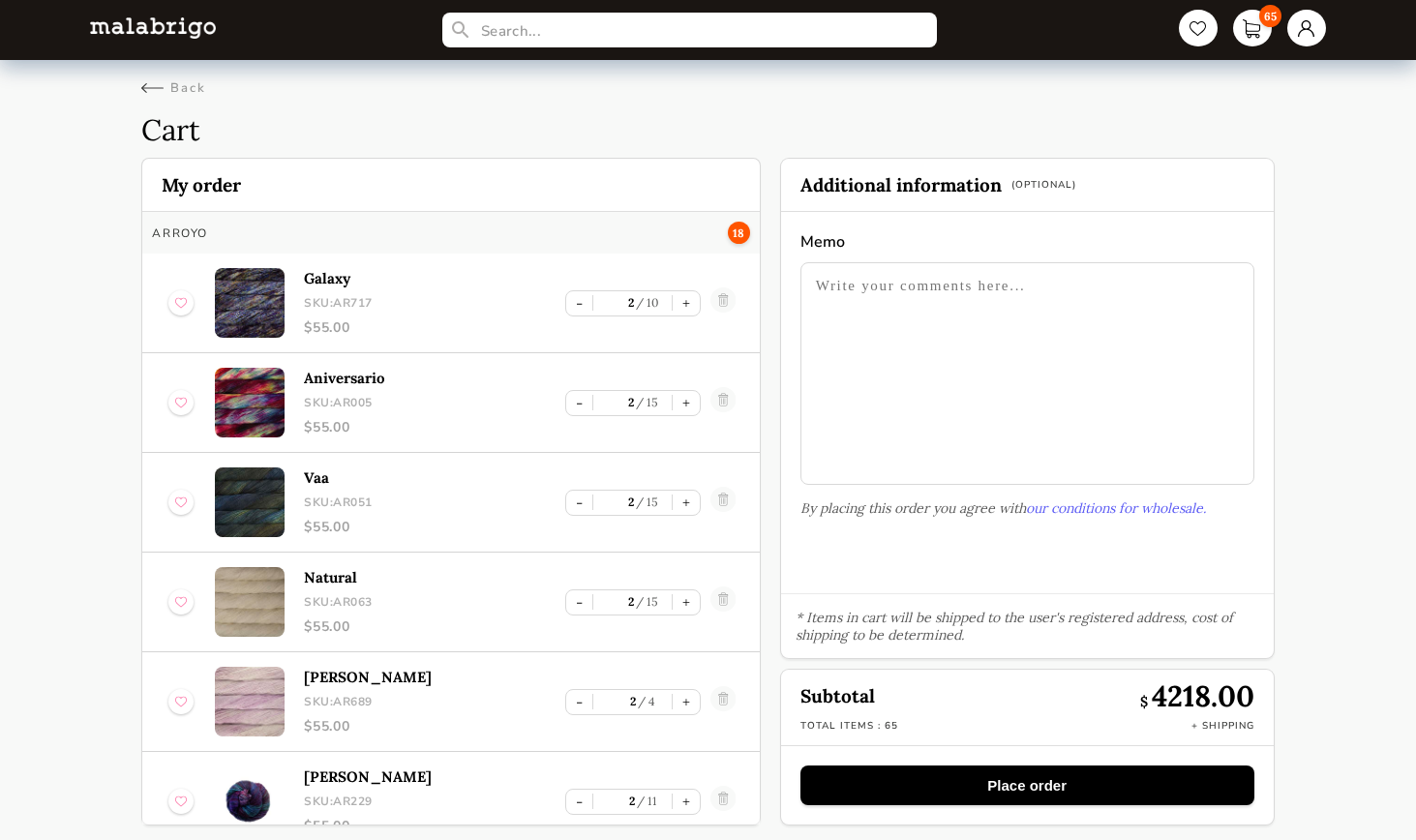 click on "65 Back Cart My order Arroyo 18 Galaxy SKU:  AR717 $ 55.00 - 2 10 + Aniversario SKU:  AR005 $ 55.00 - 2 15 + Vaa SKU:  AR051 $ 55.00 - 2 15 + Natural SKU:  AR063 $ 55.00 - 2 15 + Valentina SKU:  AR689 $ 55.00 - 2 4 + Sombra De Palma SKU:  AR229 $ 55.00 - 2 11 + Marte SKU:  AR121 $ 55.00 - 2 7 + Aguas SKU:  AR855 $ 55.00 - 2 9 + Zinnias SKU:  AR658 $ 55.00 - 2 13 + Caprino 10 Cereza SKU:  CP033 $ 46.00 - 2 15 + Cirrus Gray SKU:  CP845 $ 46.00 - 1 15 + Galaxy SKU:  CP717 $ 46.00 - 1 8 + Matisse Blue SKU:  CP415 $ 46.00 - 1 15 + Pascal SKU:  CP363 $ 46.00 - 1 15 + Rosalinda SKU:  CP398 $ 46.00 - 1 15 + Sand Bank SKU:  CP131 $ 46.00 - 1 15 + Teal Feather SKU:  CP412 $ 46.00 - 1 15 + Under The Sea SKU:  CP362 $ 46.00 - 1 15 + MOHAIR 3 Bobby Blue SKU:  MOH027 $ 38.00 - 1 15 + Natural SKU:  MOH063 $ 38.00 - 2 15 + NOVENTA 13 Arapey SKU:  NOV875 $ 62.00 - 1 15 + Black Forest SKU:  NOV179 $ 62.00 - 1 15 + English Rose SKU:  NOV057 $ 62.00 - 1 15 + Fiona SKU:  NOV346 $ 62.00 - 1 15 + Fortaleza SKU:  NOV722 $ 62.00 - 1" at bounding box center [708, 422] 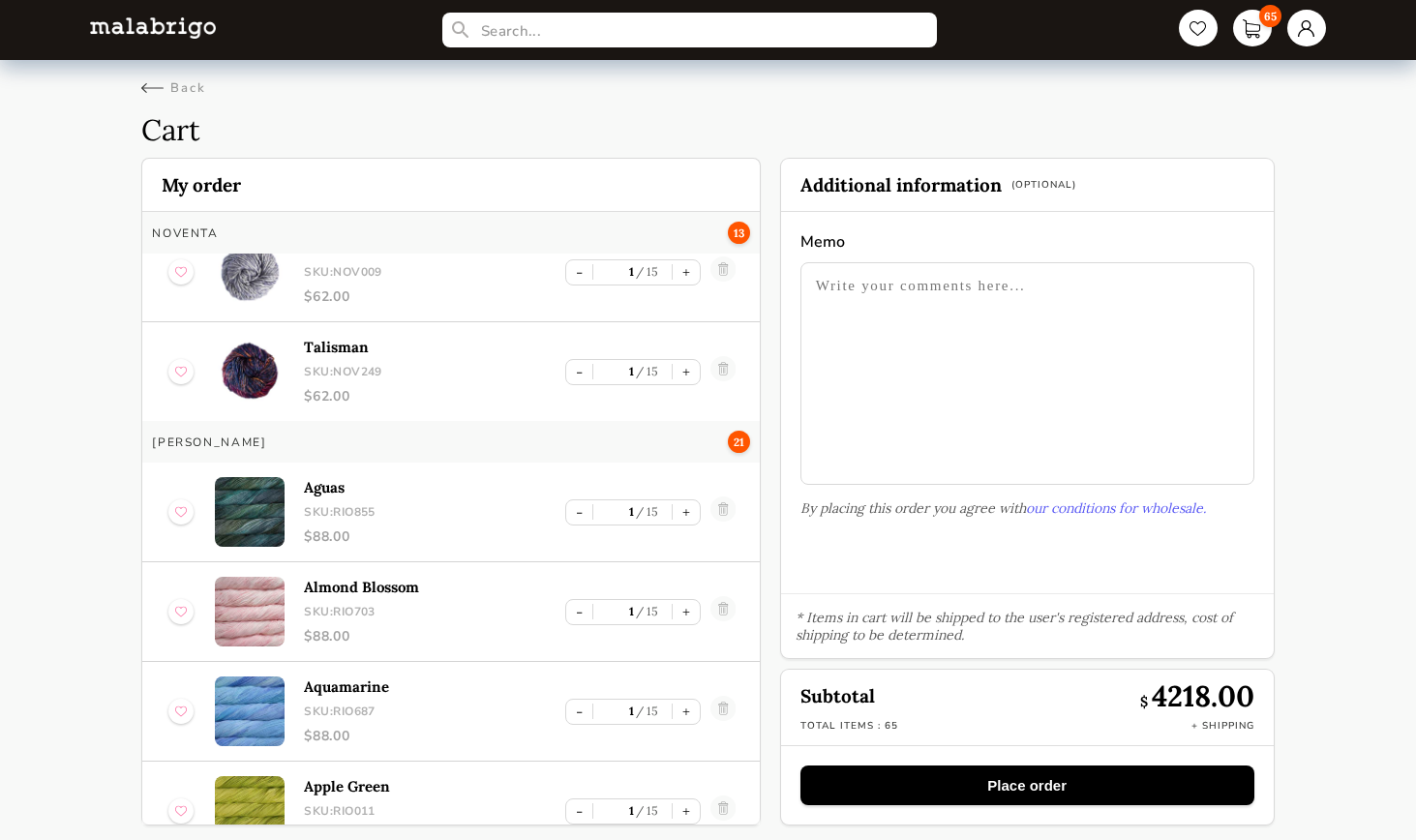 scroll, scrollTop: 3247, scrollLeft: 0, axis: vertical 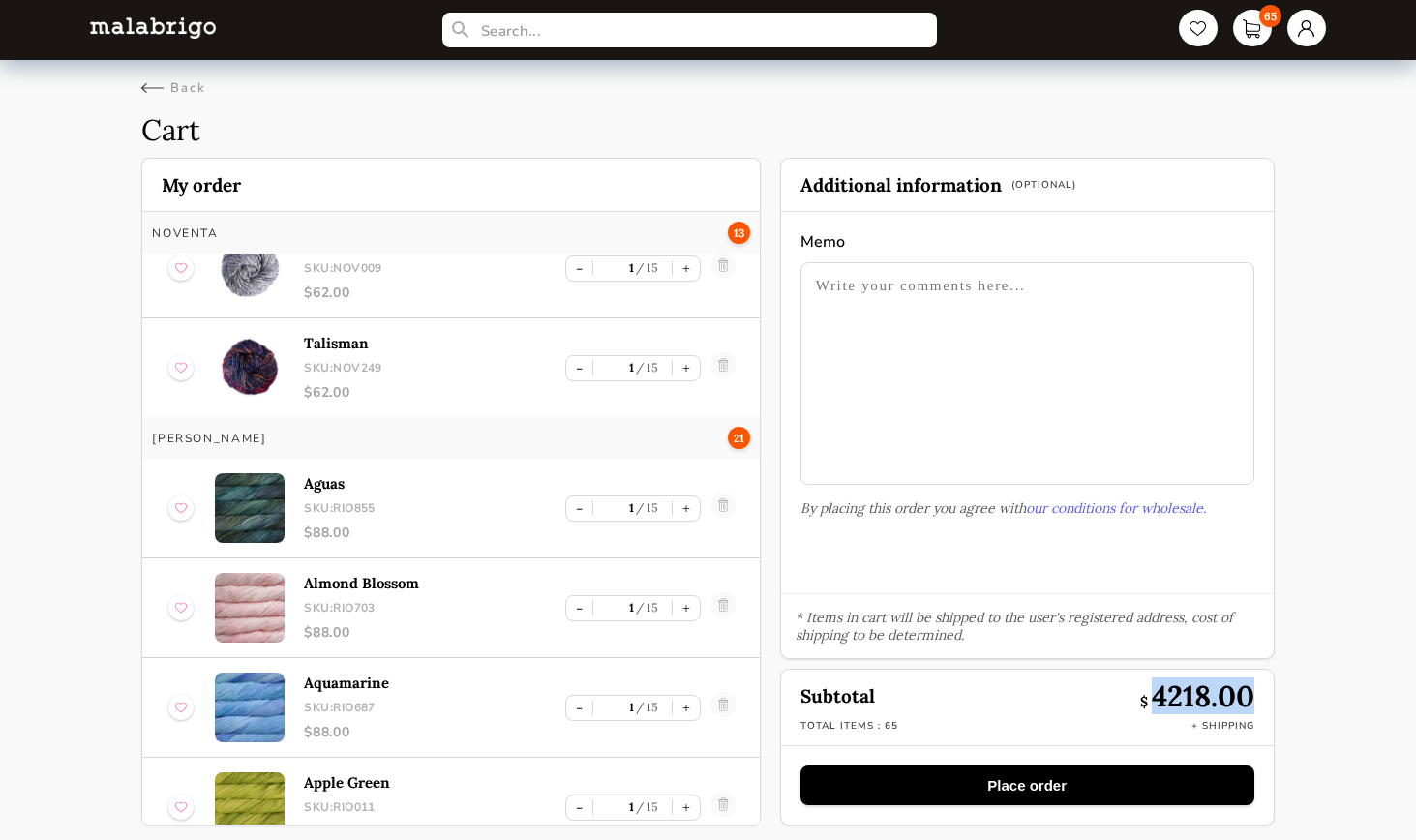 drag, startPoint x: 1157, startPoint y: 695, endPoint x: 1250, endPoint y: 703, distance: 93.34345 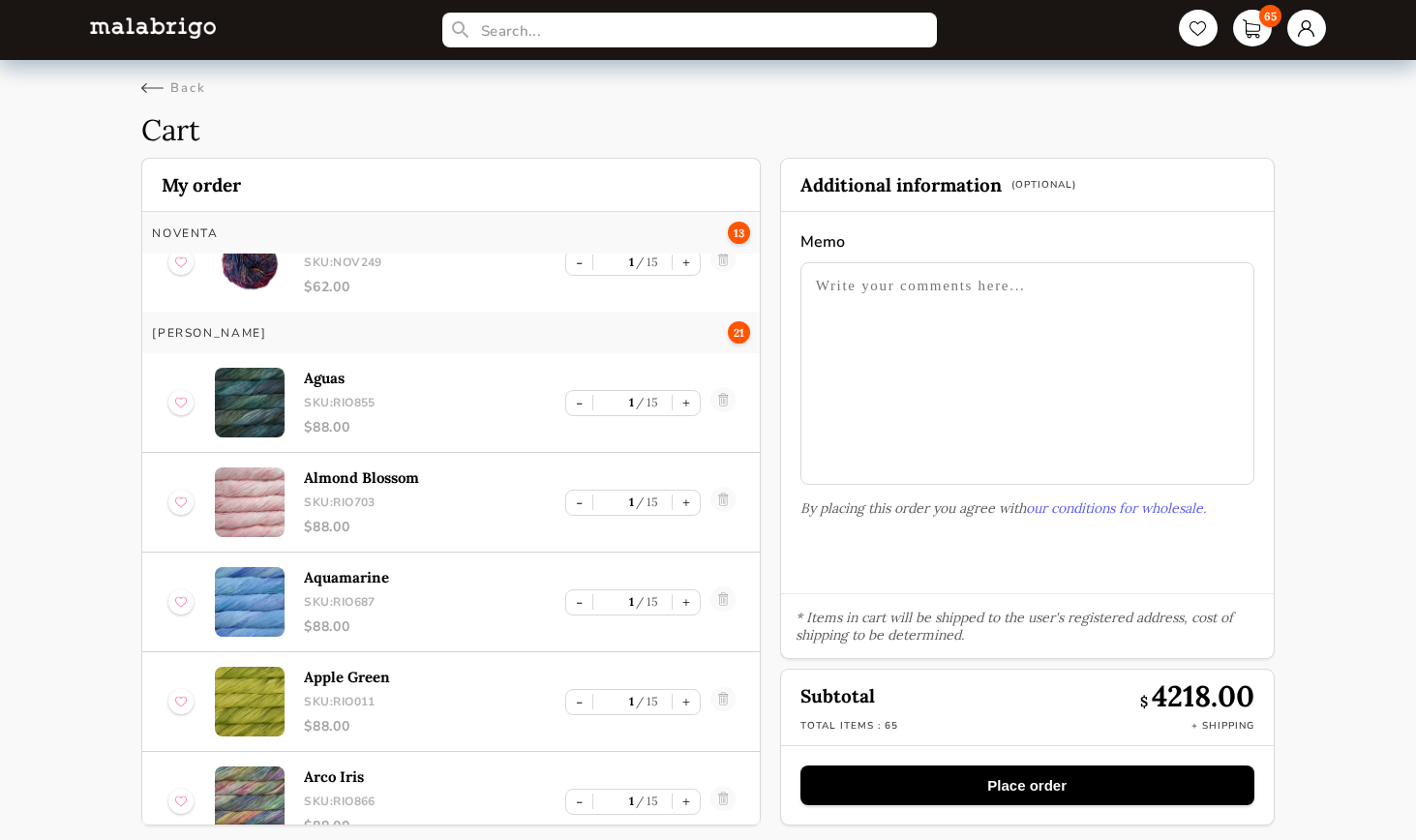 scroll, scrollTop: 3356, scrollLeft: 0, axis: vertical 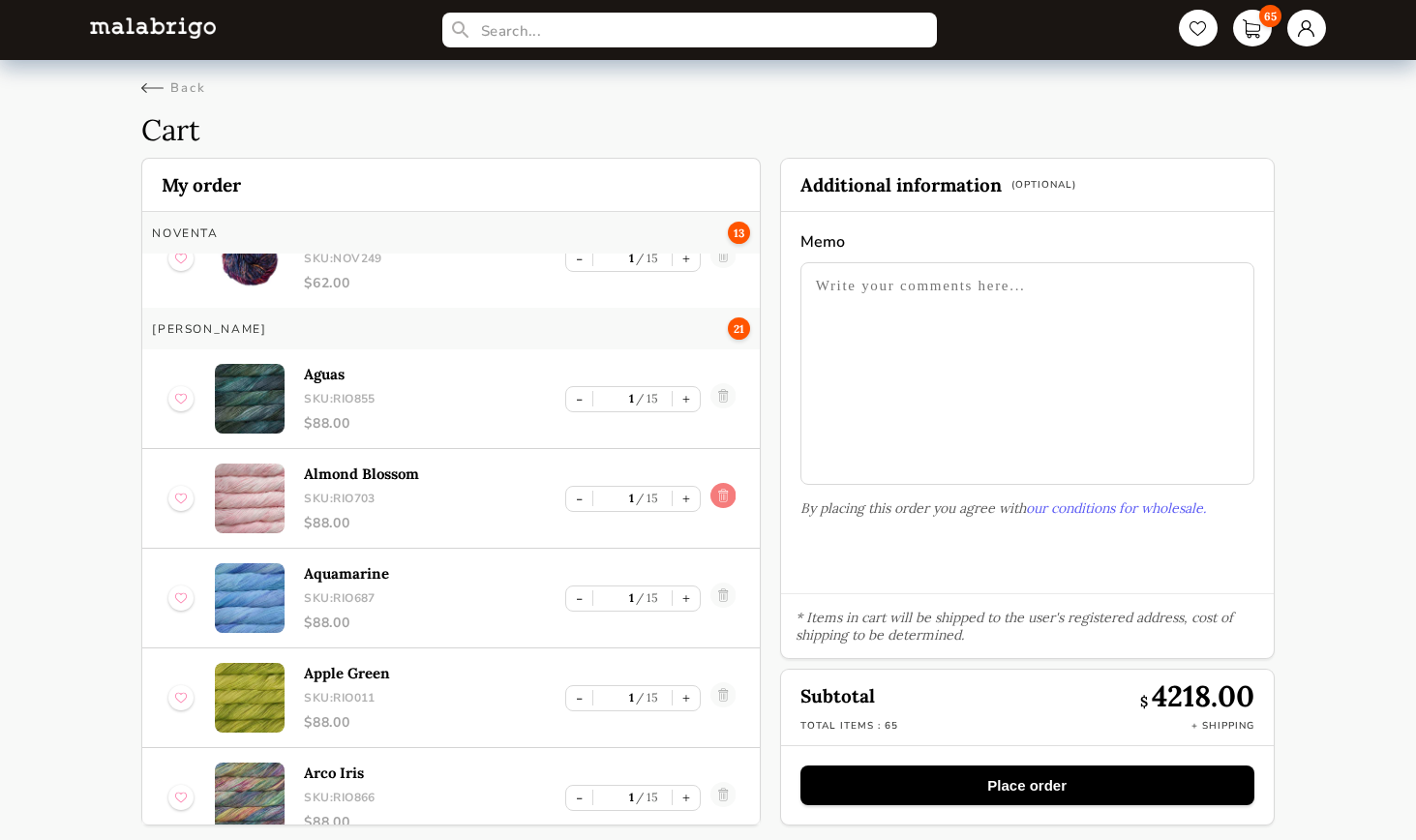 click at bounding box center (722, 498) 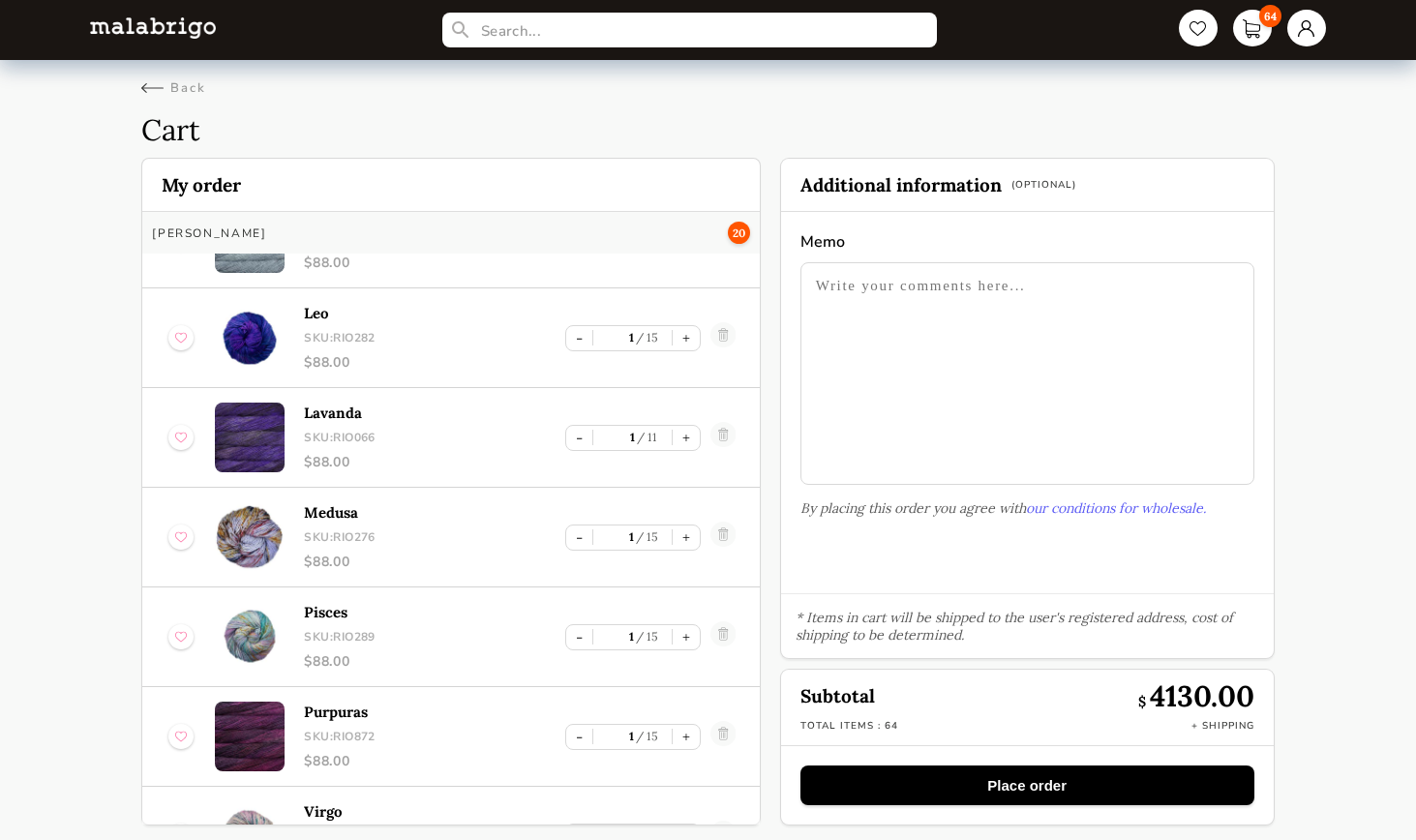scroll, scrollTop: 4850, scrollLeft: 0, axis: vertical 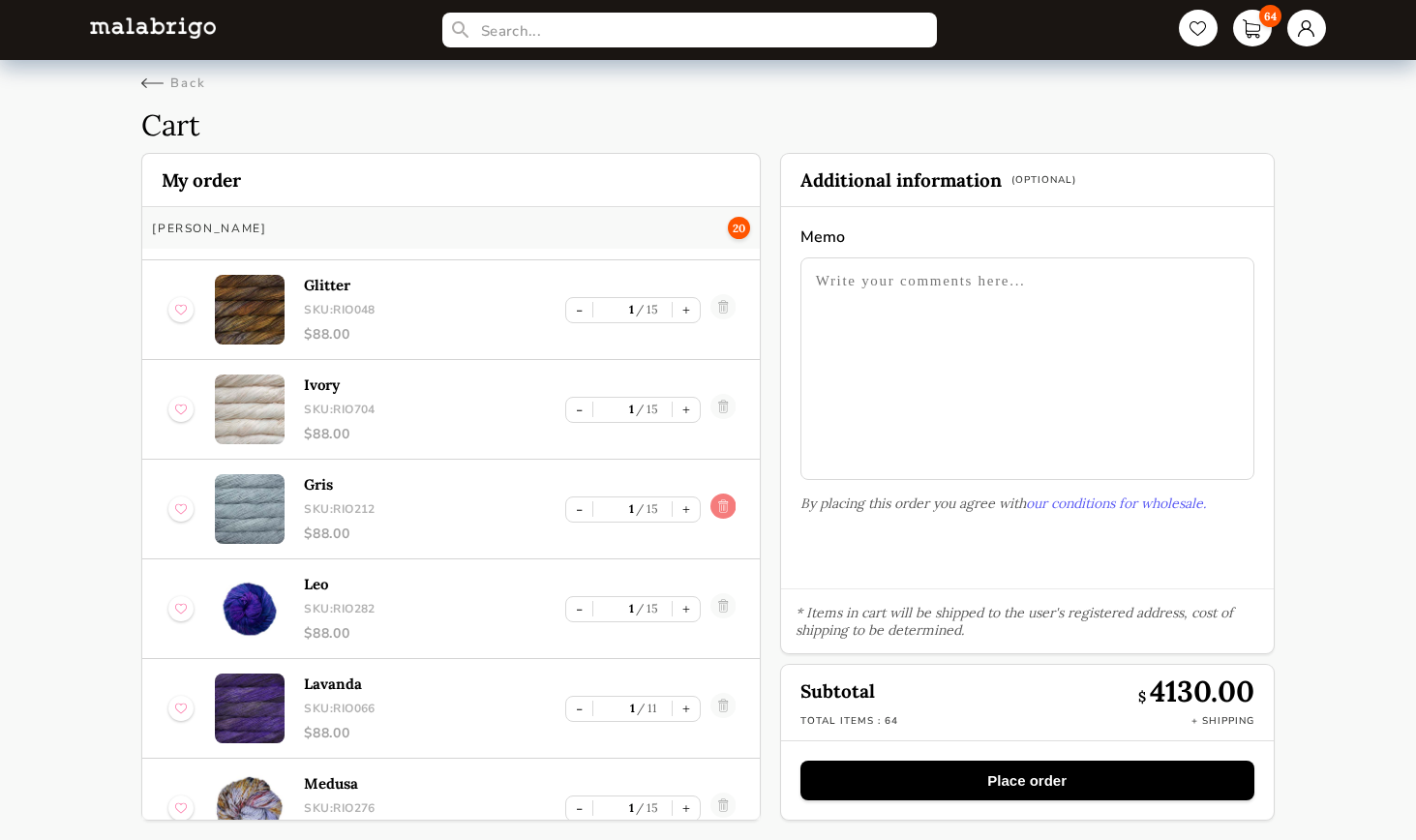 click at bounding box center [722, 509] 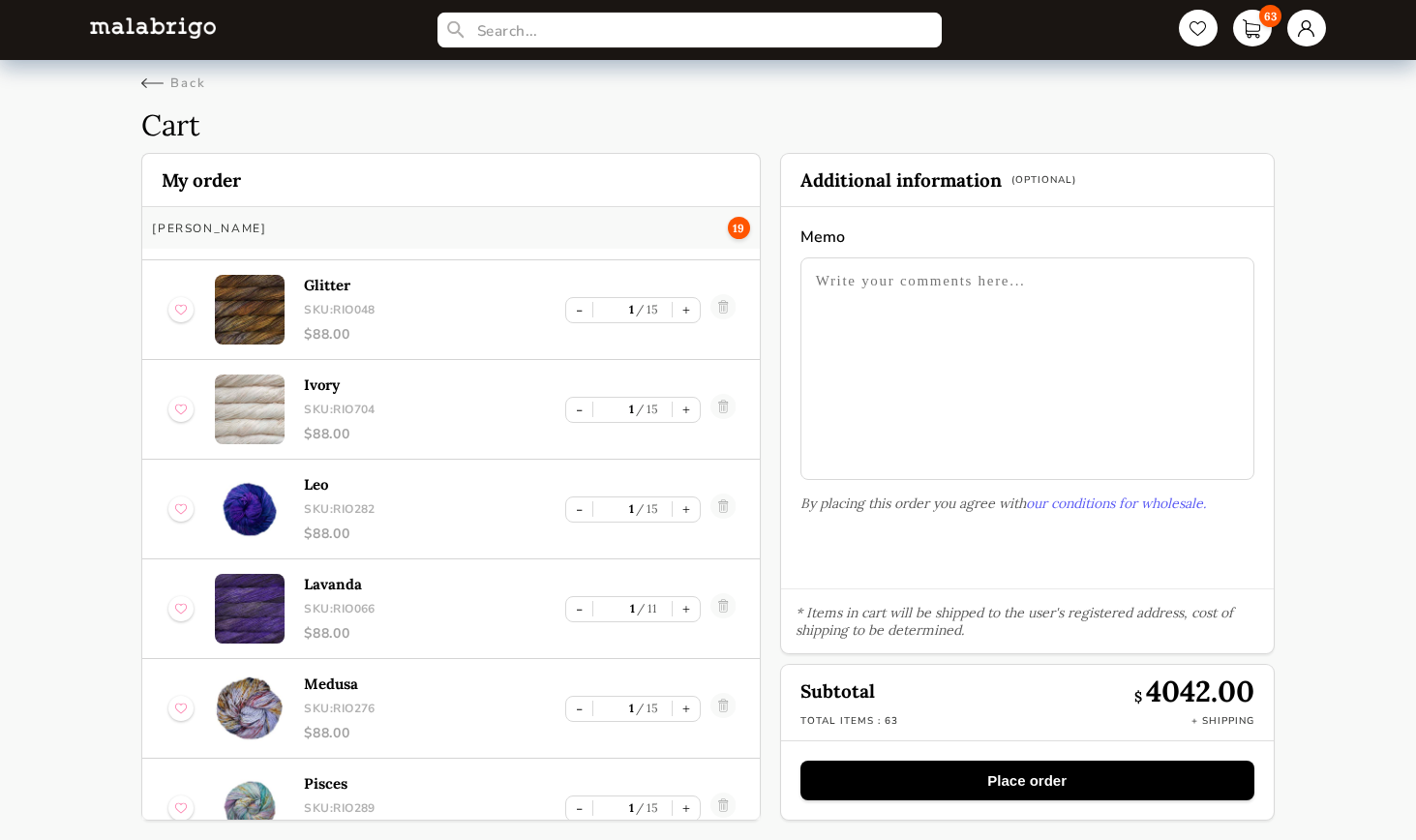 click at bounding box center (689, 30) 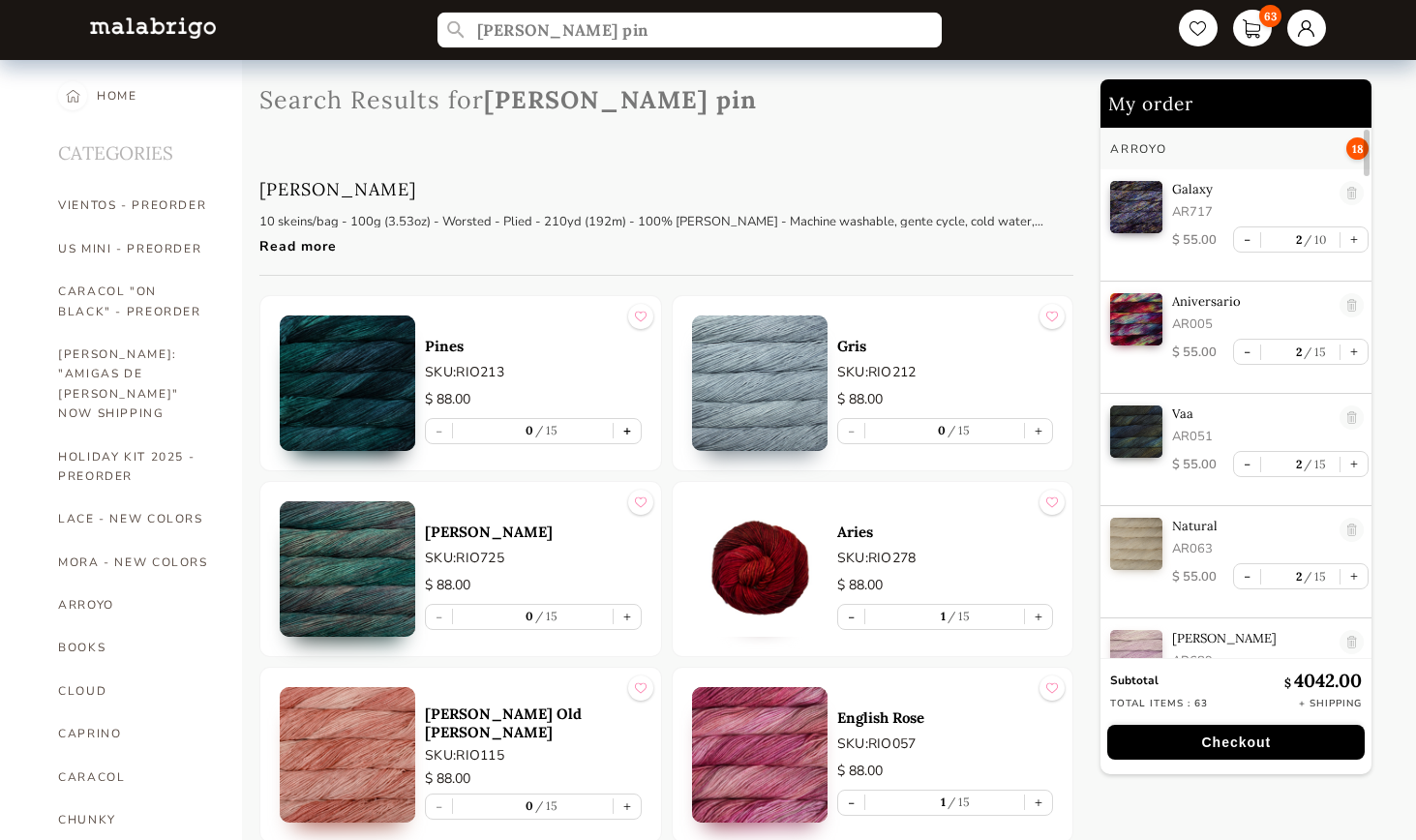 type on "rios pin" 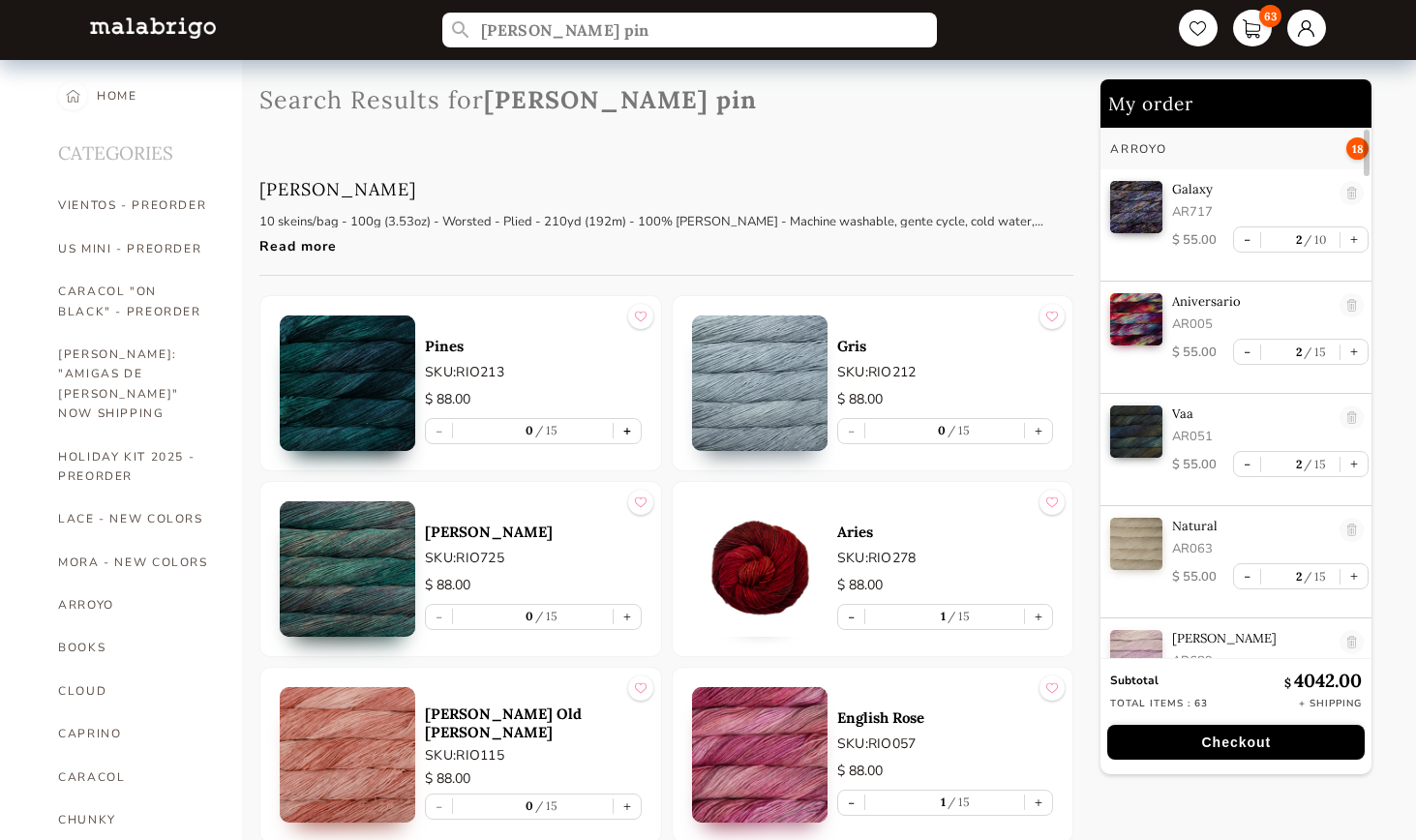 click on "+" at bounding box center (627, 431) 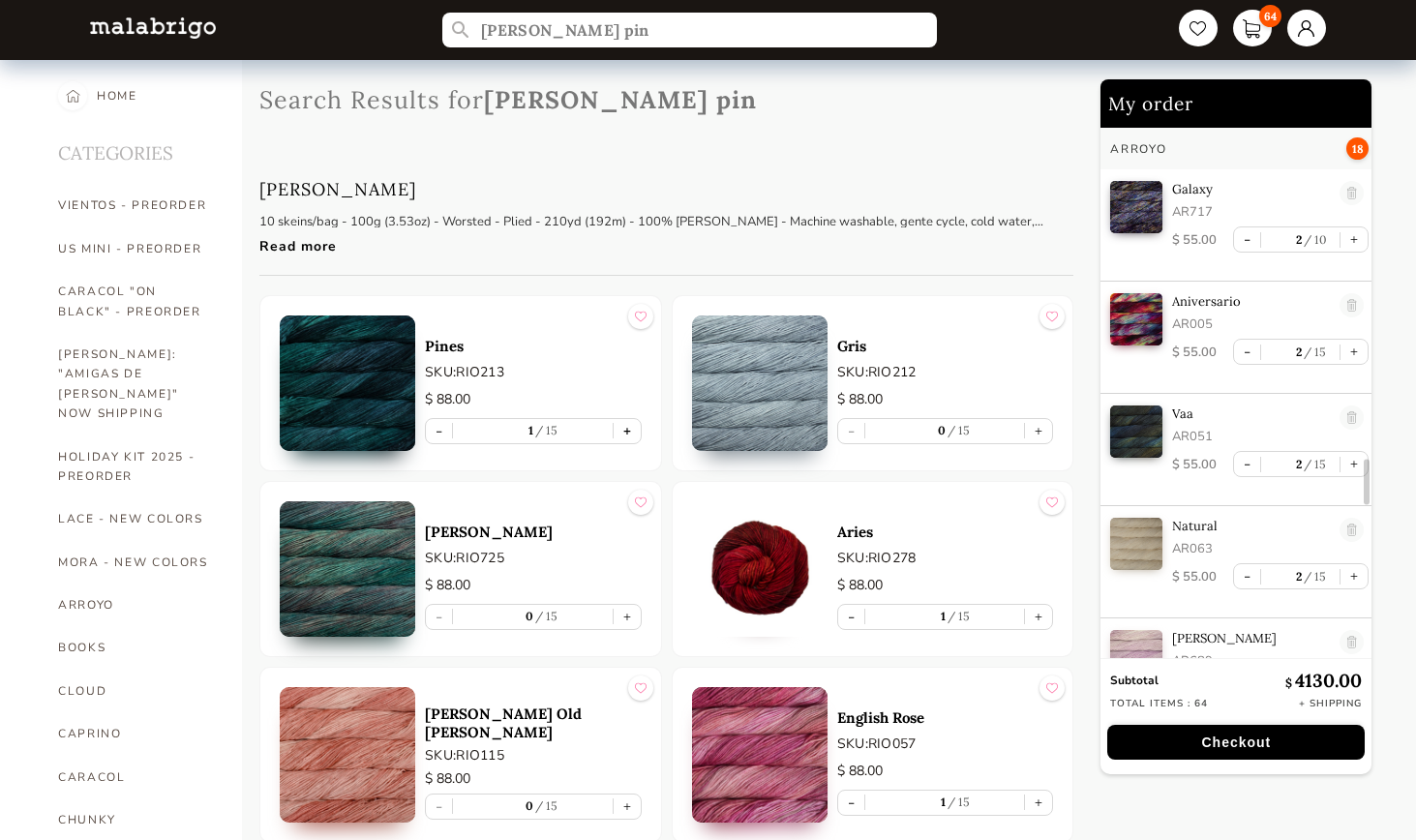 scroll, scrollTop: 7, scrollLeft: 0, axis: vertical 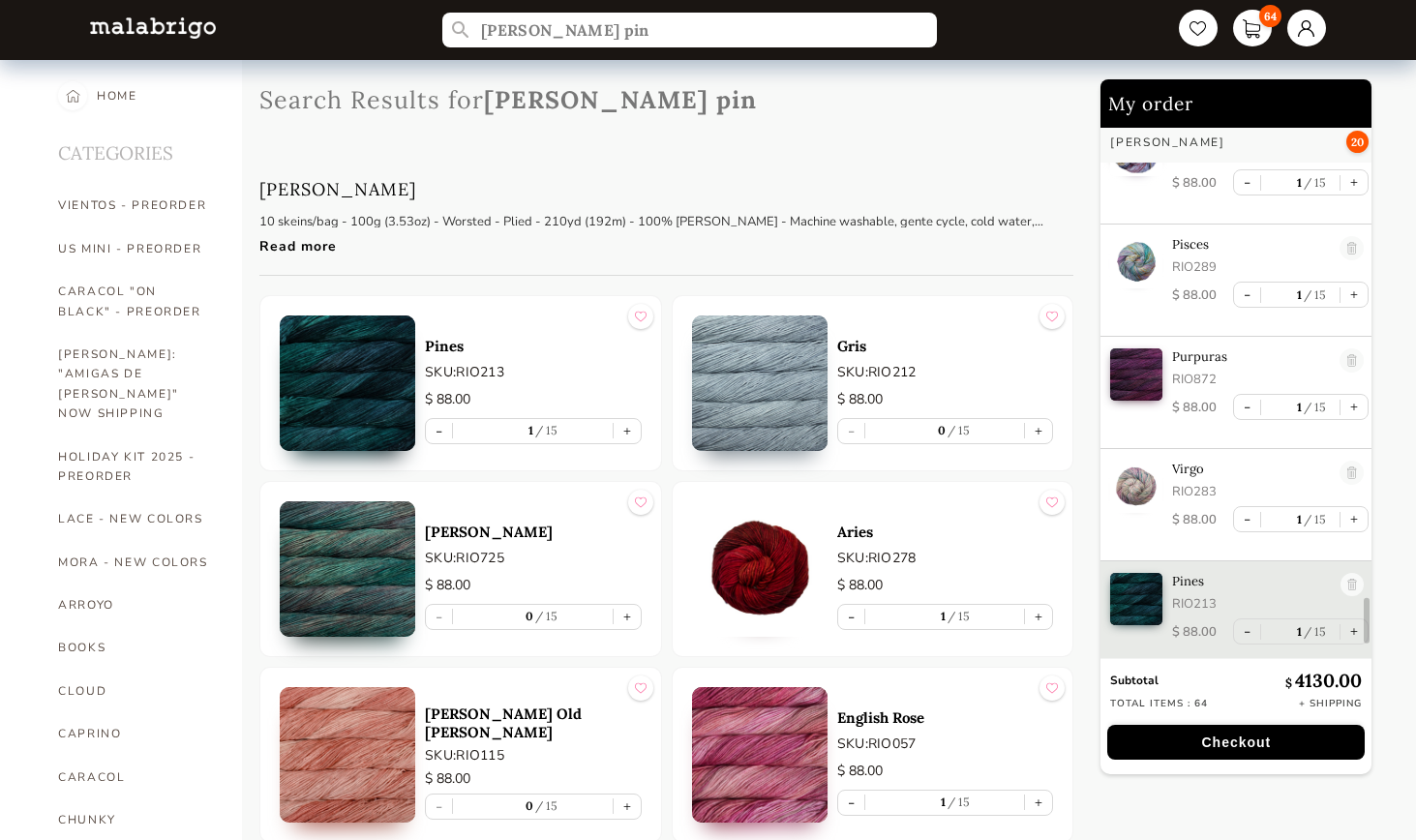 click on "Rios 10 skeins/bag - 100g (3.53oz) - Worsted - Plied - 210yd (192m) - 100% SW Merino - Machine washable, gente cycle, cold water, do not tumble. Read more" at bounding box center (666, 222) 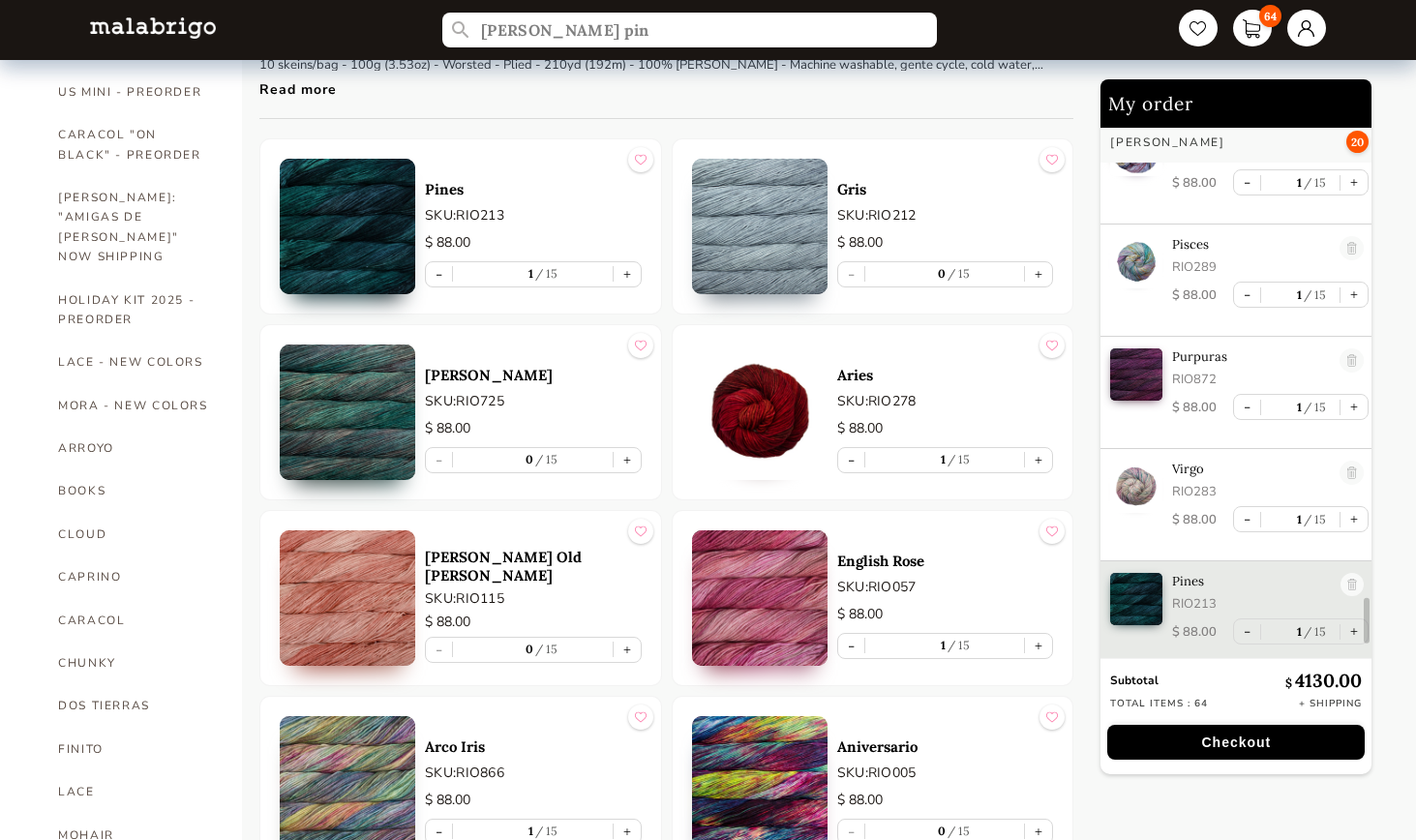 scroll, scrollTop: 294, scrollLeft: 0, axis: vertical 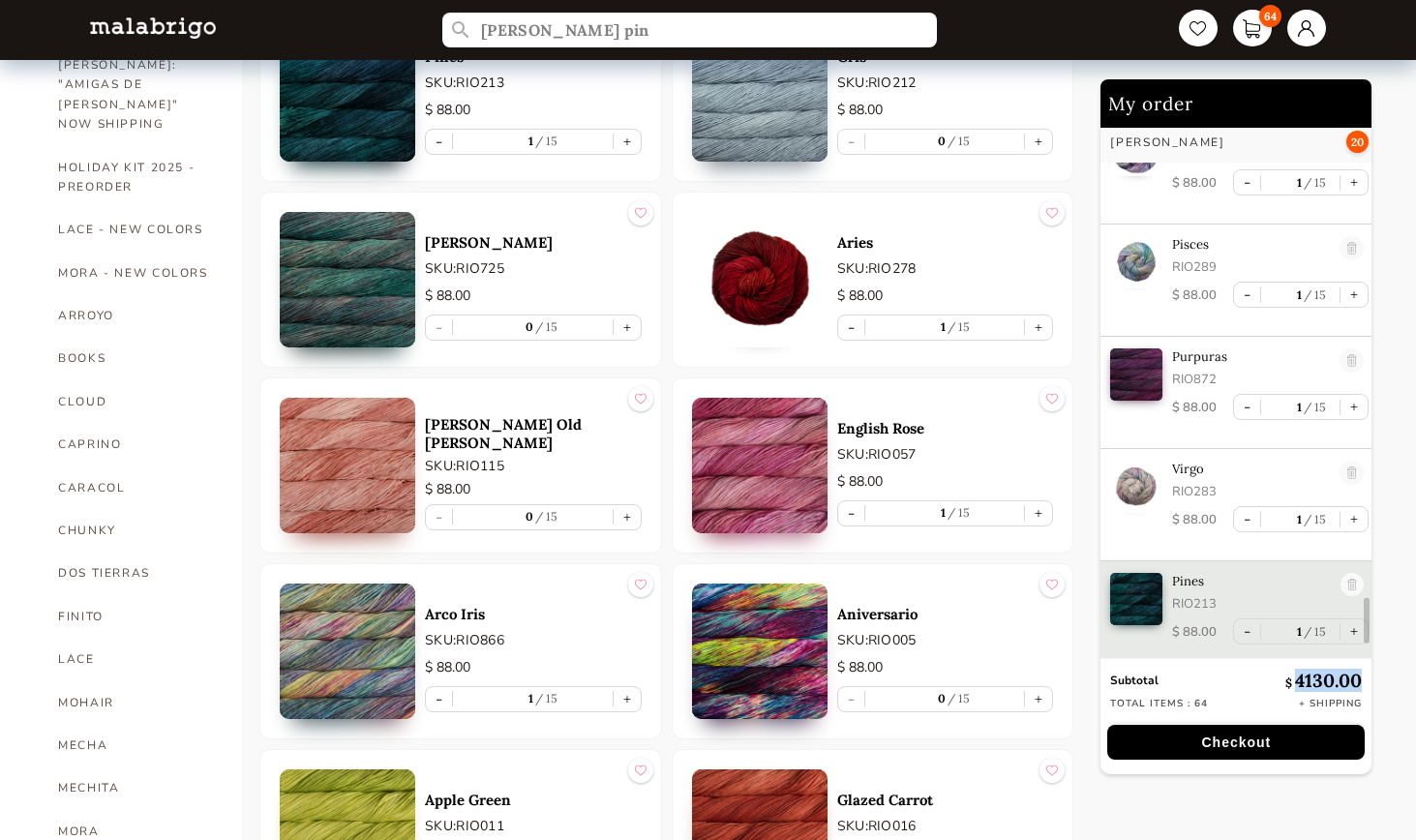 drag, startPoint x: 1297, startPoint y: 681, endPoint x: 1366, endPoint y: 675, distance: 69.26038 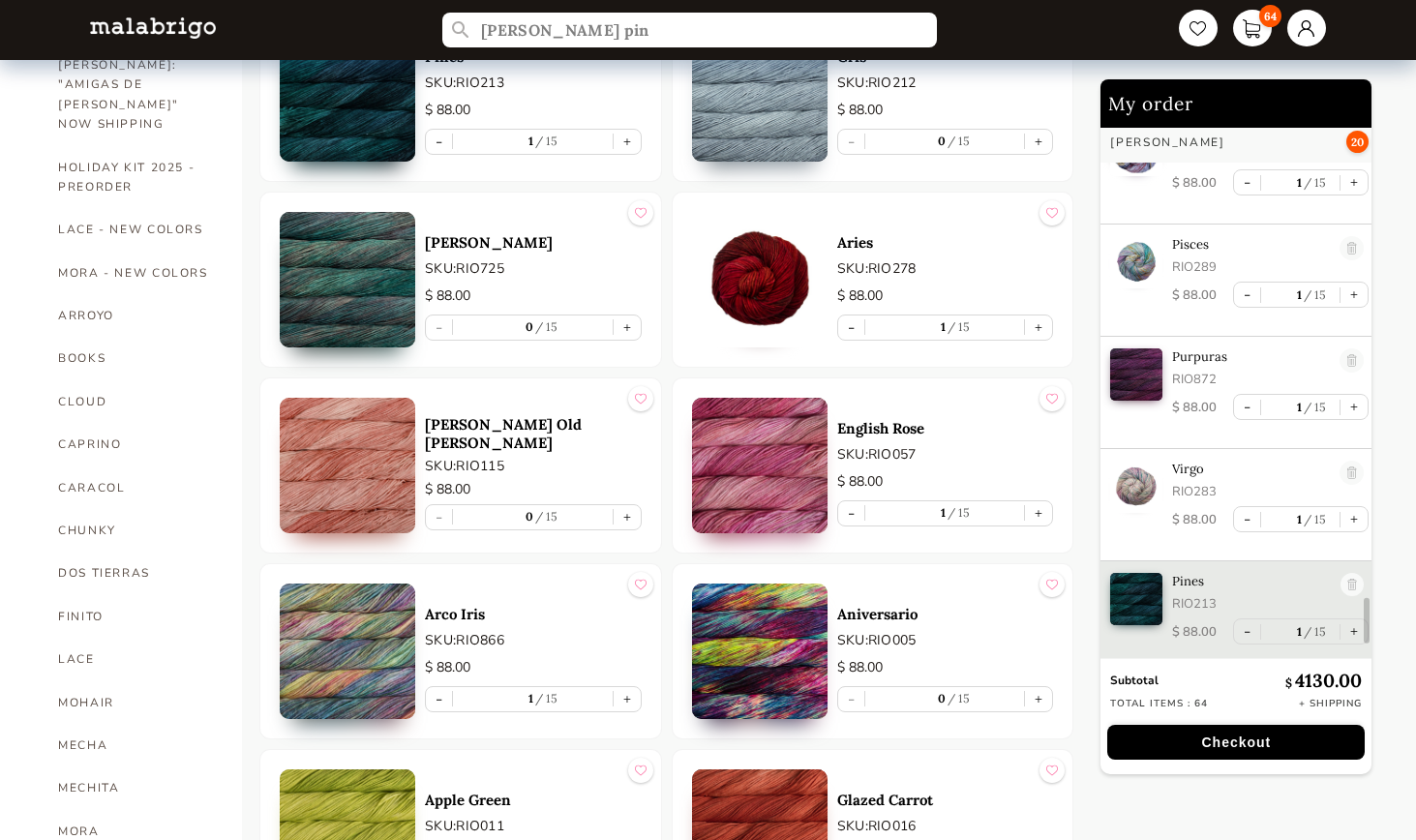 click on "My order Arroyo 18 Galaxy AR717 $   55.00 - 2 10 + Aniversario AR005 $   55.00 - 2 15 + Vaa AR051 $   55.00 - 2 15 + Natural AR063 $   55.00 - 2 15 + Valentina AR689 $   55.00 - 2 4 + Sombra De Palma AR229 $   55.00 - 2 11 + Marte AR121 $   55.00 - 2 7 + Aguas AR855 $   55.00 - 2 9 + Zinnias AR658 $   55.00 - 2 13 + Caprino 10 Cereza CP033 $   46.00 - 2 15 + Cirrus Gray CP845 $   46.00 - 1 15 + Galaxy CP717 $   46.00 - 1 8 + Matisse Blue CP415 $   46.00 - 1 15 + Pascal CP363 $   46.00 - 1 15 + Rosalinda CP398 $   46.00 - 1 15 + Sand Bank CP131 $   46.00 - 1 15 + Teal Feather CP412 $   46.00 - 1 15 + Under The Sea CP362 $   46.00 - 1 15 + MOHAIR 3 Bobby Blue MOH027 $   38.00 - 1 15 + Natural MOH063 $   38.00 - 2 15 + NOVENTA 13 Arapey NOV875 $   62.00 - 1 15 + Black Forest NOV179 $   62.00 - 1 15 + English Rose NOV057 $   62.00 - 1 15 + Fiona NOV346 $   62.00 - 1 15 + Fortaleza NOV722 $   62.00 - 1 15 + Glazed Carrot NOV016 $   62.00 - 1 15 + Indonesia NOV723 $   62.00 - 1 4 + Natural NOV063 $   62.00 - 1 15 +" at bounding box center (1253, 2445) 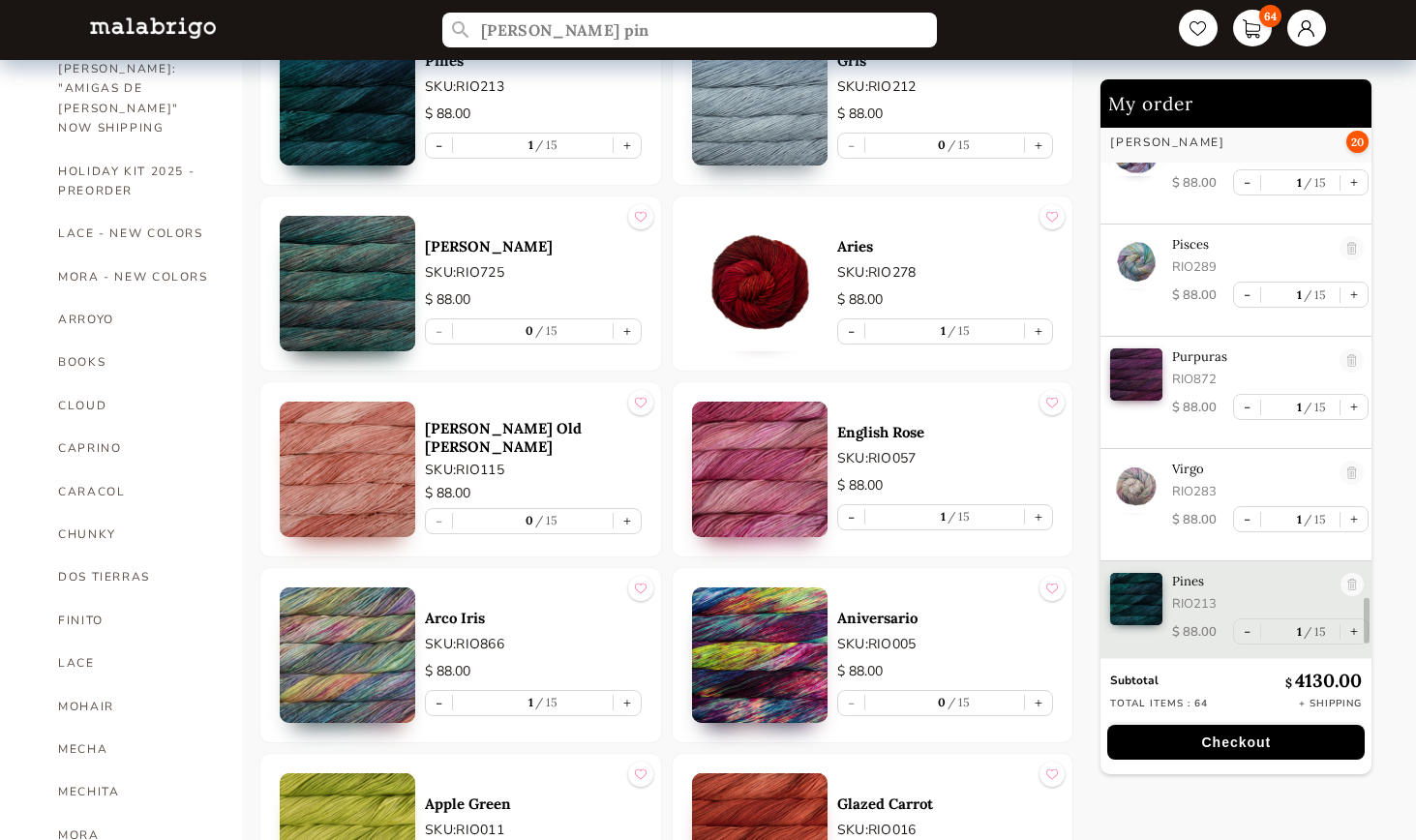 scroll, scrollTop: 0, scrollLeft: 0, axis: both 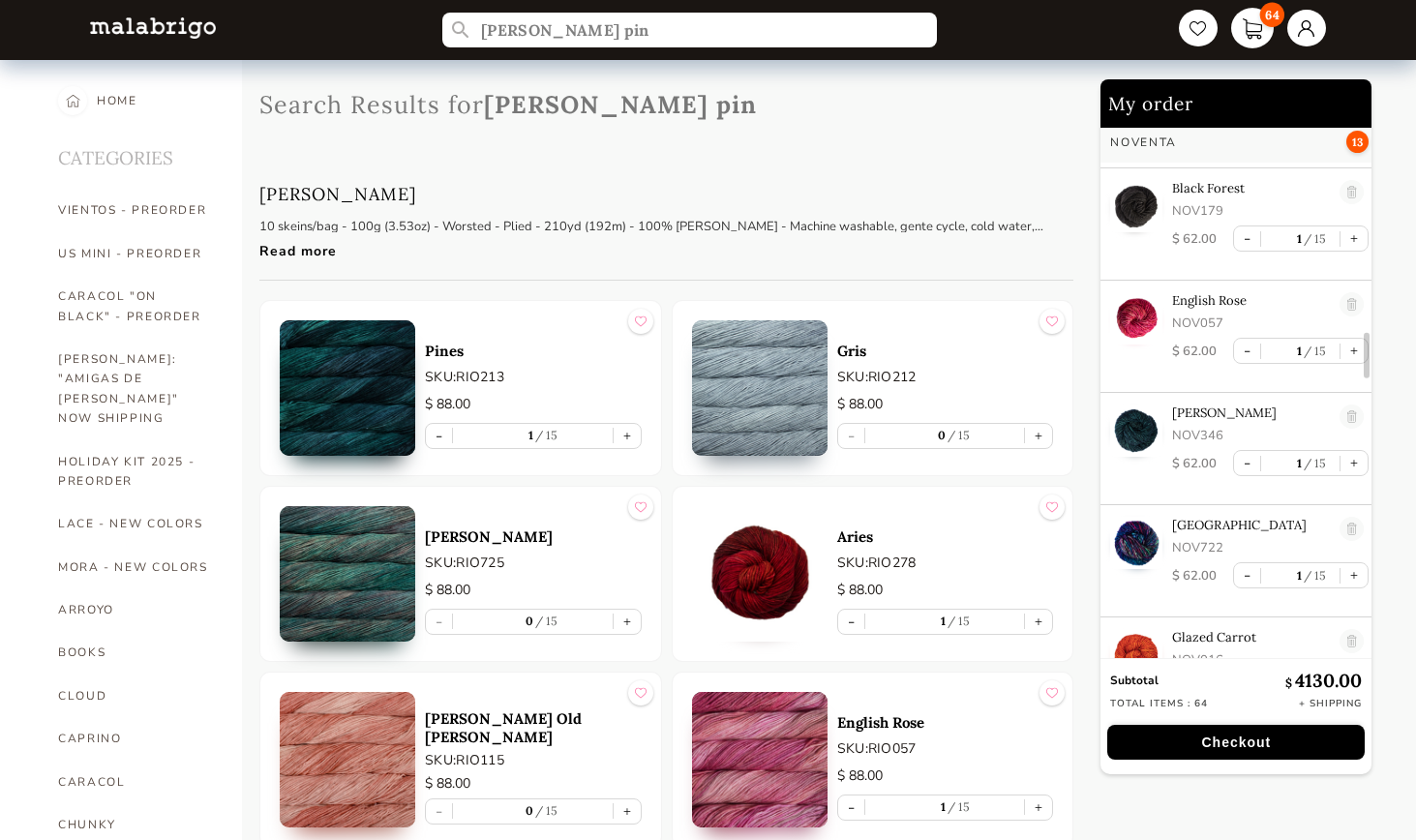 click on "64" at bounding box center (1252, 28) 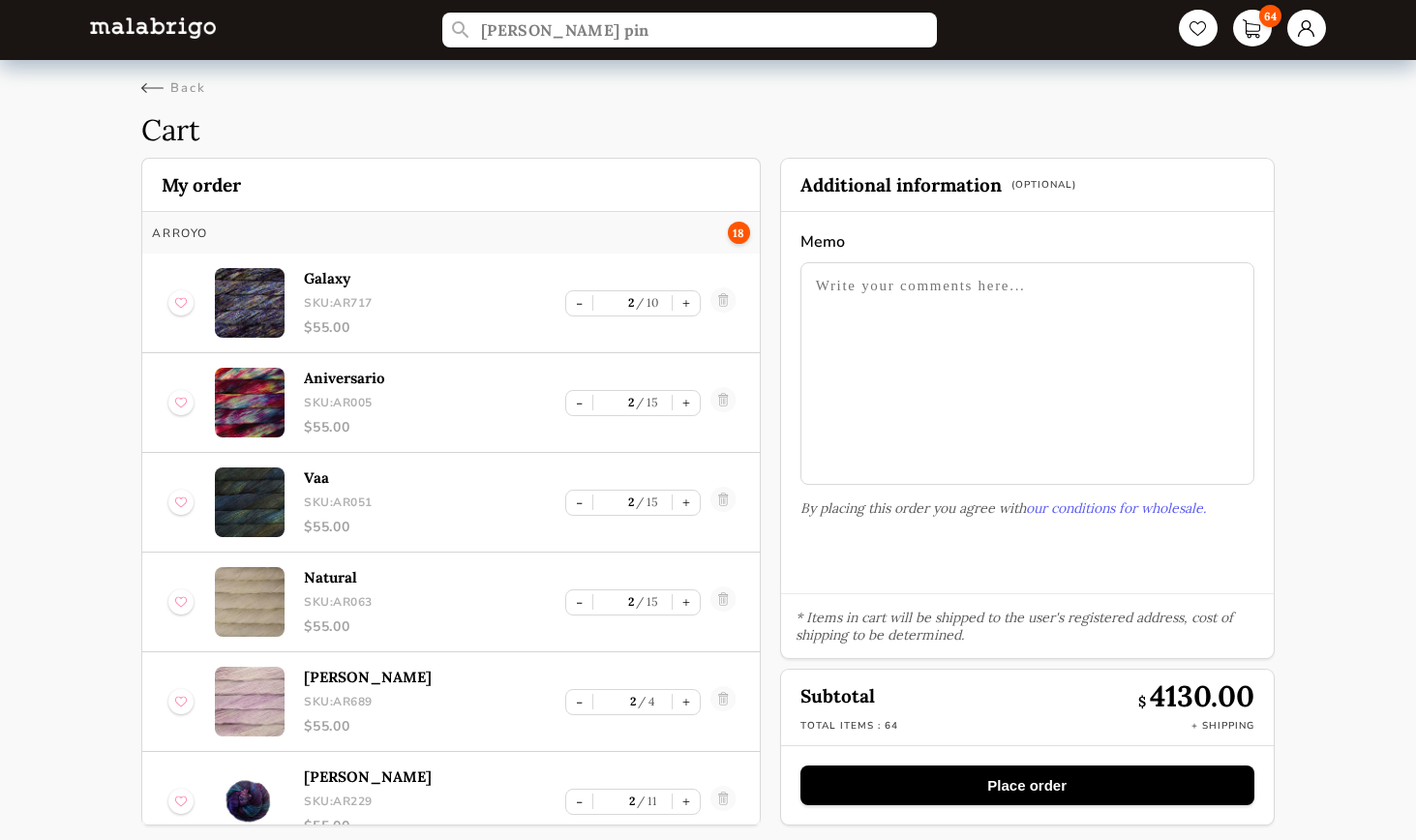 scroll, scrollTop: 5, scrollLeft: 0, axis: vertical 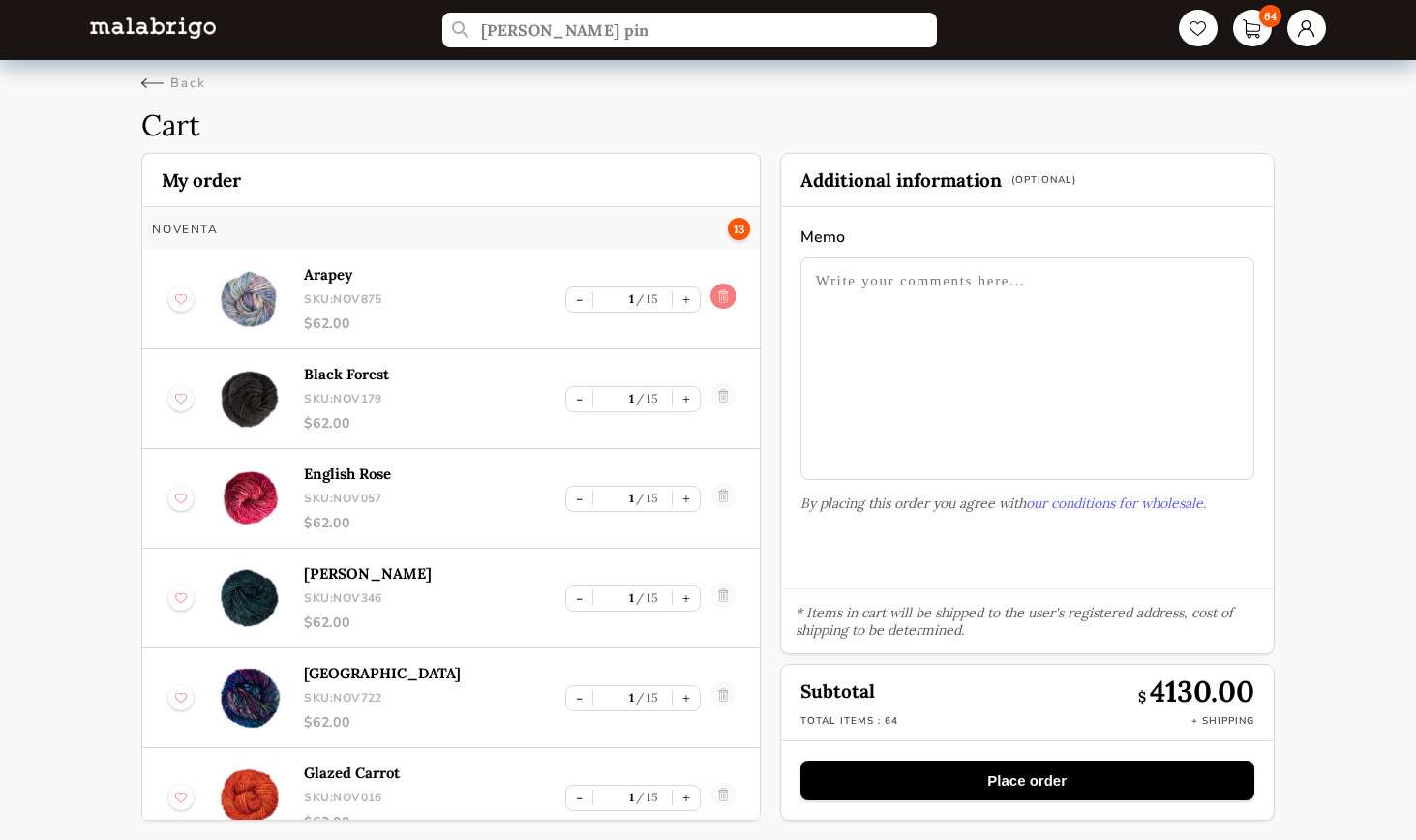 click at bounding box center [722, 299] 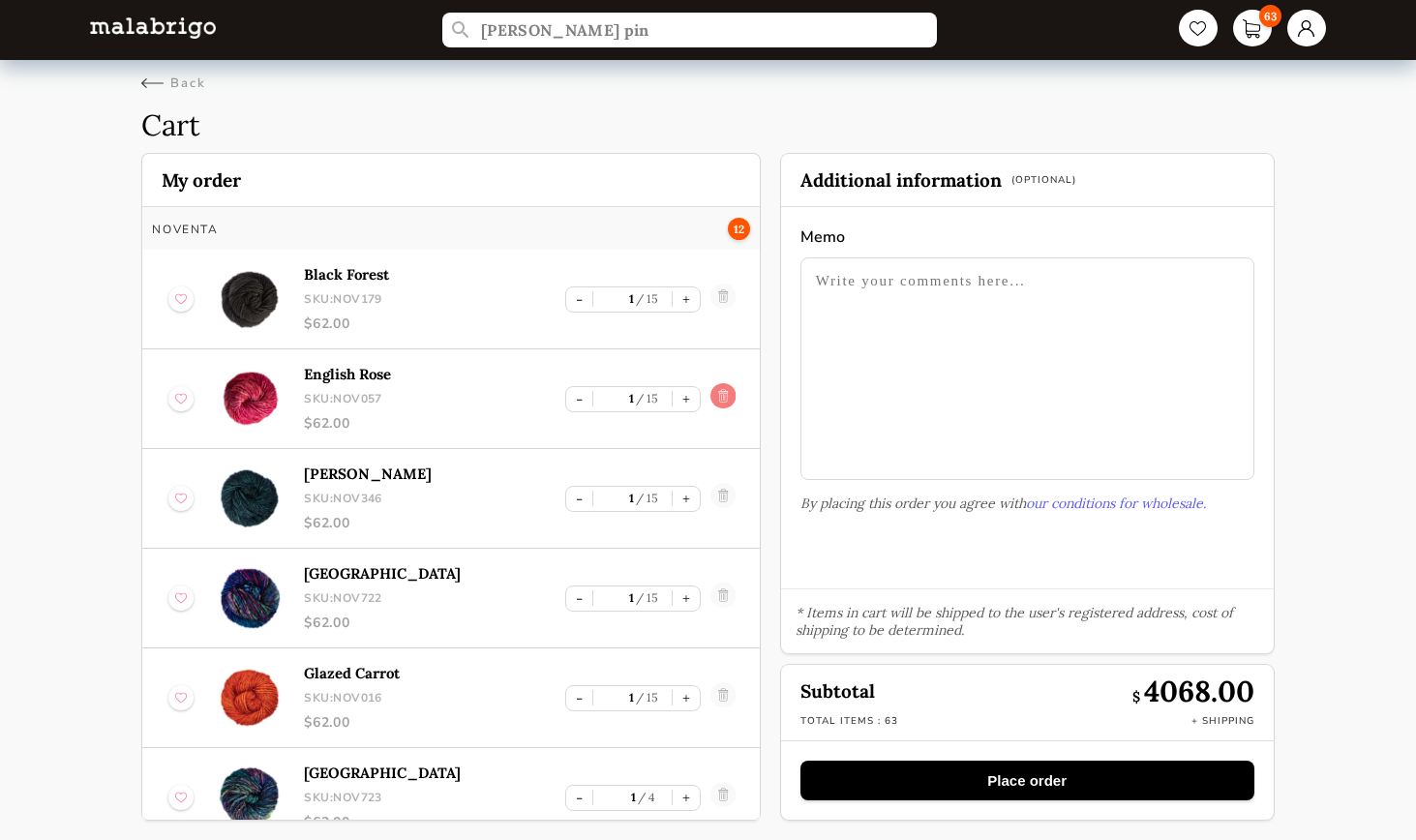 click at bounding box center (722, 399) 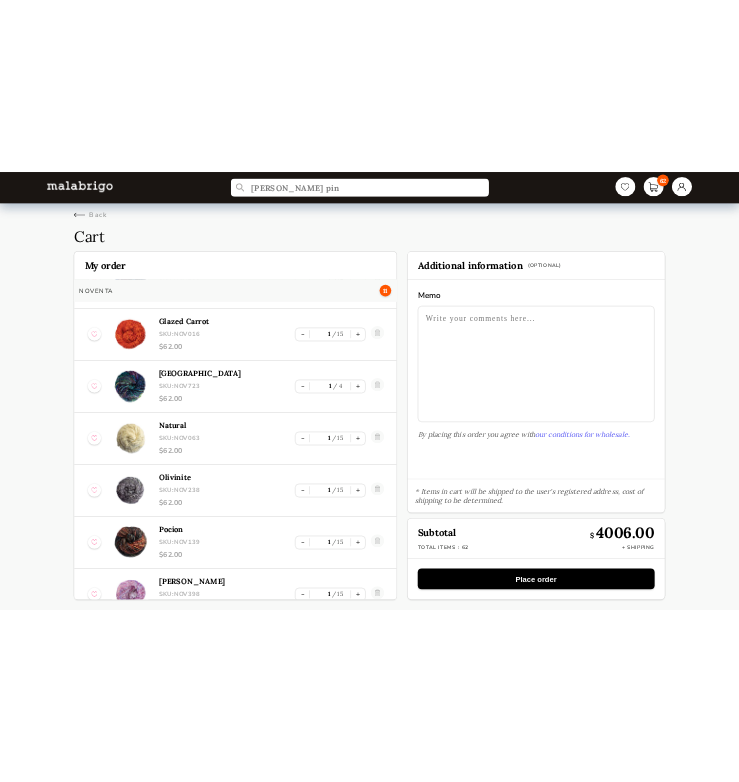 scroll, scrollTop: 2393, scrollLeft: 0, axis: vertical 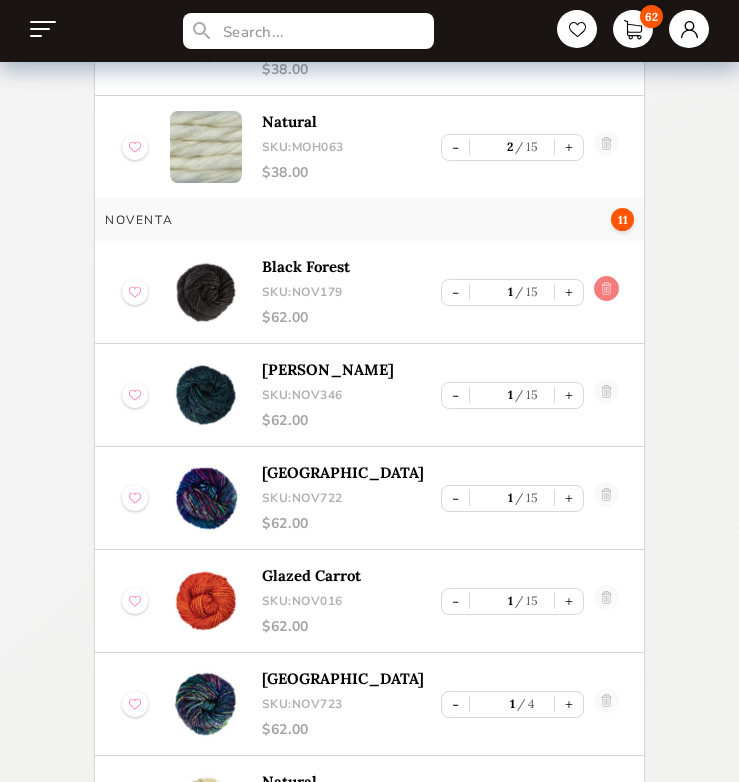 click at bounding box center (607, 292) 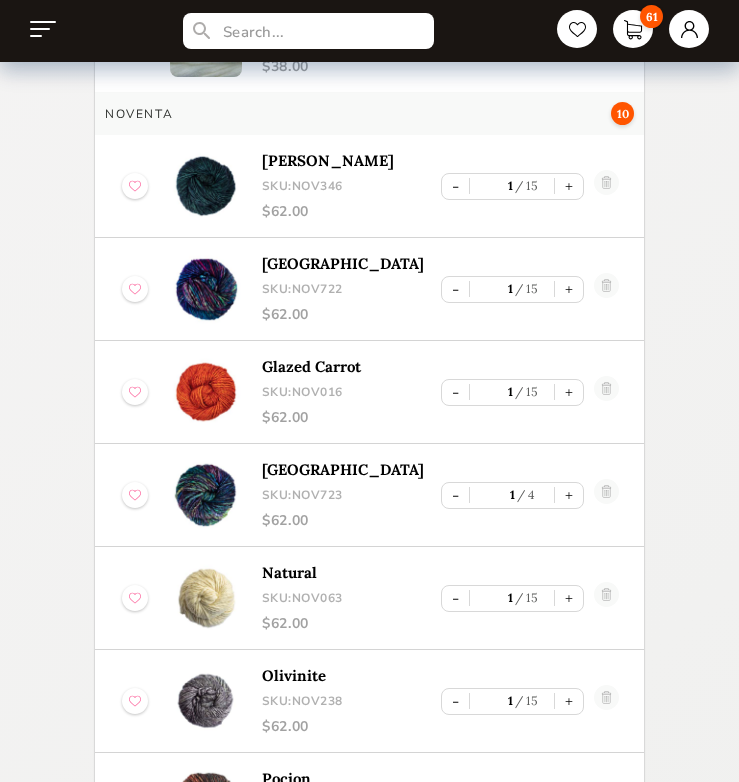 scroll, scrollTop: 2709, scrollLeft: 0, axis: vertical 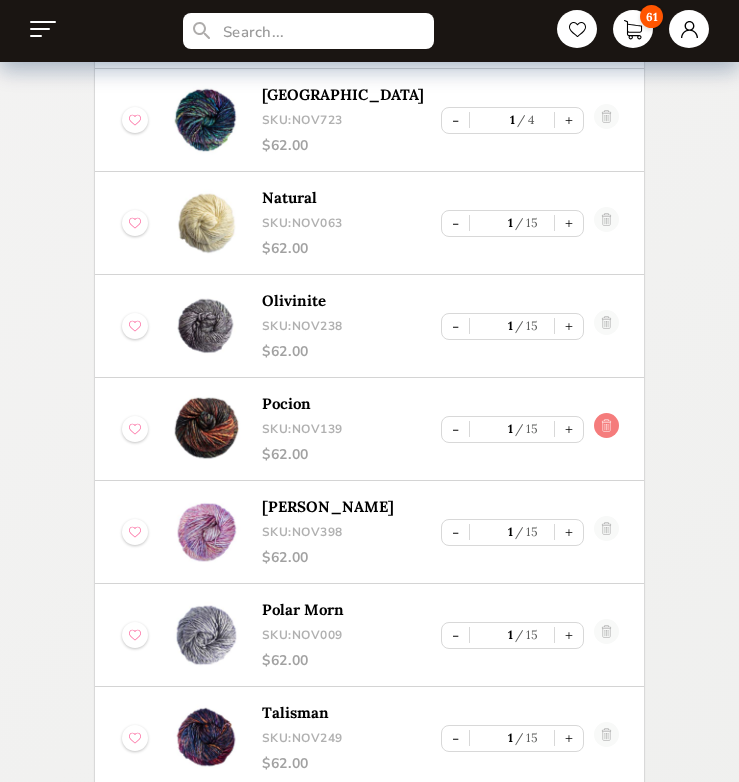 click at bounding box center [607, 429] 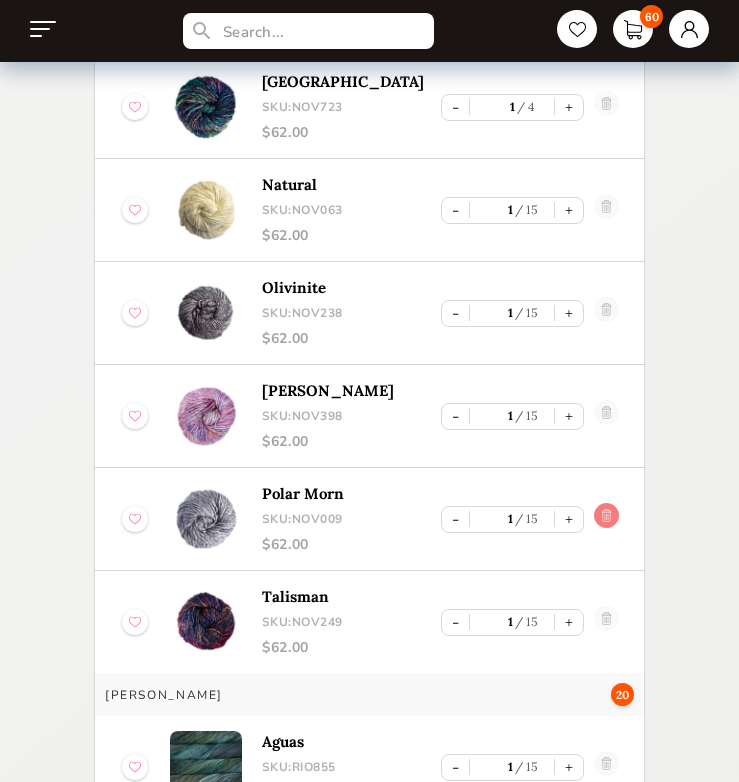 scroll, scrollTop: 2726, scrollLeft: 0, axis: vertical 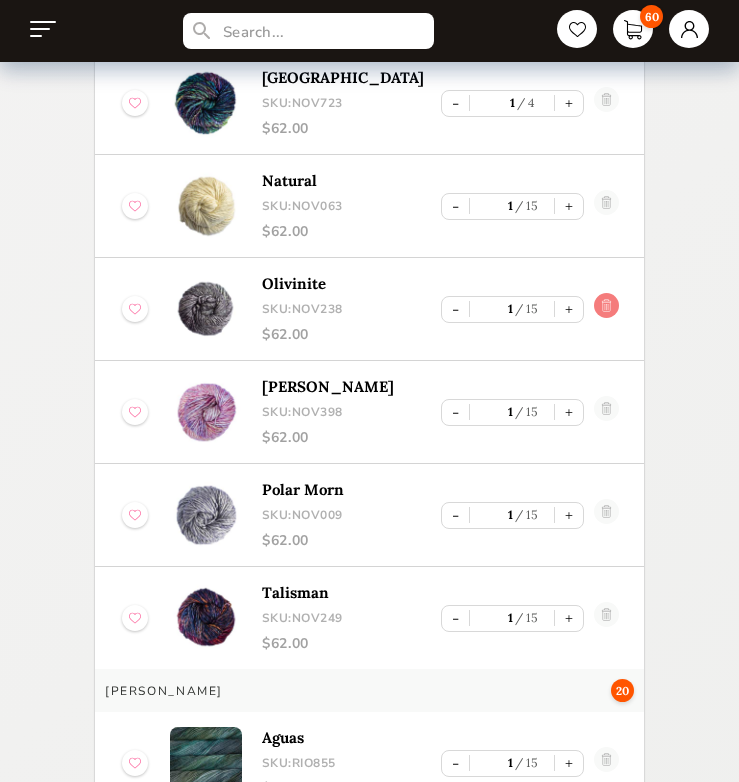 click at bounding box center [607, 309] 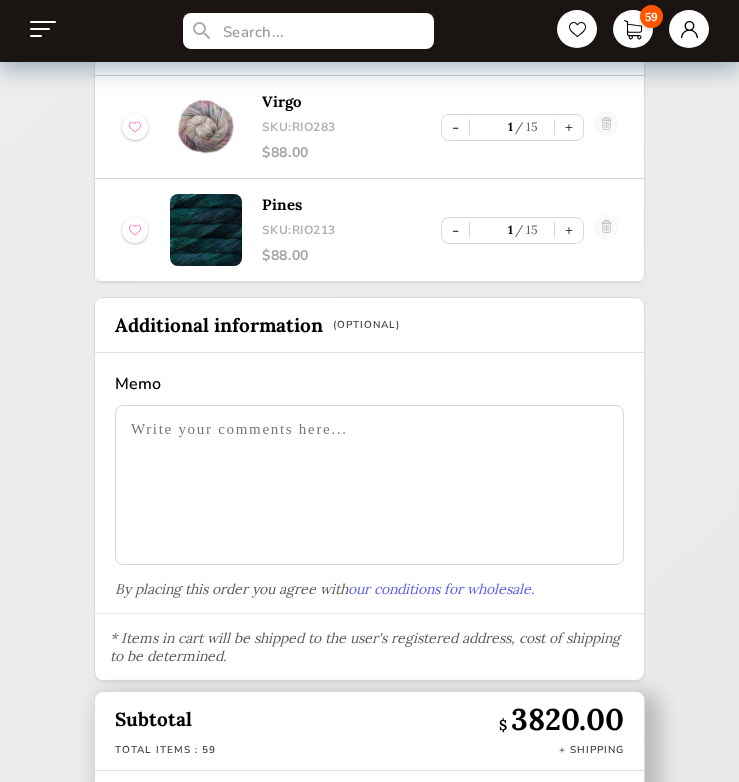 scroll, scrollTop: 5117, scrollLeft: 0, axis: vertical 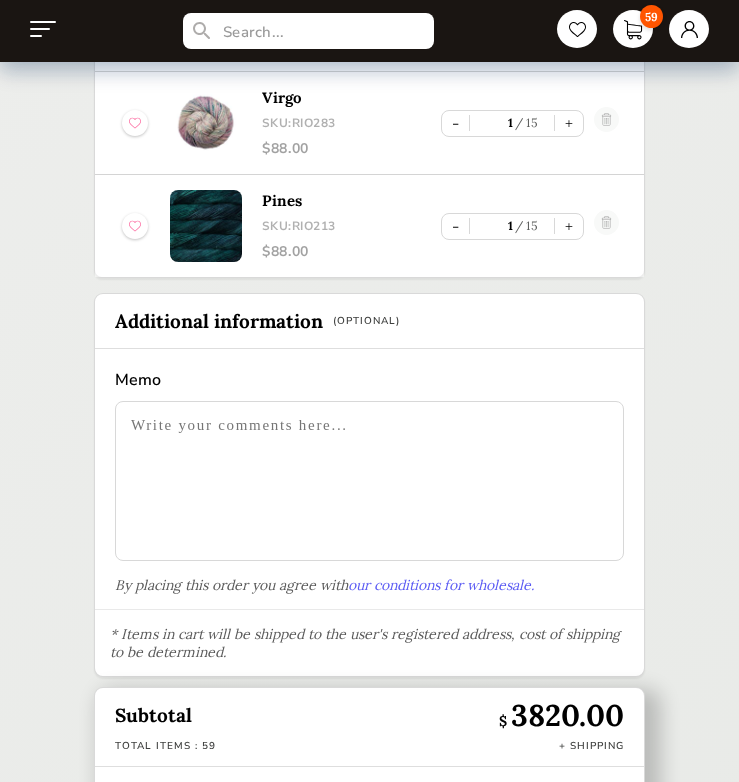 click at bounding box center (369, 481) 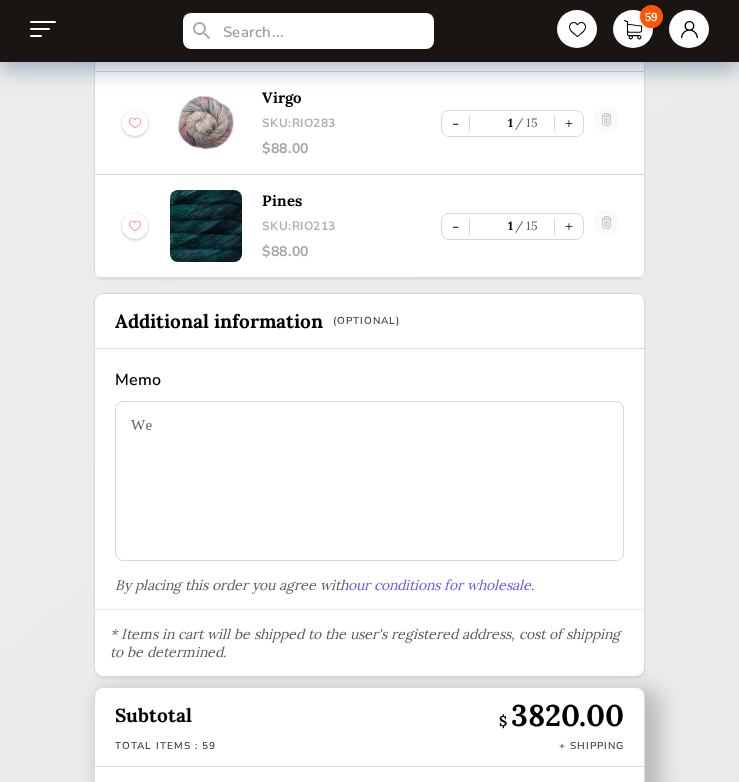 type on "W" 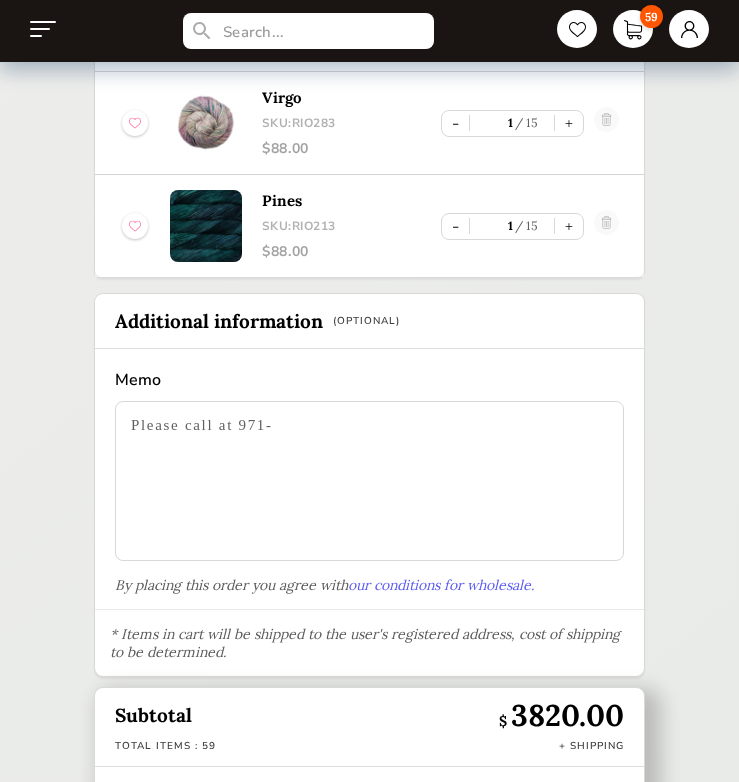 click on "Please call at 971-" at bounding box center (369, 481) 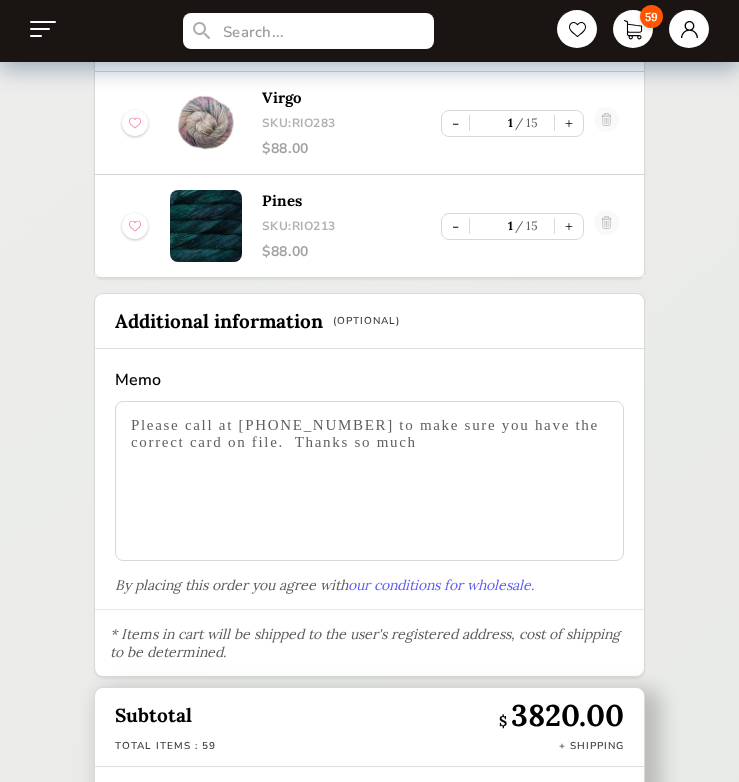 click on "59 Back Cart My order Arroyo 18 Galaxy SKU:  AR717 $ 55.00 - 2 10 + Aniversario SKU:  AR005 $ 55.00 - 2 15 + Vaa SKU:  AR051 $ 55.00 - 2 15 + Natural SKU:  AR063 $ 55.00 - 2 15 + Valentina SKU:  AR689 $ 55.00 - 2 4 + Sombra De Palma SKU:  AR229 $ 55.00 - 2 11 + Marte SKU:  AR121 $ 55.00 - 2 7 + Aguas SKU:  AR855 $ 55.00 - 2 9 + Zinnias SKU:  AR658 $ 55.00 - 2 13 + Caprino 10 Cereza SKU:  CP033 $ 46.00 - 2 15 + Cirrus Gray SKU:  CP845 $ 46.00 - 1 15 + Galaxy SKU:  CP717 $ 46.00 - 1 8 + Matisse Blue SKU:  CP415 $ 46.00 - 1 15 + Pascal SKU:  CP363 $ 46.00 - 1 15 + Rosalinda SKU:  CP398 $ 46.00 - 1 15 + Sand Bank SKU:  CP131 $ 46.00 - 1 15 + Teal Feather SKU:  CP412 $ 46.00 - 1 15 + Under The Sea SKU:  CP362 $ 46.00 - 1 15 + MOHAIR 3 Bobby Blue SKU:  MOH027 $ 38.00 - 1 15 + Natural SKU:  MOH063 $ 38.00 - 2 15 + NOVENTA 8 Fiona SKU:  NOV346 $ 62.00 - 1 15 + Fortaleza SKU:  NOV722 $ 62.00 - 1 15 + Glazed Carrot SKU:  NOV016 $ 62.00 - 1 15 + Indonesia SKU:  NOV723 $ 62.00 - 1 4 + Natural SKU:  NOV063 $ 62.00 - 1 15" at bounding box center (369, -2002) 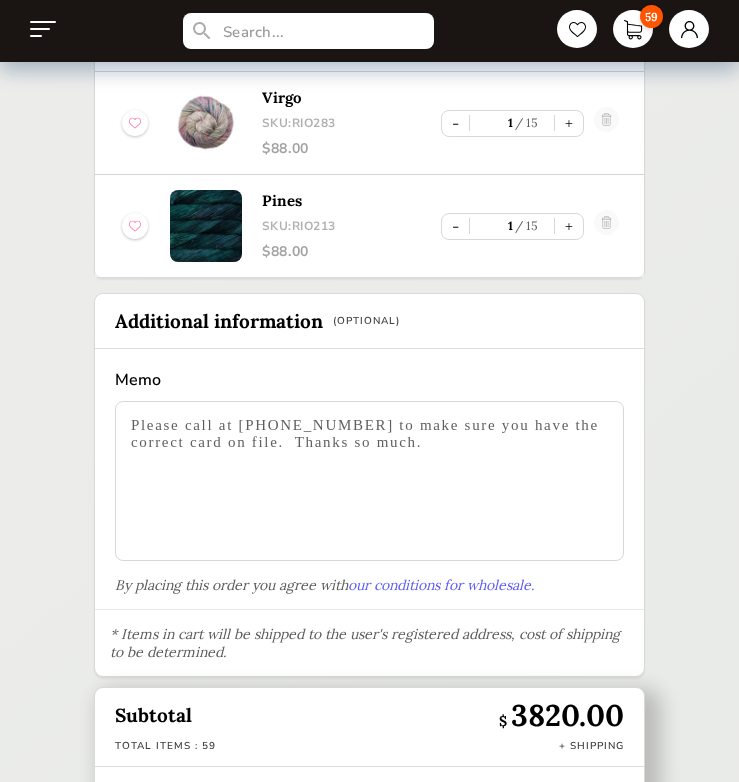 type on "Please call at 360-768-7828 to make sure you have the correct card on file.  Thanks so much." 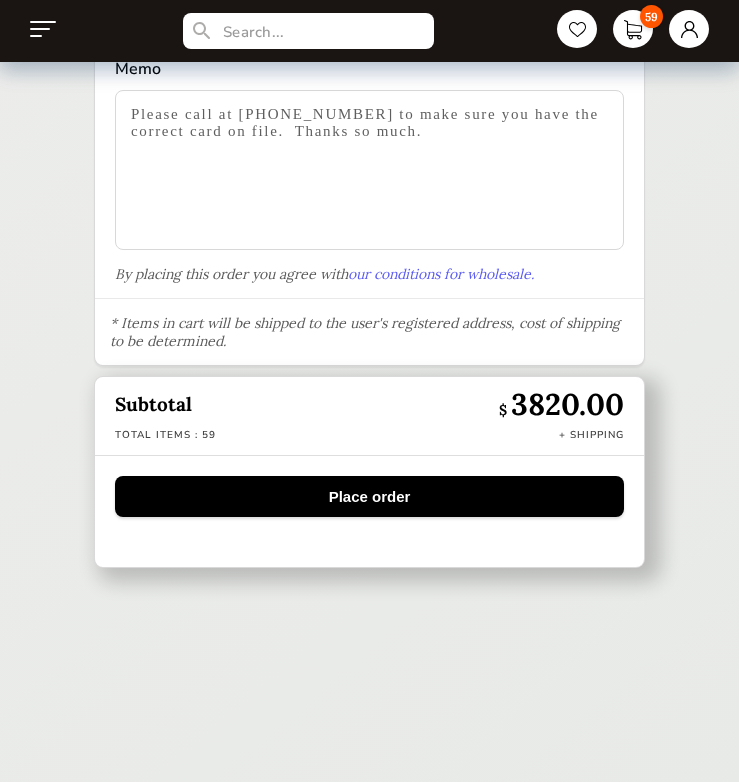 click on "Place order" at bounding box center (369, 496) 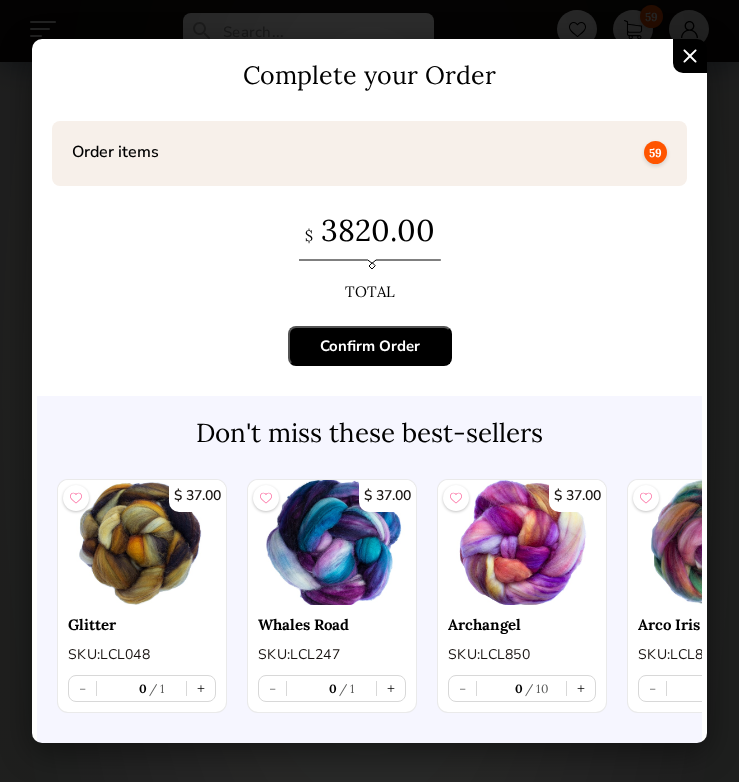 click on "Confirm Order" at bounding box center [370, 346] 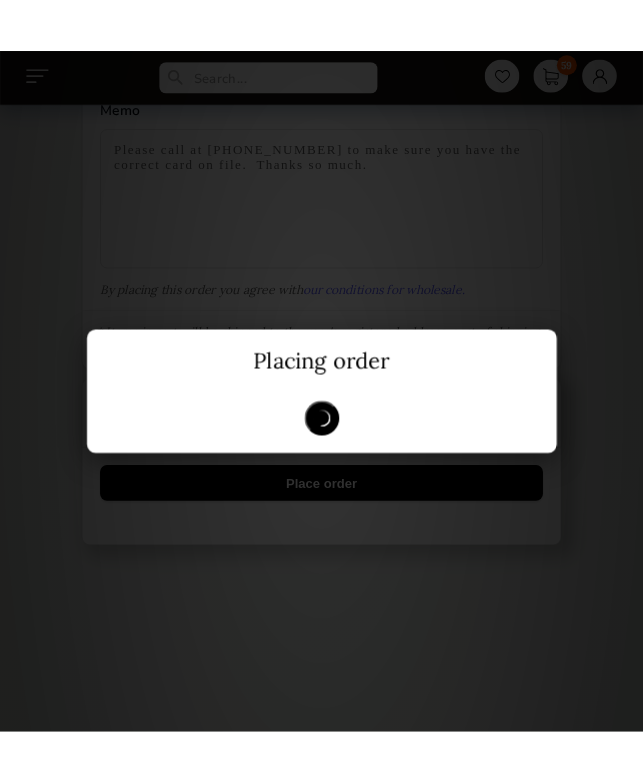scroll, scrollTop: 295, scrollLeft: 0, axis: vertical 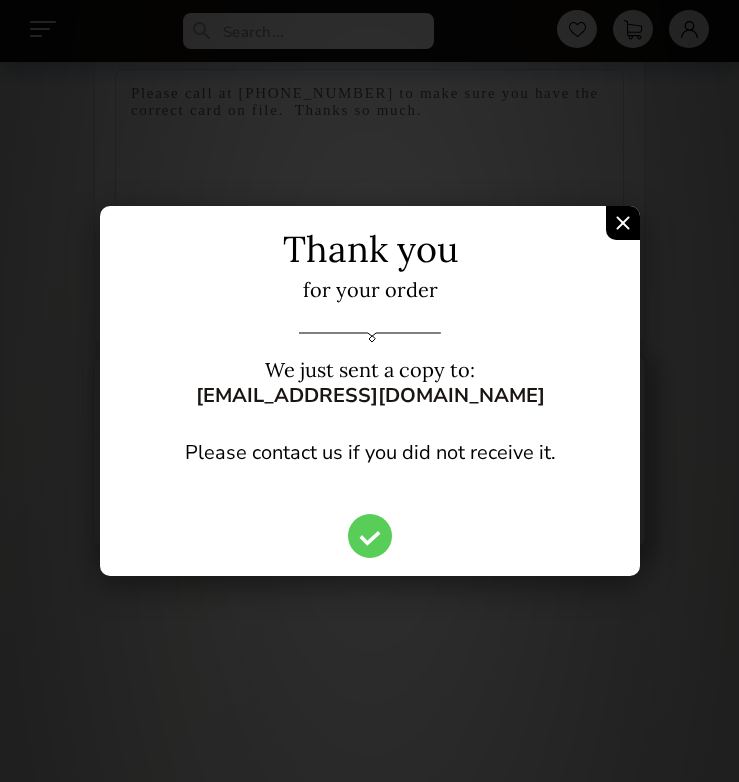 click at bounding box center (623, 223) 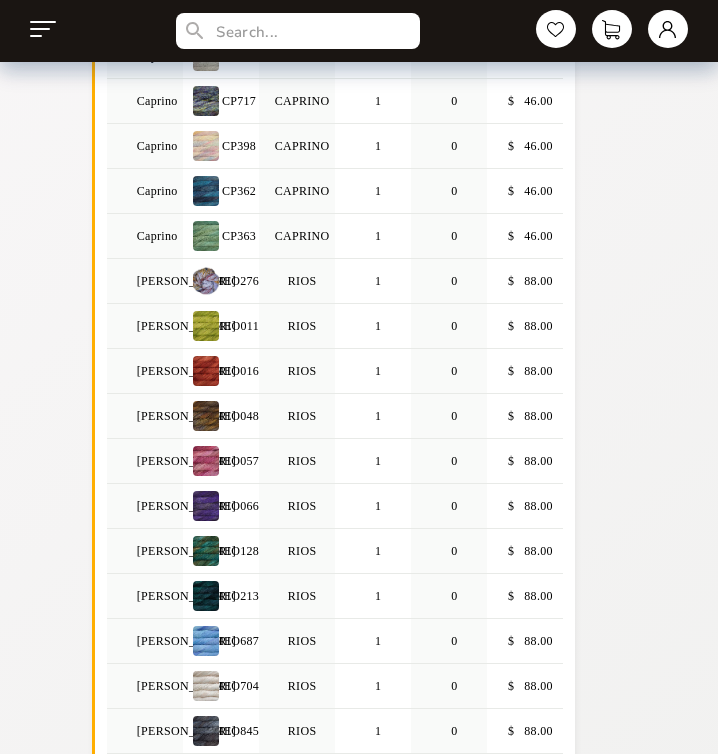 scroll, scrollTop: 0, scrollLeft: 0, axis: both 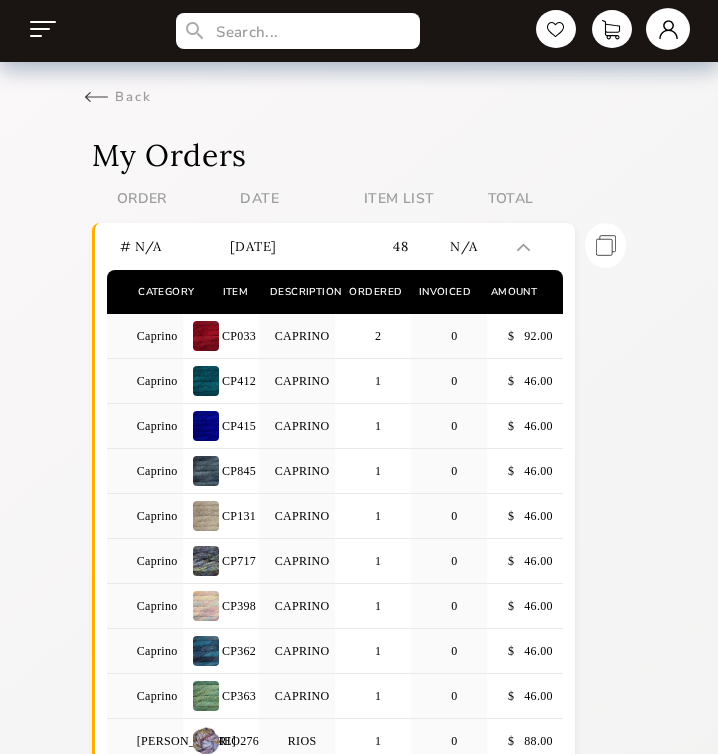 click at bounding box center (668, 29) 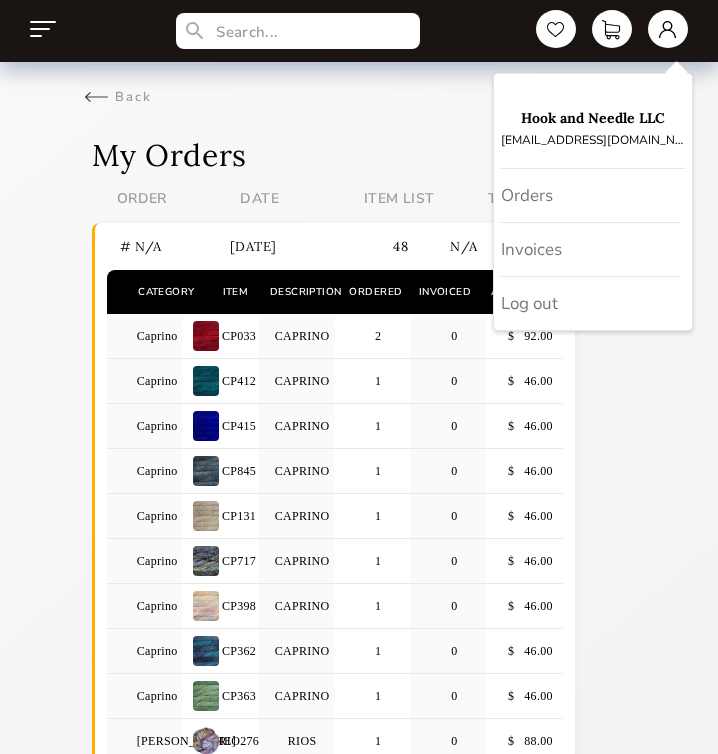 click on "Hook and Needle LLC hello@hookandneedlefiber.com Orders Invoices Log out" at bounding box center [359, 31] 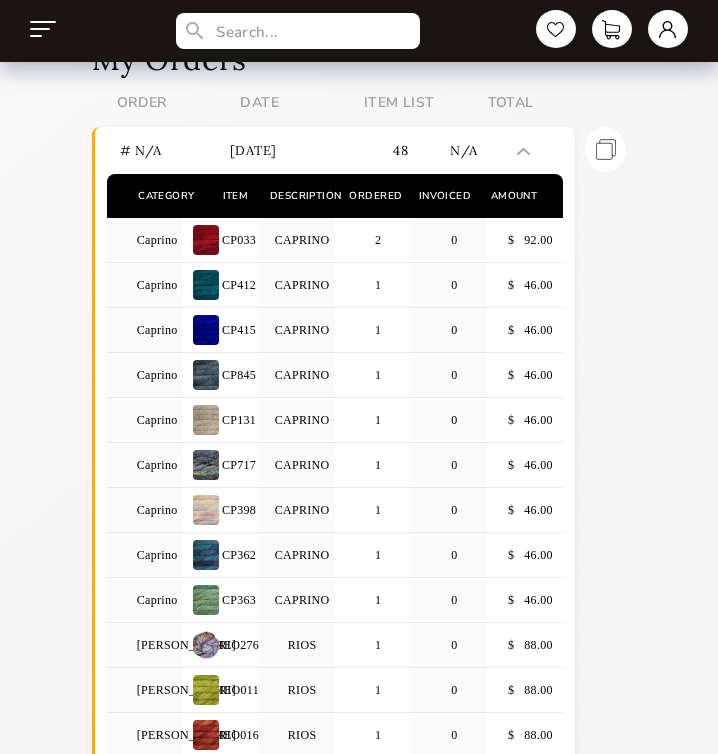scroll, scrollTop: 0, scrollLeft: 0, axis: both 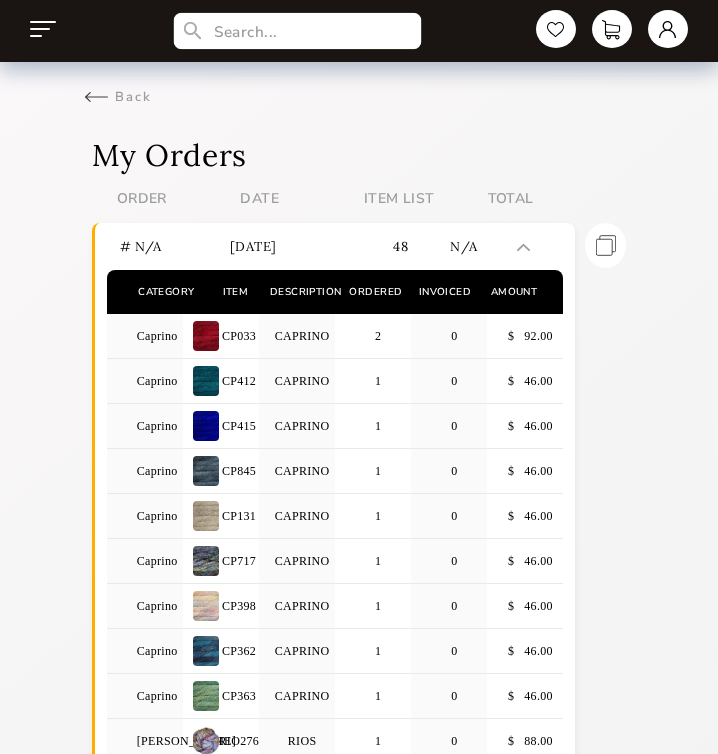 click at bounding box center [298, 31] 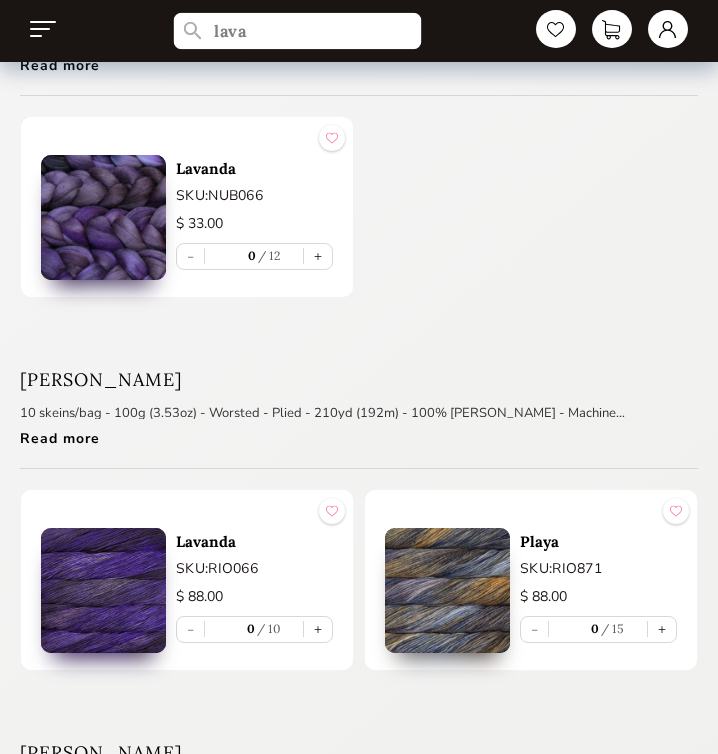 scroll, scrollTop: 1363, scrollLeft: 0, axis: vertical 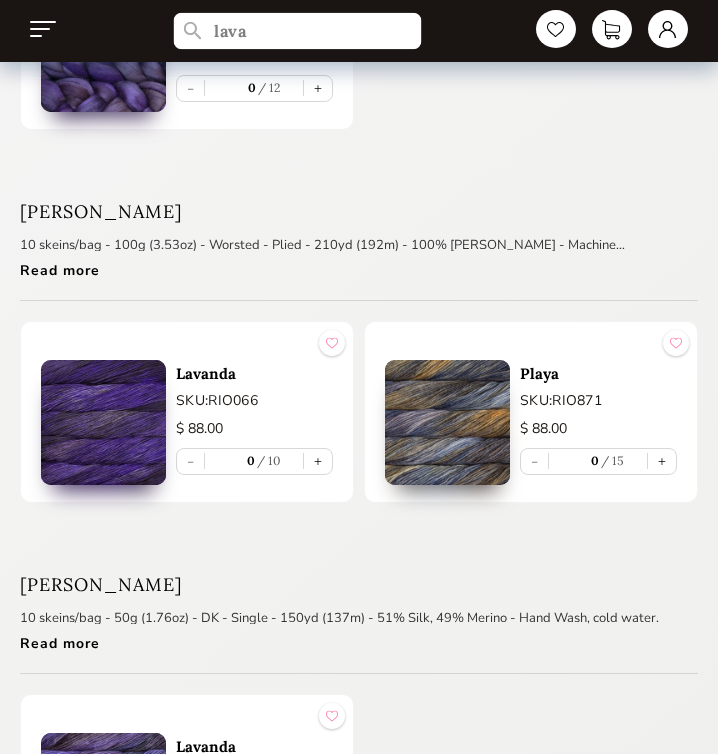 type on "lava" 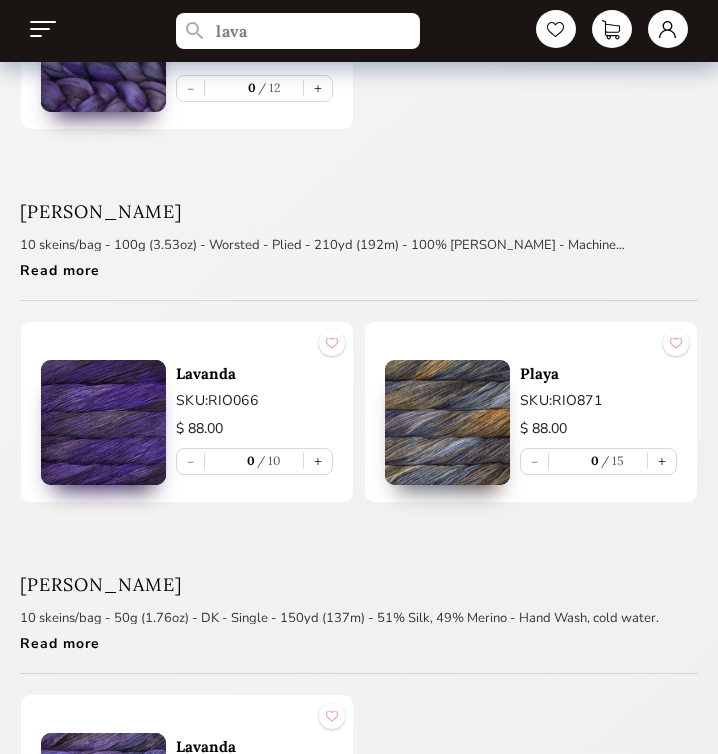 click at bounding box center (103, 422) 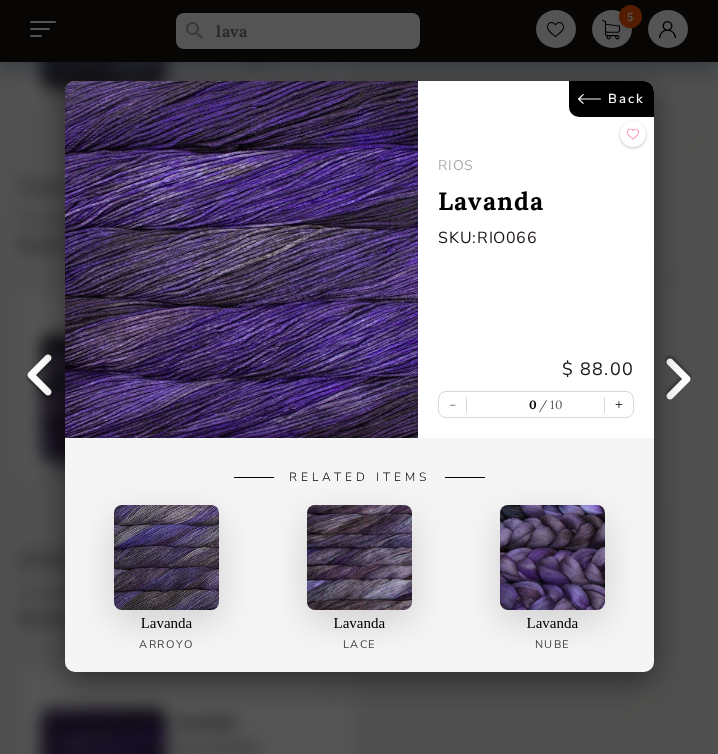scroll, scrollTop: 2, scrollLeft: 0, axis: vertical 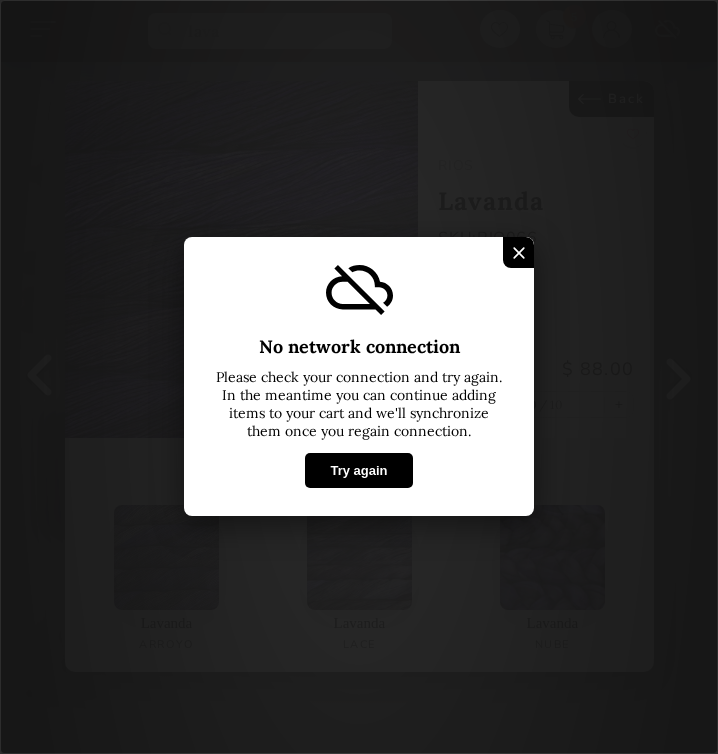 click on "Try again" at bounding box center (358, 471) 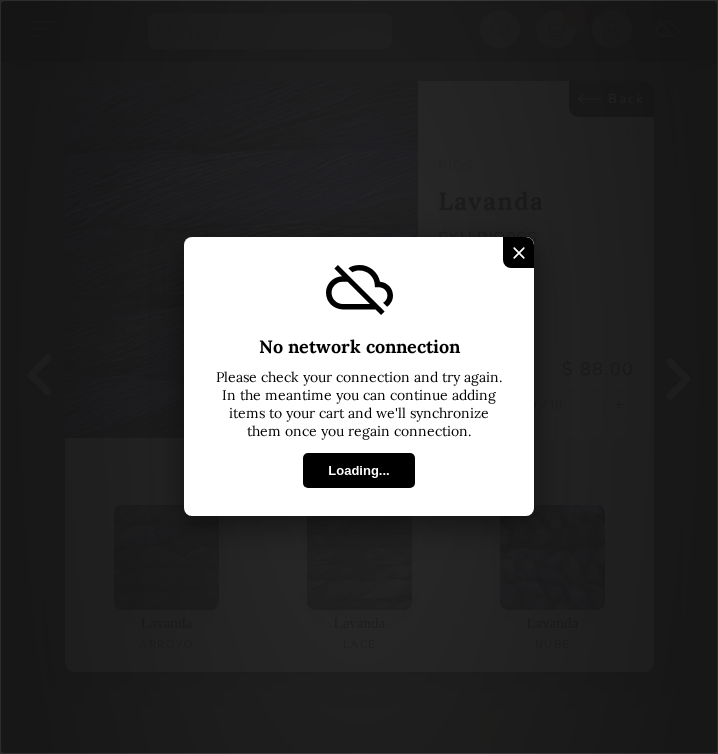click on "Loading..." at bounding box center (358, 471) 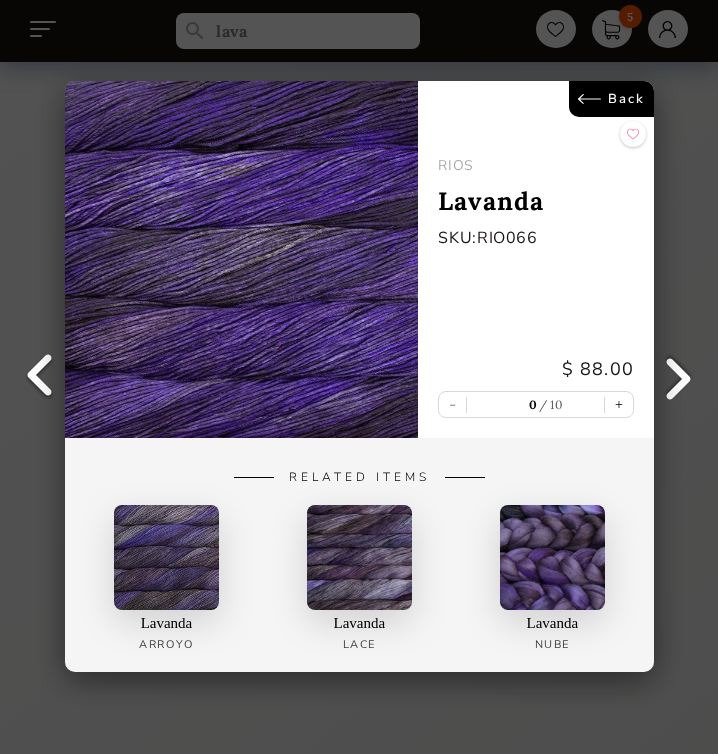 click at bounding box center (166, 558) 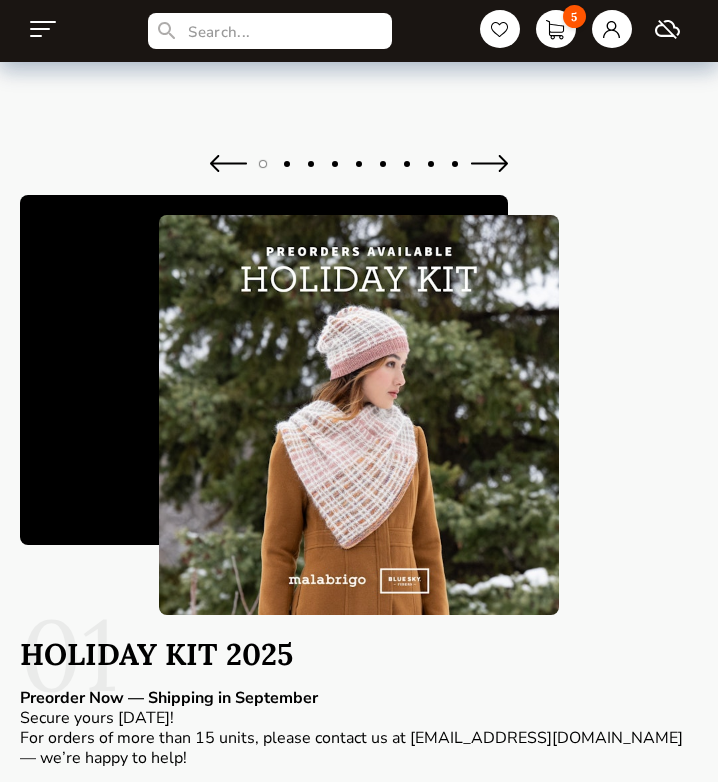 scroll, scrollTop: 0, scrollLeft: 0, axis: both 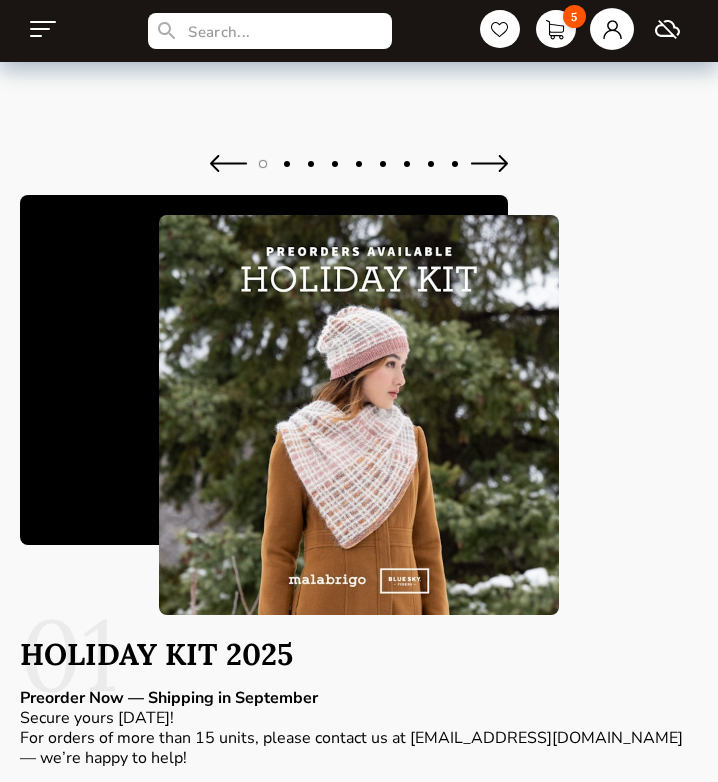 click at bounding box center [612, 29] 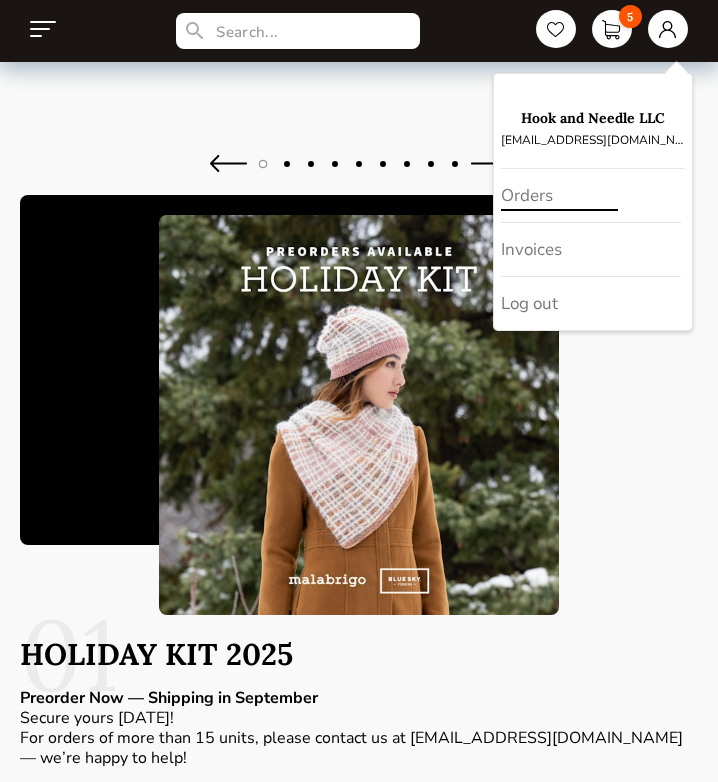 click on "Orders" at bounding box center (591, 196) 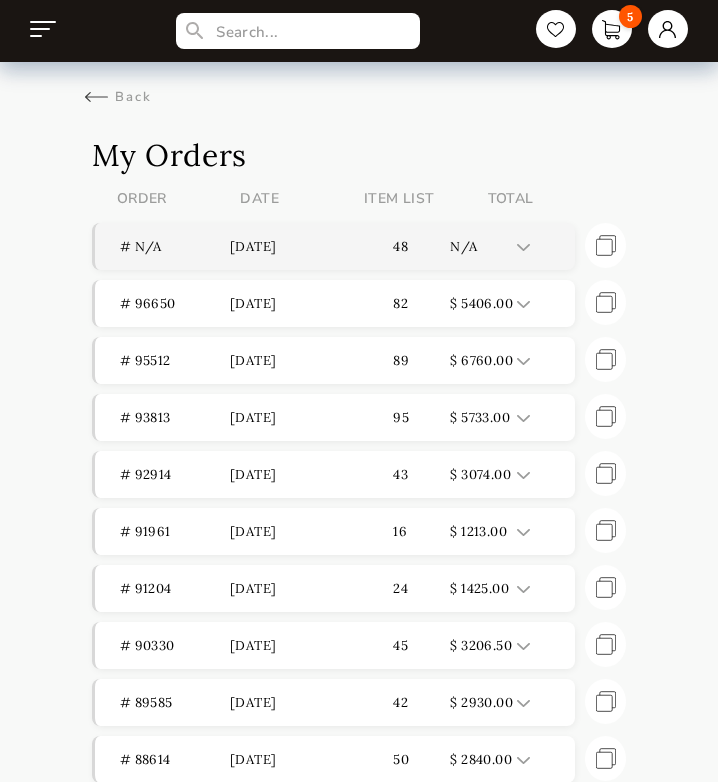click on "48" at bounding box center [395, 246] 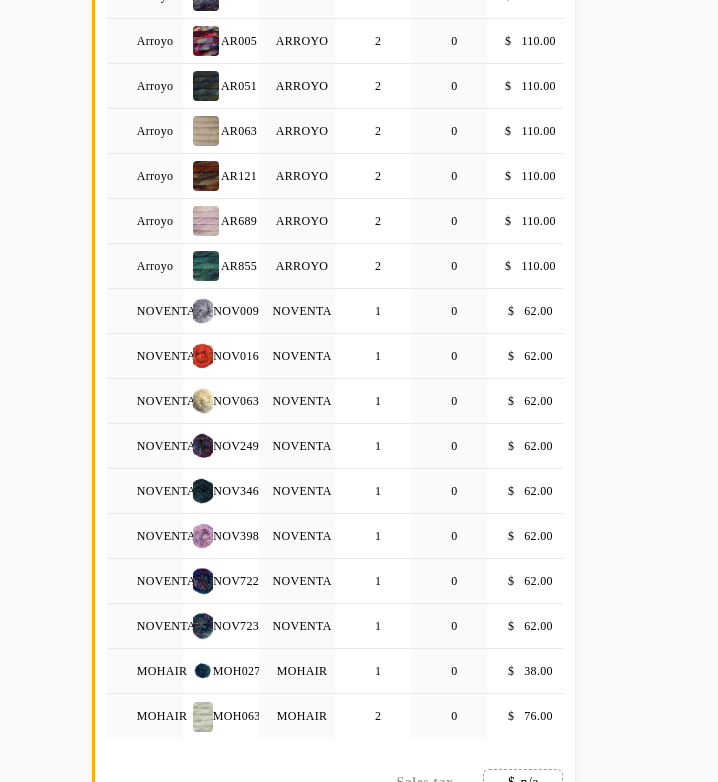 scroll, scrollTop: 1770, scrollLeft: 0, axis: vertical 